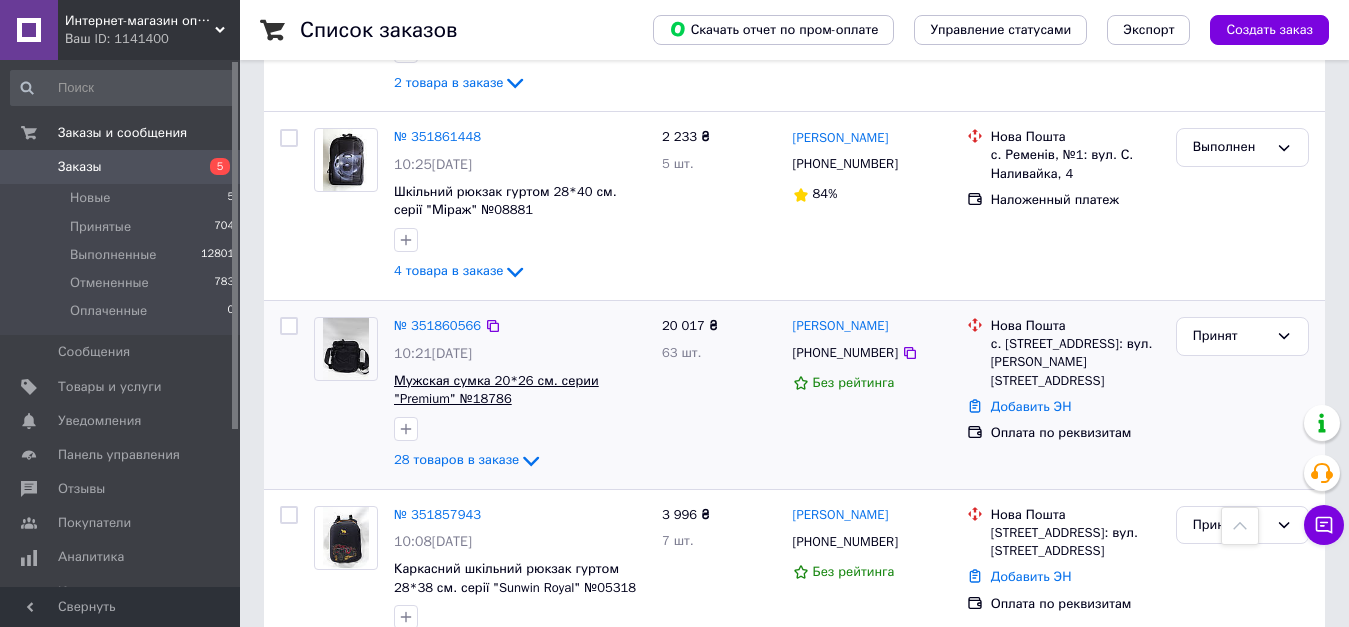 scroll, scrollTop: 2600, scrollLeft: 0, axis: vertical 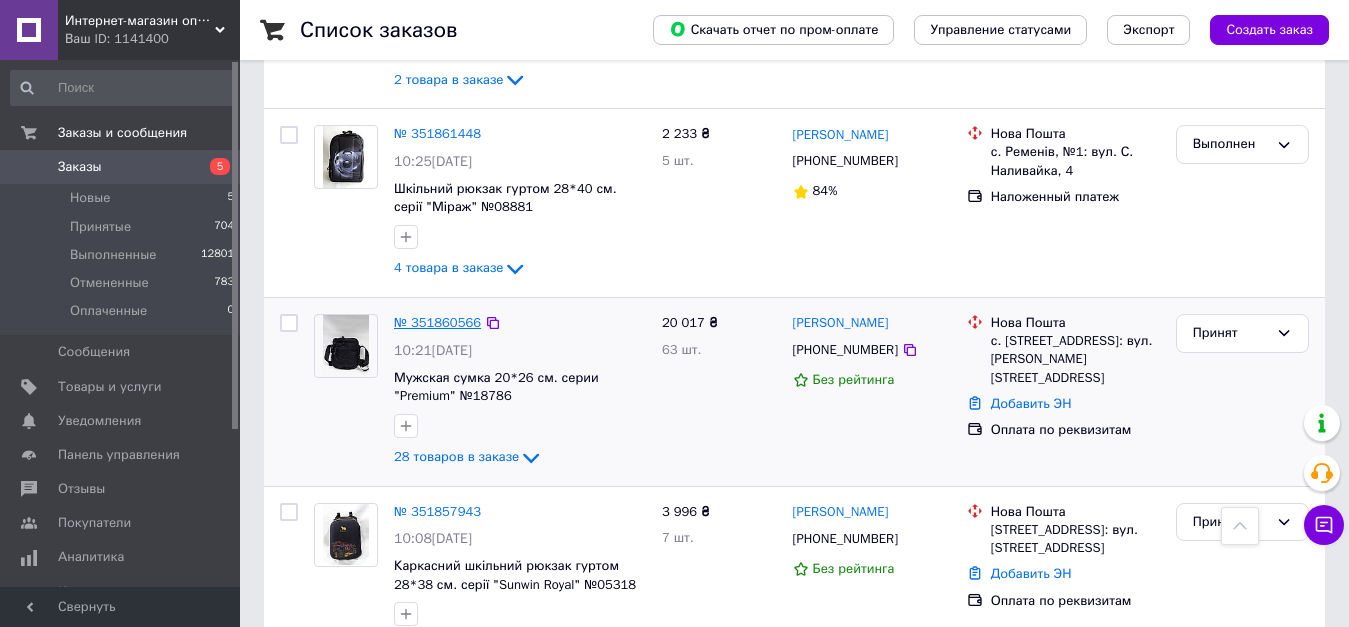 click on "№ 351860566" at bounding box center (437, 322) 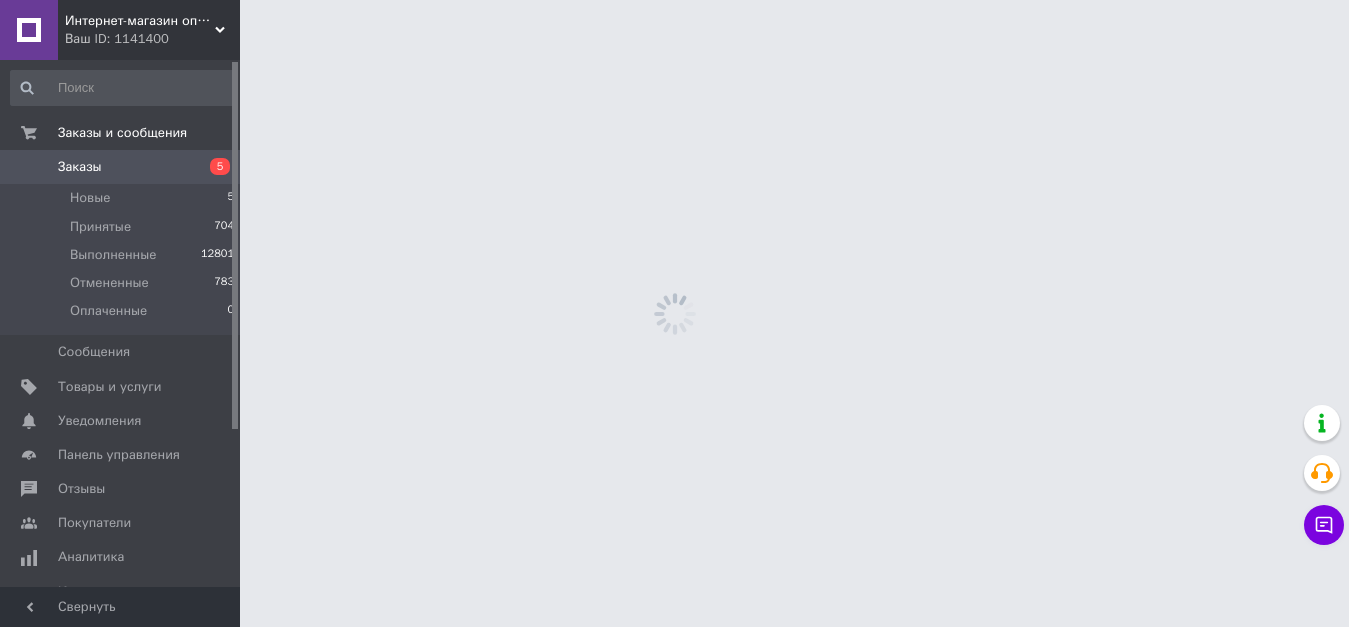 scroll, scrollTop: 0, scrollLeft: 0, axis: both 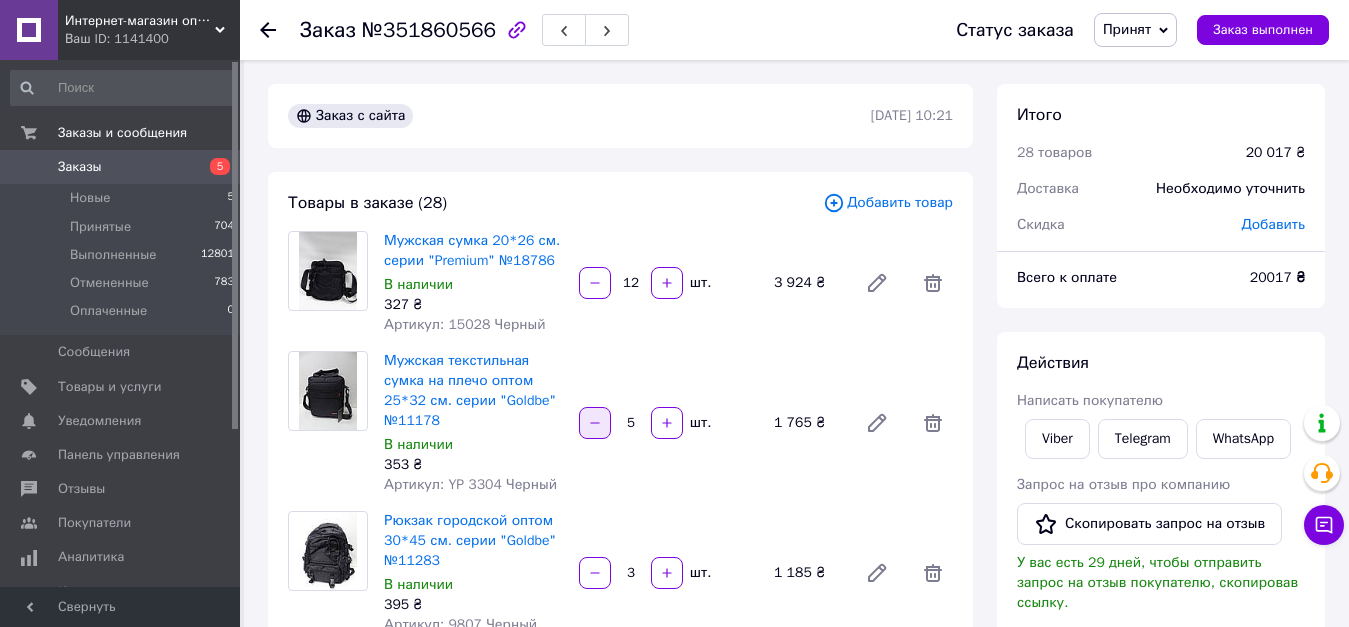 click 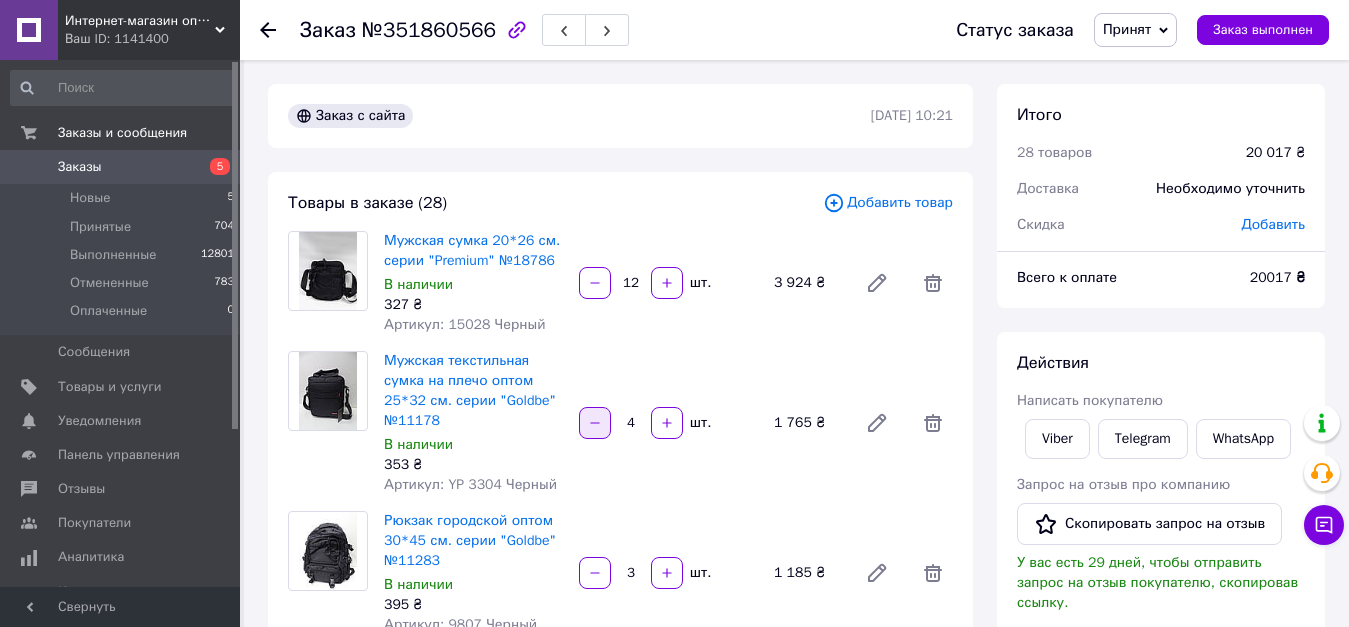 click 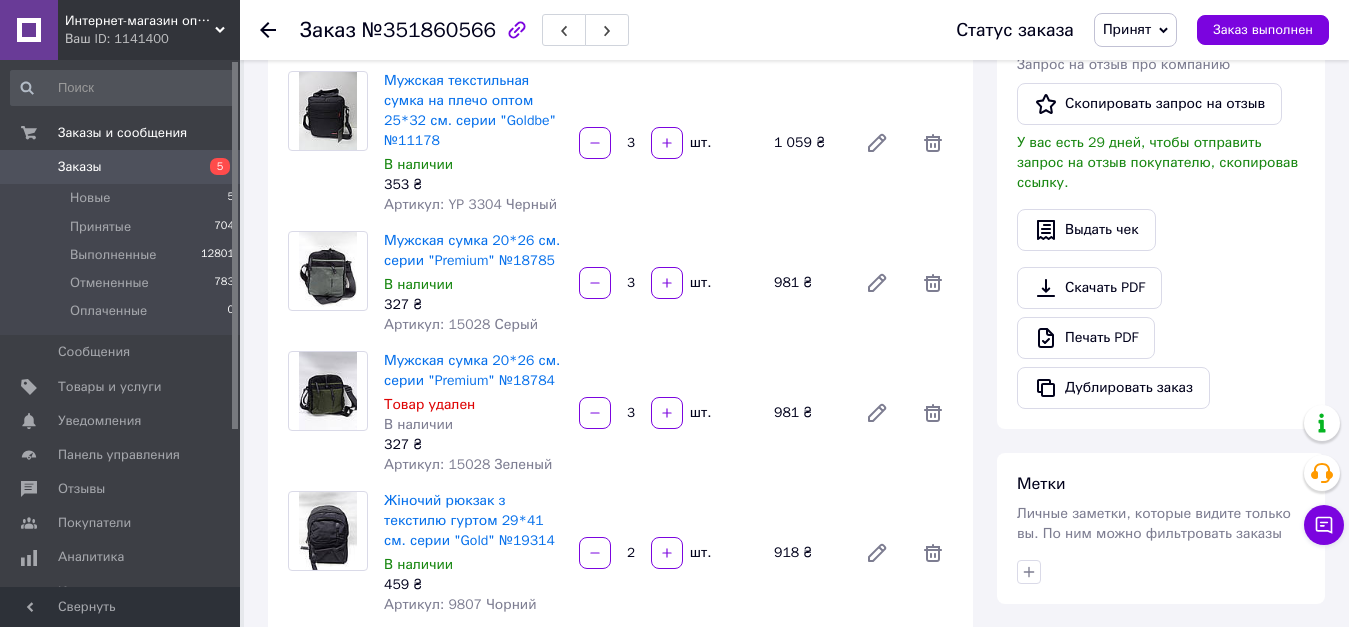 scroll, scrollTop: 500, scrollLeft: 0, axis: vertical 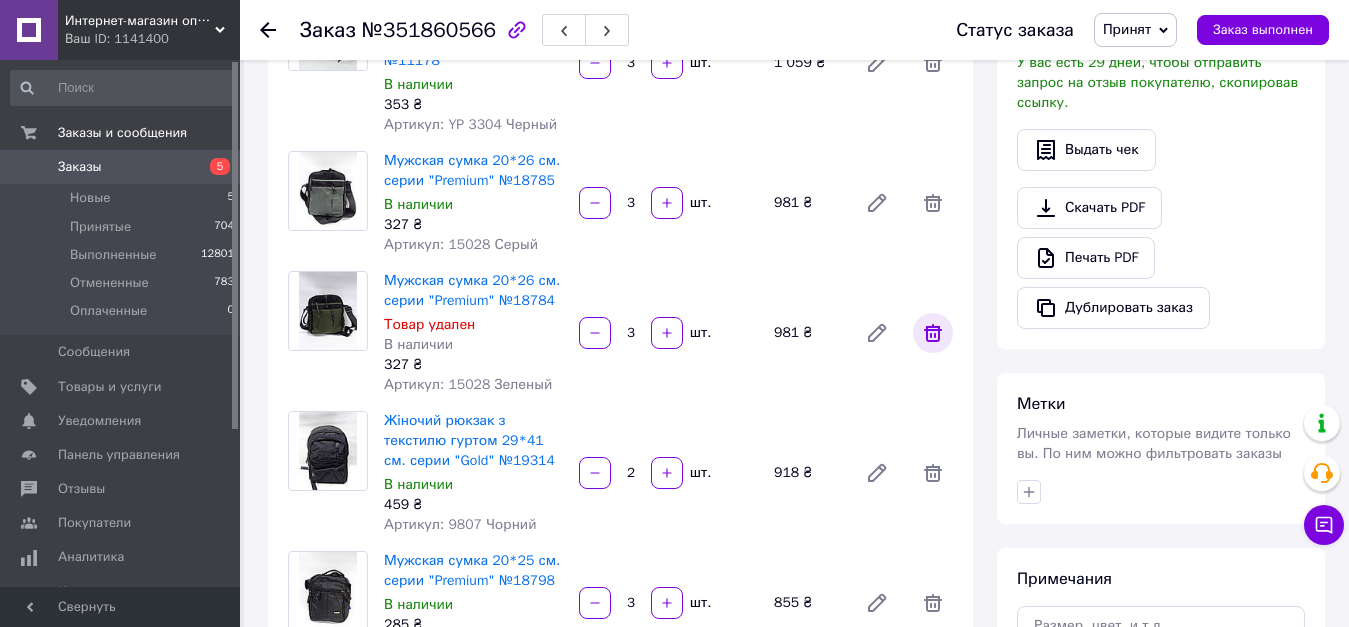 click 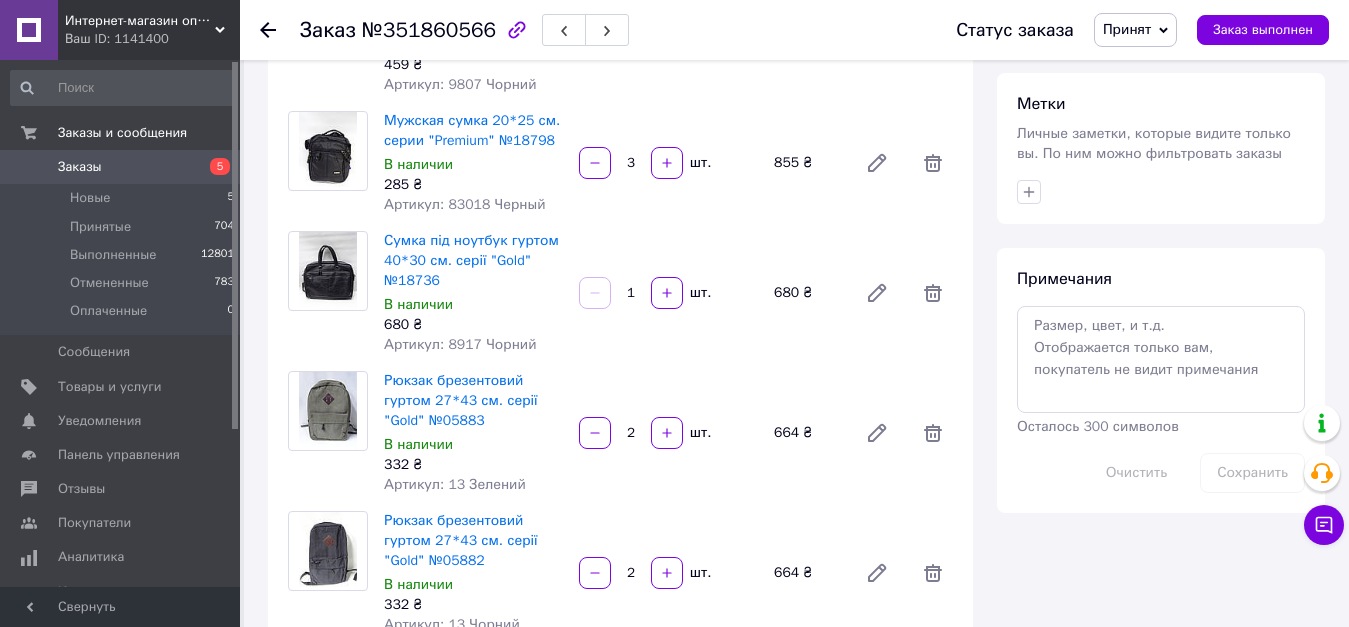 scroll, scrollTop: 700, scrollLeft: 0, axis: vertical 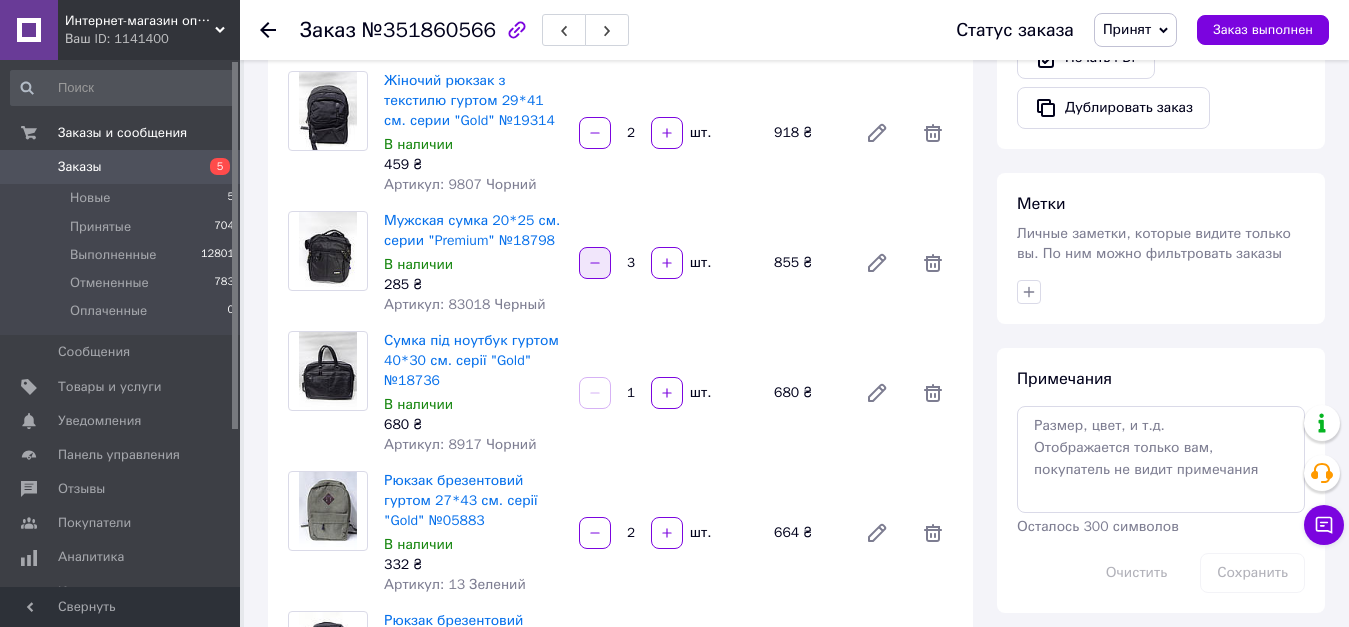 click 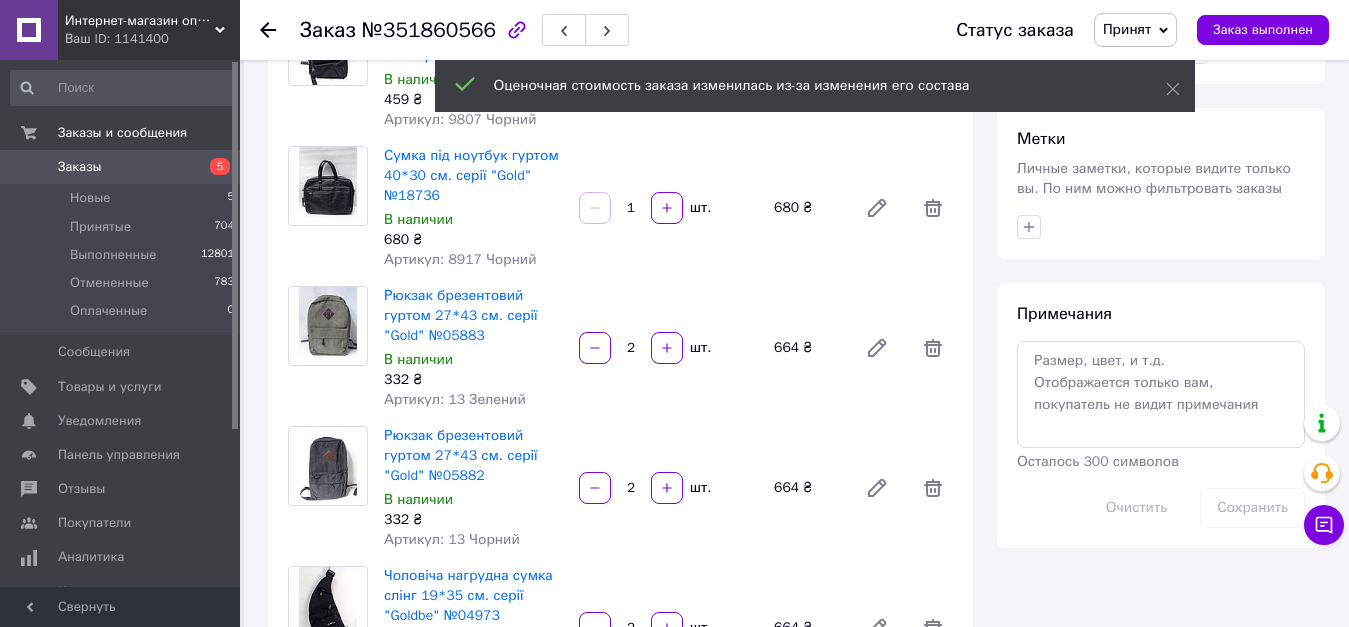 scroll, scrollTop: 800, scrollLeft: 0, axis: vertical 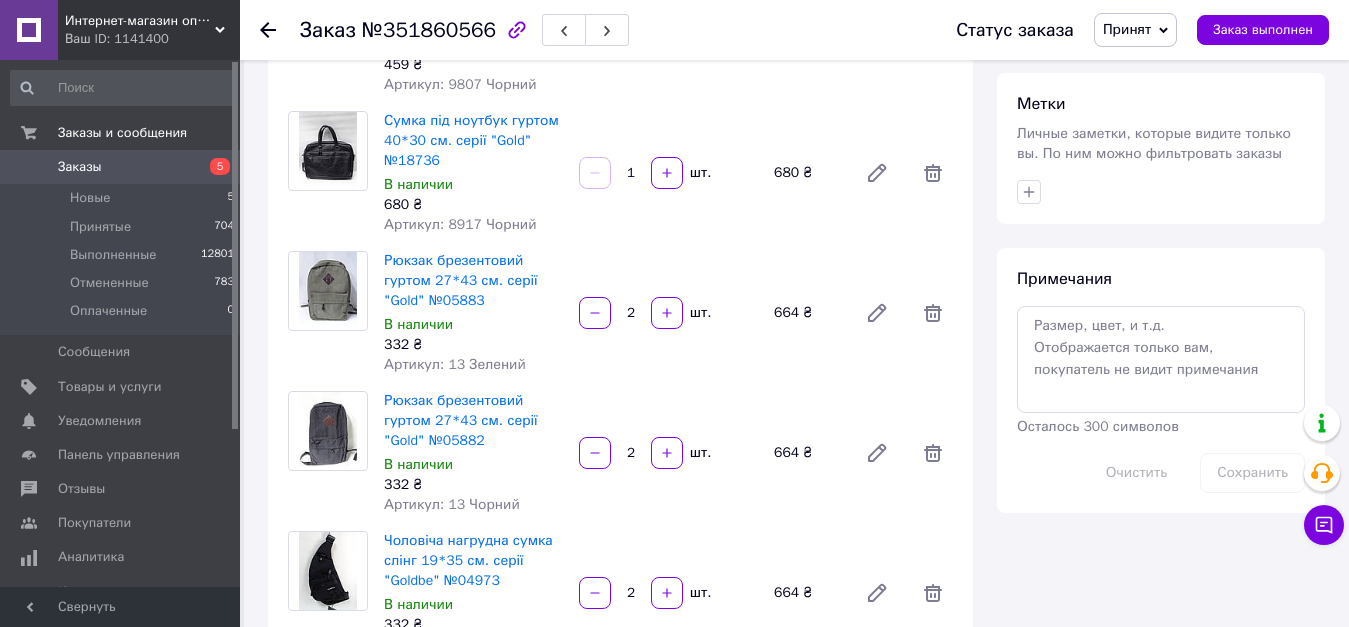 click 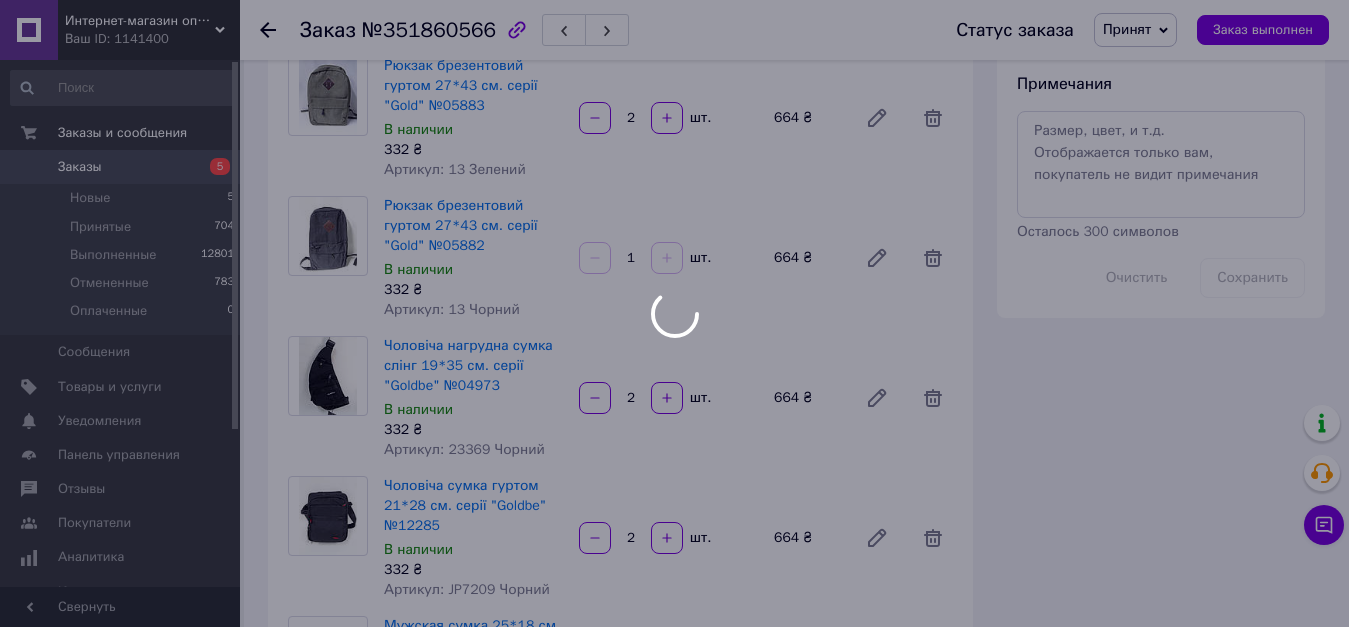 scroll, scrollTop: 1000, scrollLeft: 0, axis: vertical 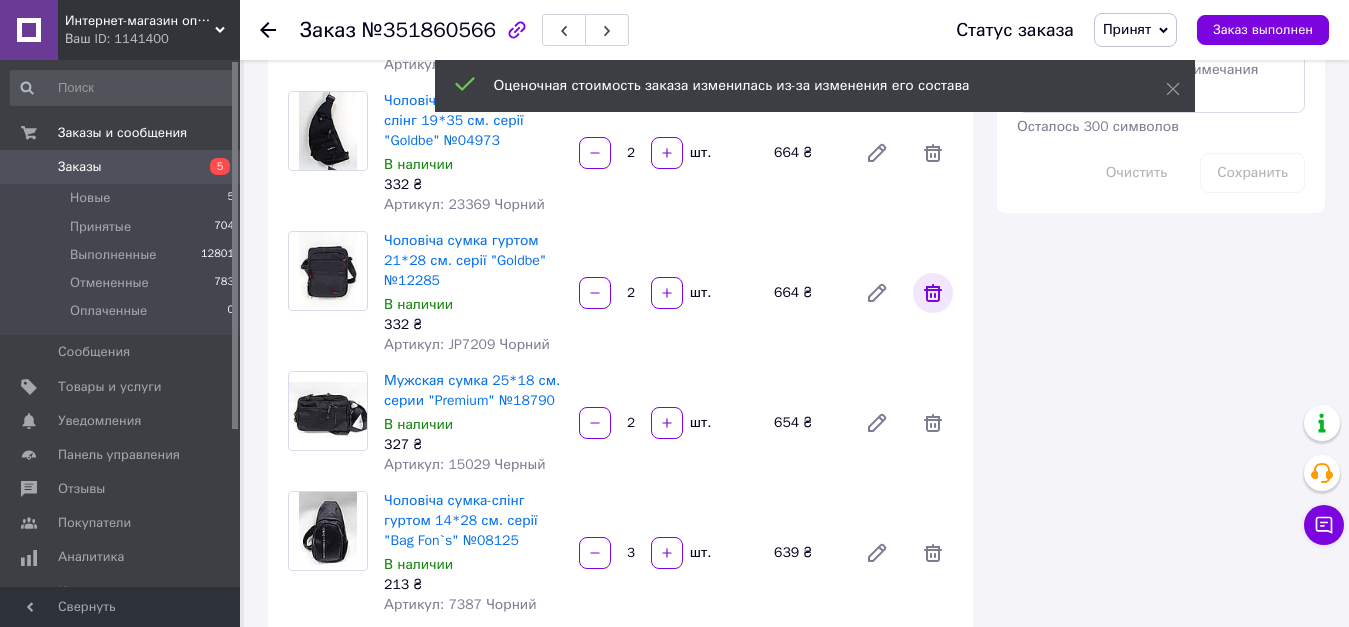 click 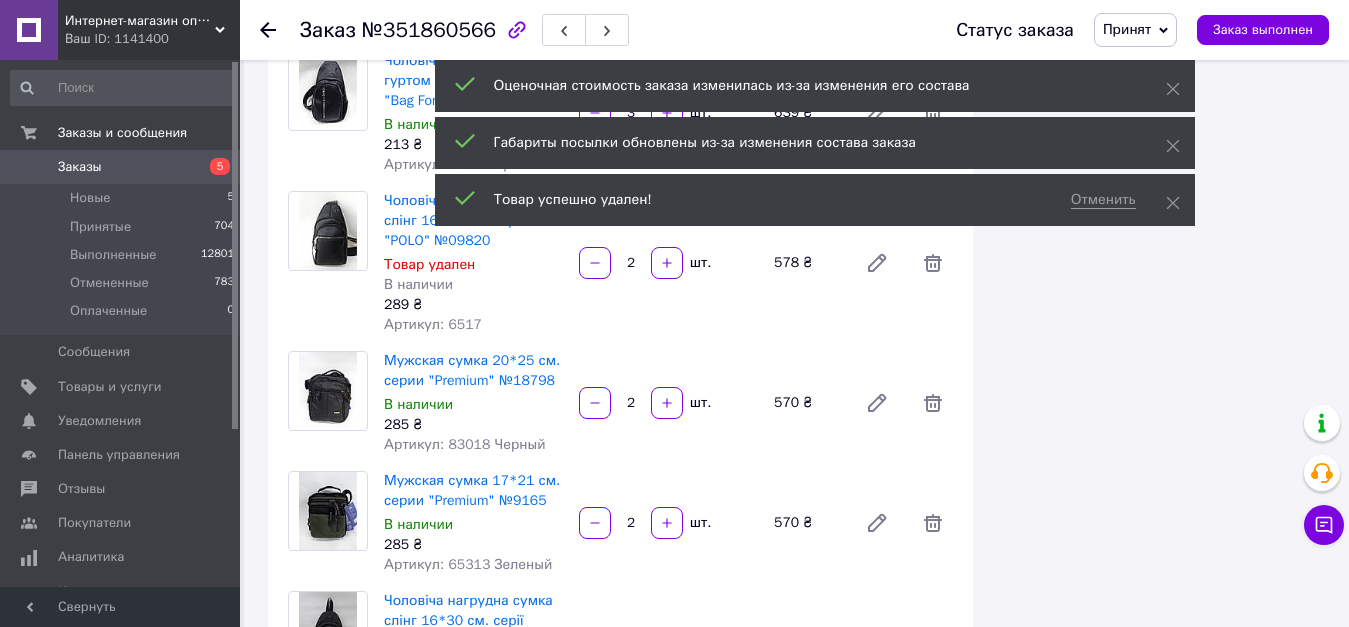 scroll, scrollTop: 1260, scrollLeft: 0, axis: vertical 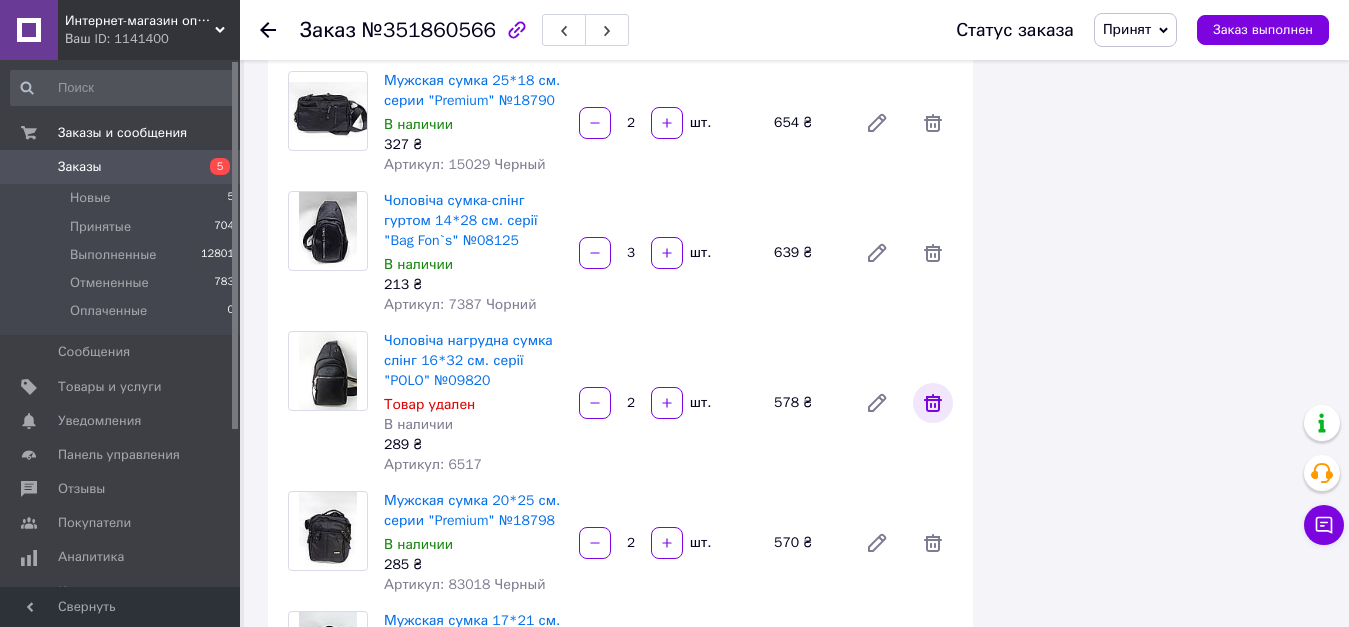 click 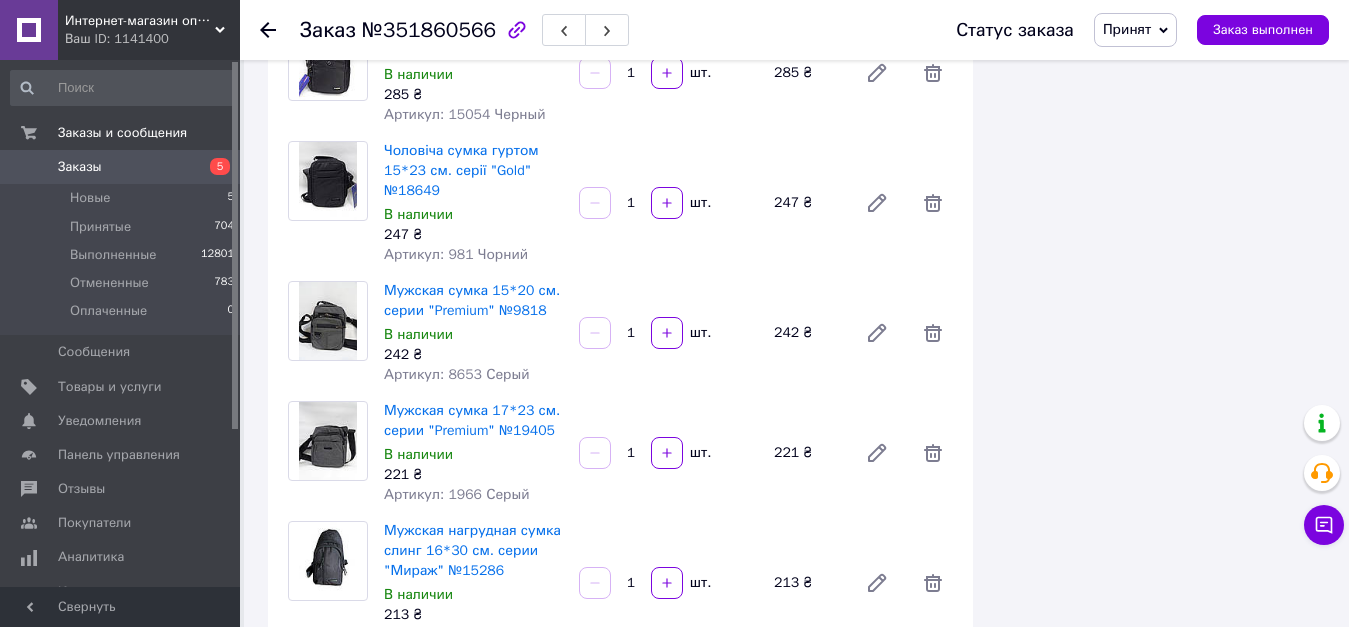 scroll, scrollTop: 2960, scrollLeft: 0, axis: vertical 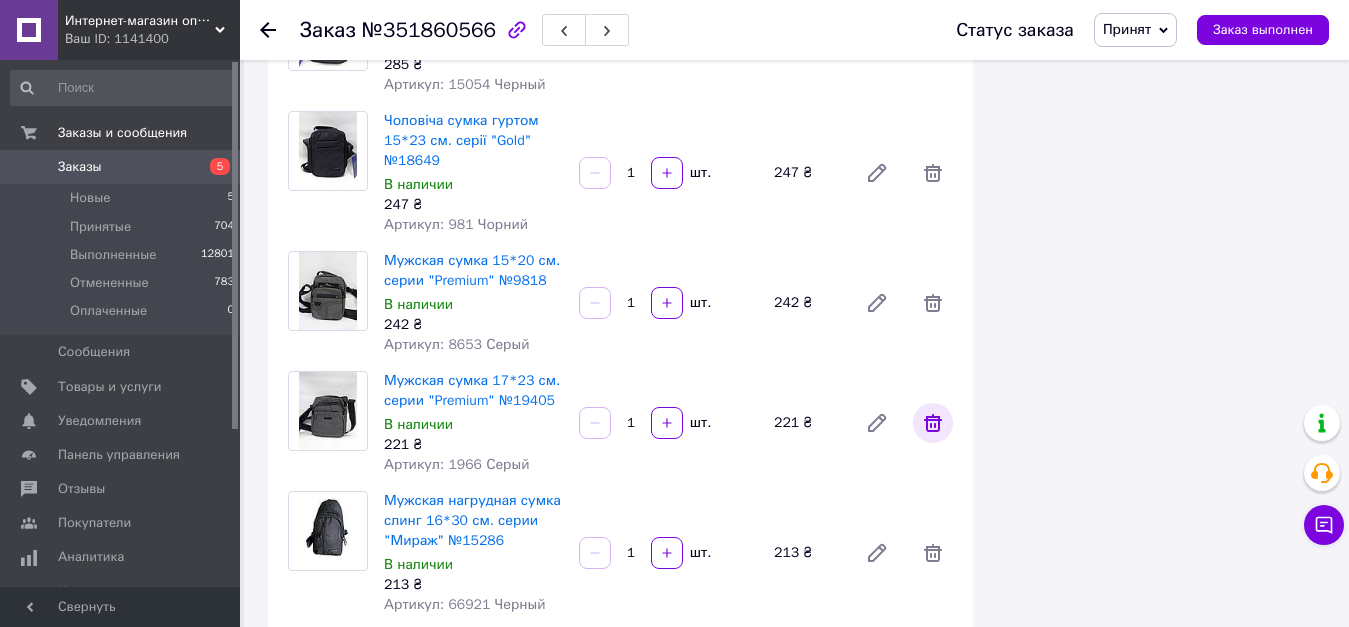 click 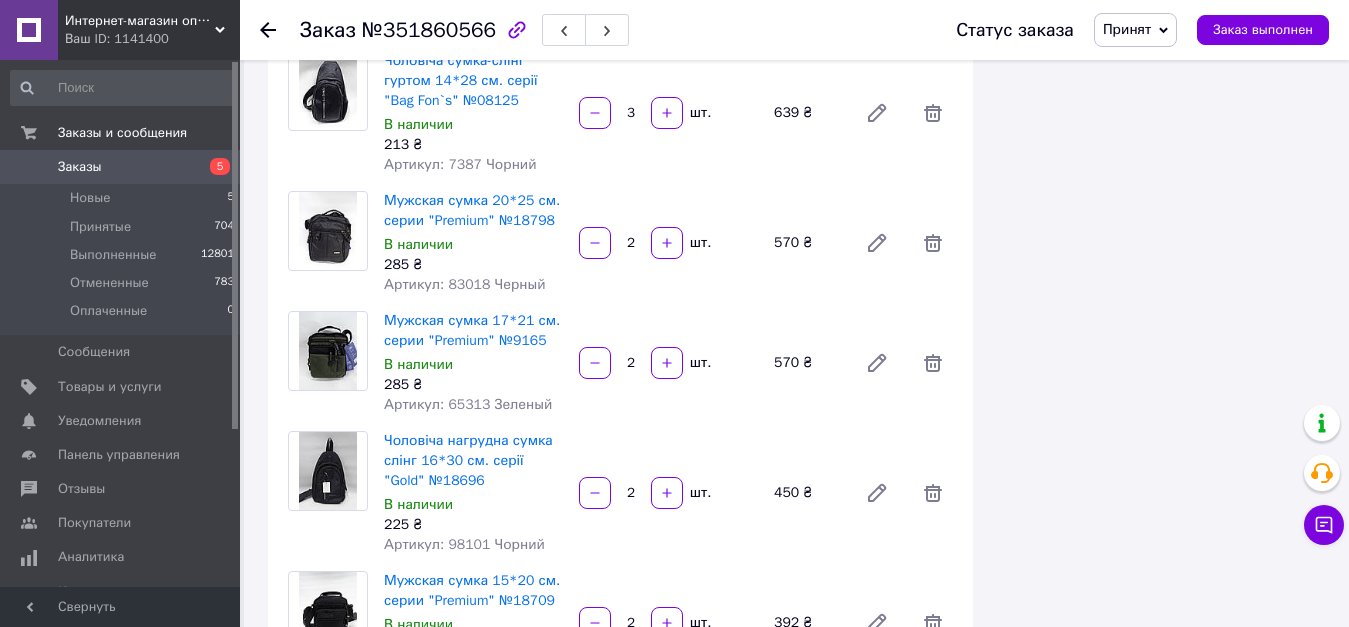 scroll, scrollTop: 1360, scrollLeft: 0, axis: vertical 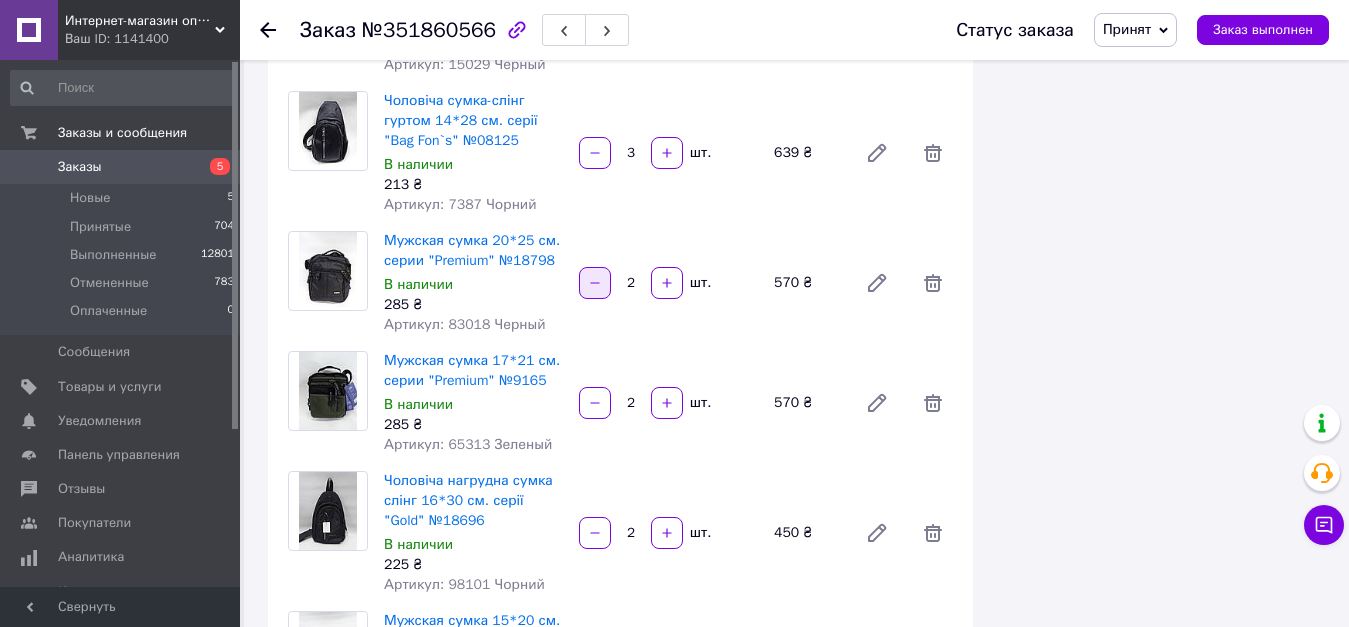click at bounding box center (595, 283) 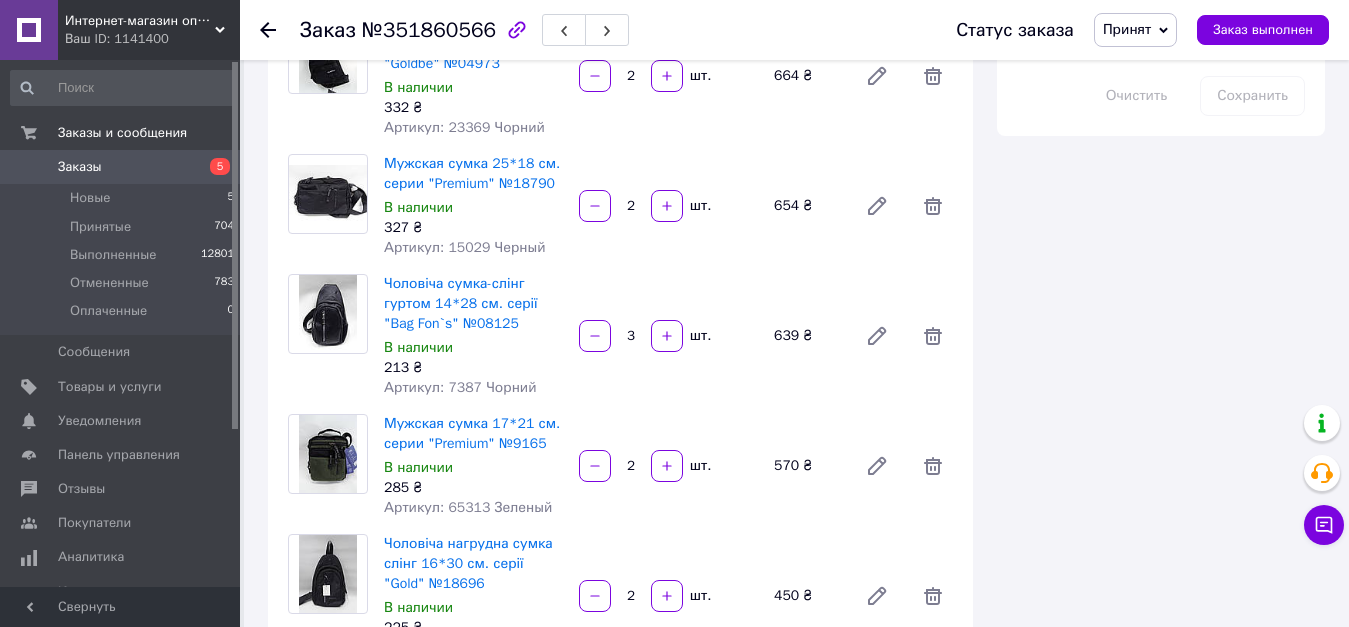 scroll, scrollTop: 1160, scrollLeft: 0, axis: vertical 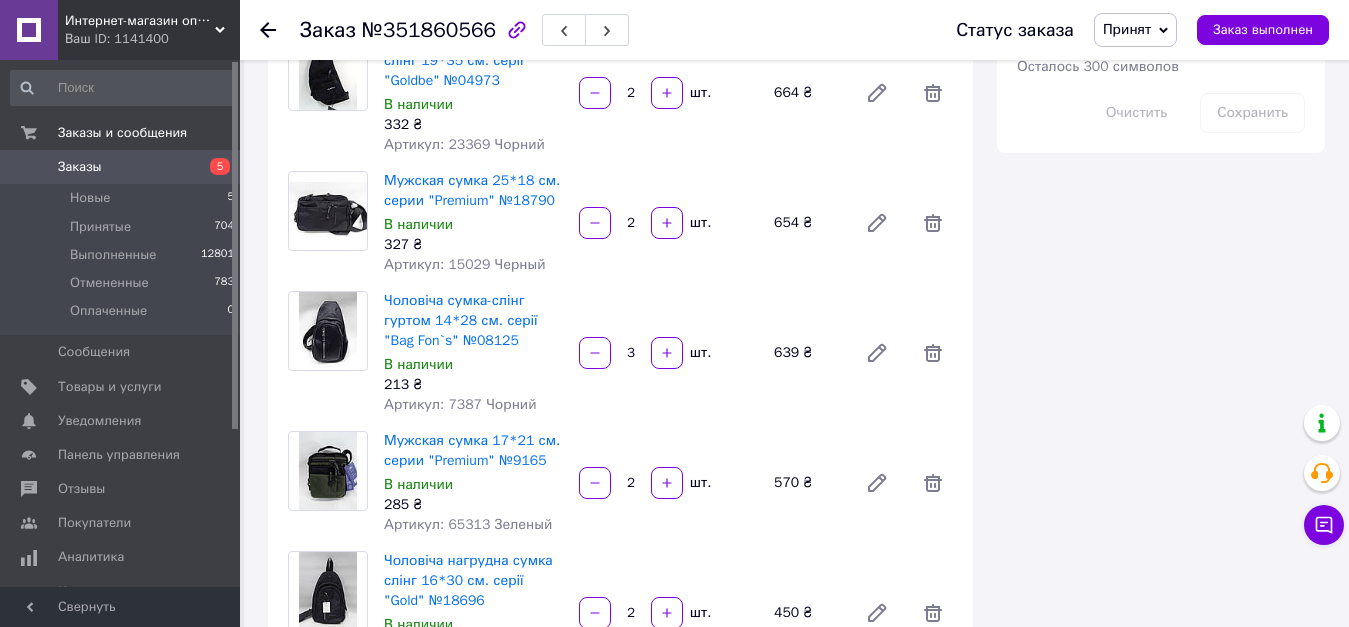 click 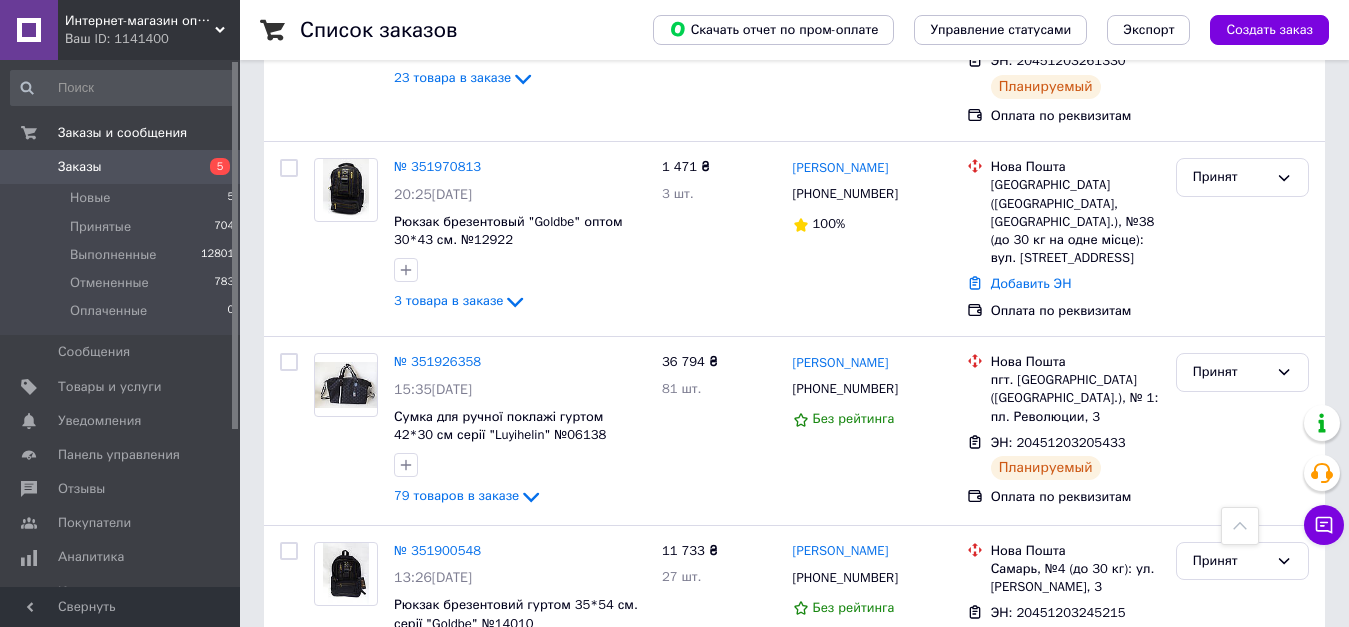 scroll, scrollTop: 2500, scrollLeft: 0, axis: vertical 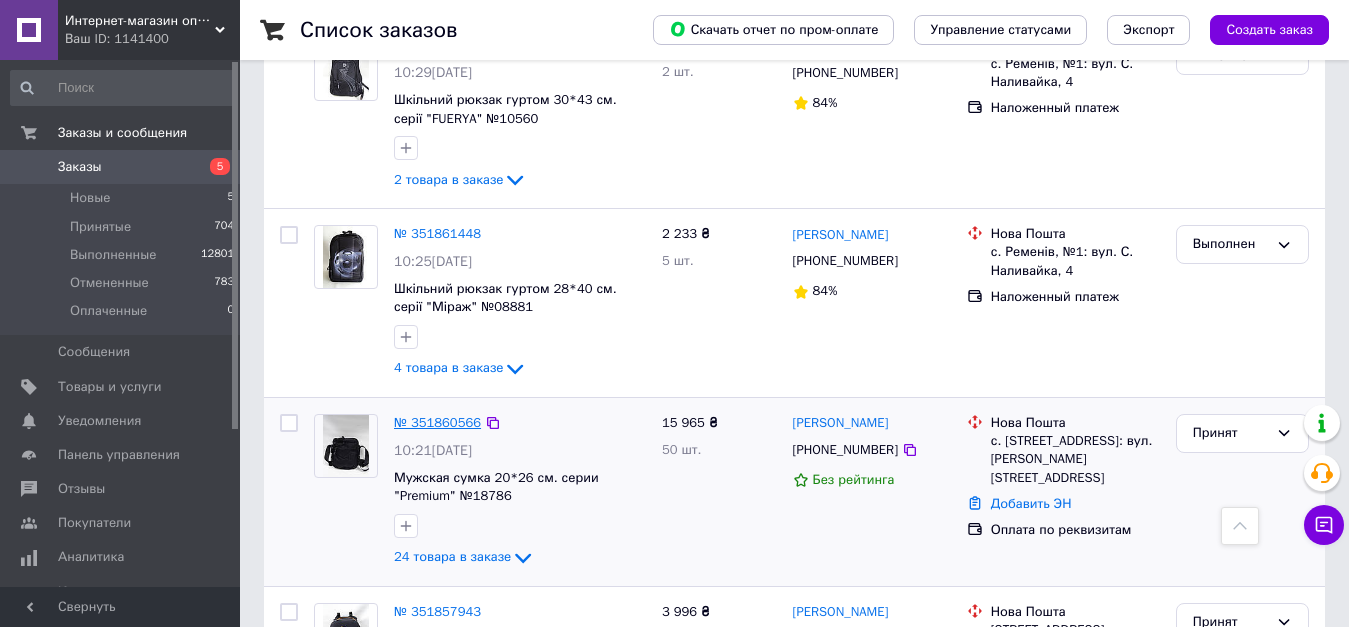 click on "№ 351860566" at bounding box center [437, 422] 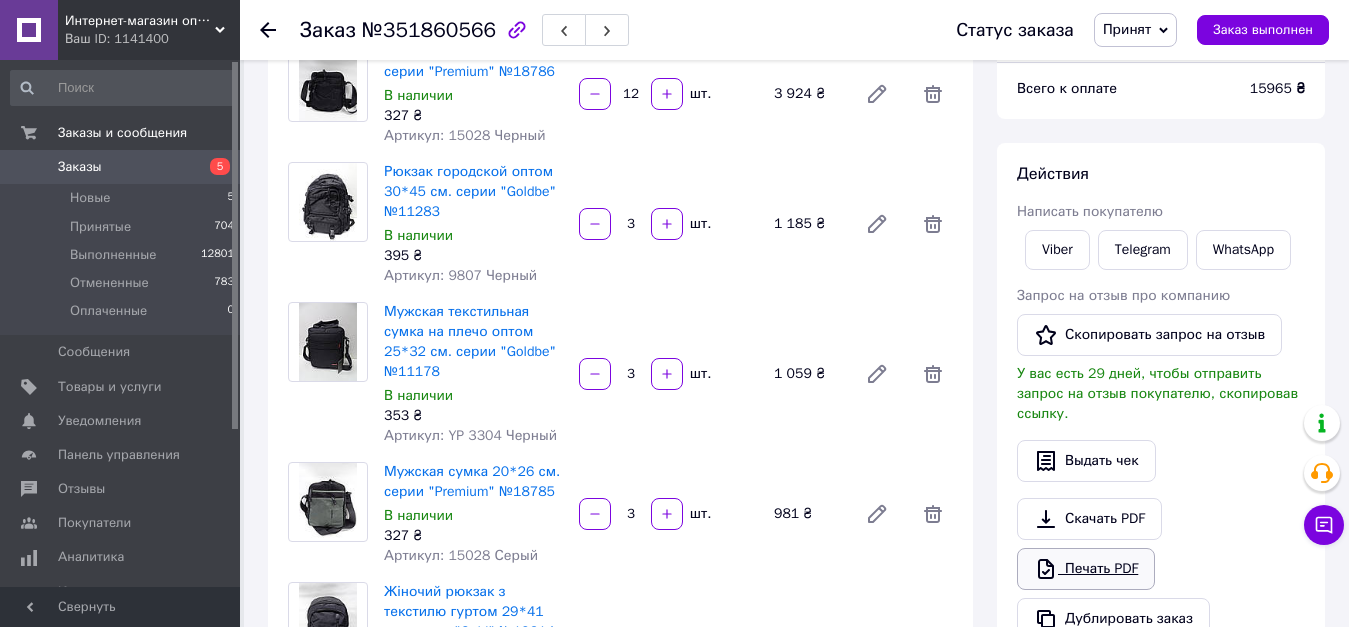 scroll, scrollTop: 300, scrollLeft: 0, axis: vertical 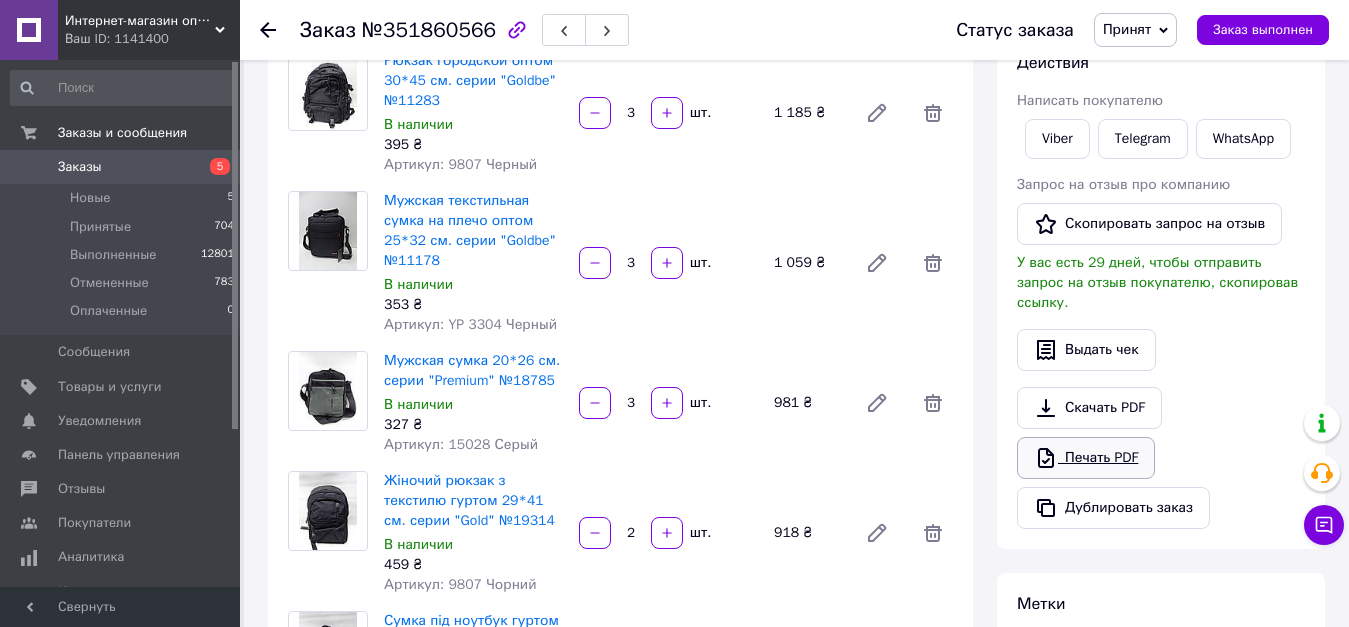 click on "Печать PDF" at bounding box center [1086, 458] 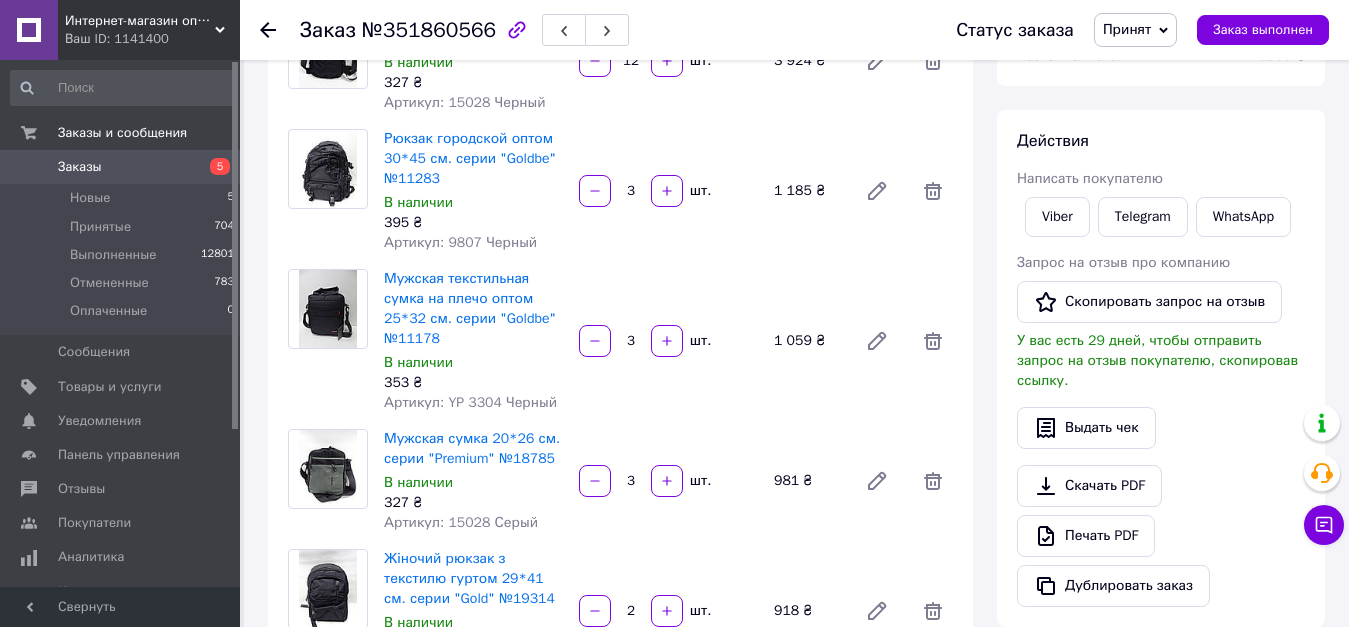 scroll, scrollTop: 200, scrollLeft: 0, axis: vertical 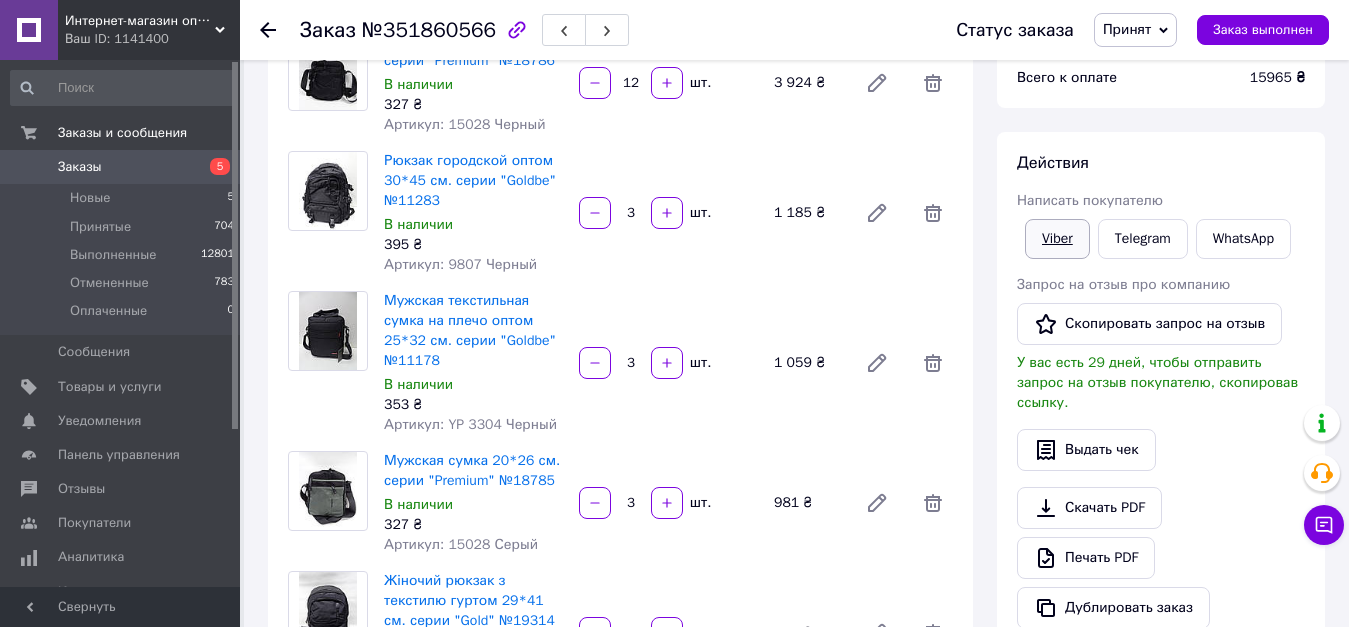 click on "Viber" at bounding box center [1057, 239] 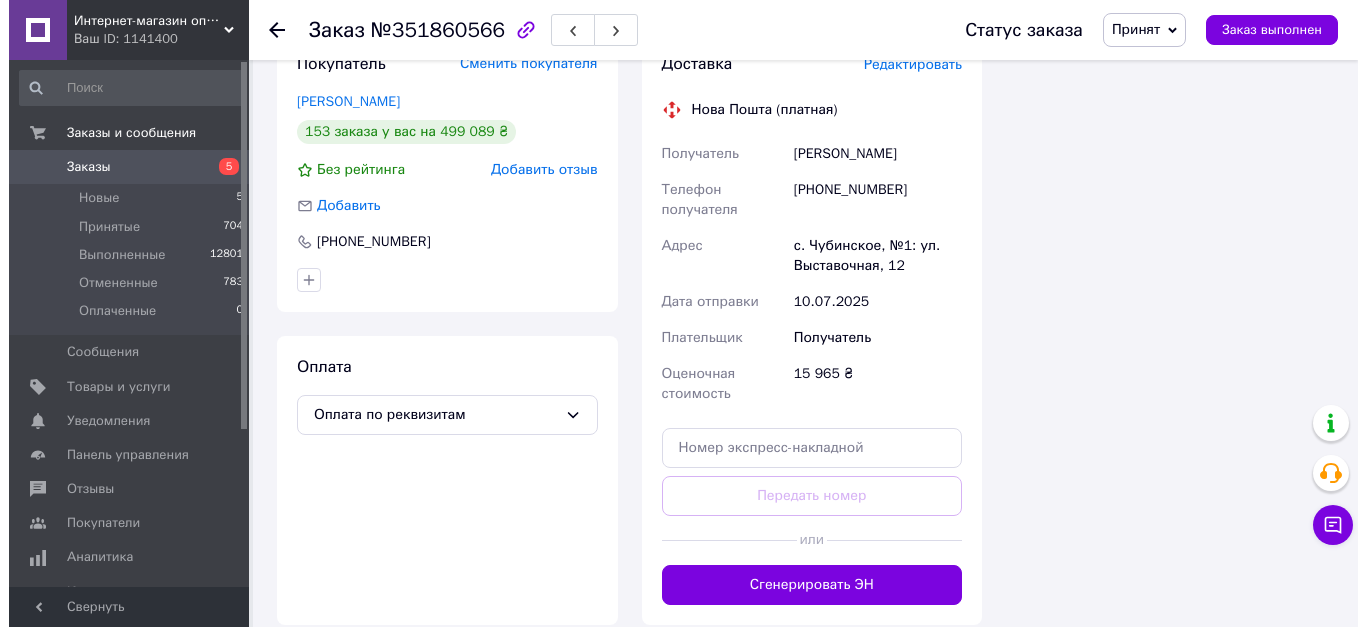 scroll, scrollTop: 3500, scrollLeft: 0, axis: vertical 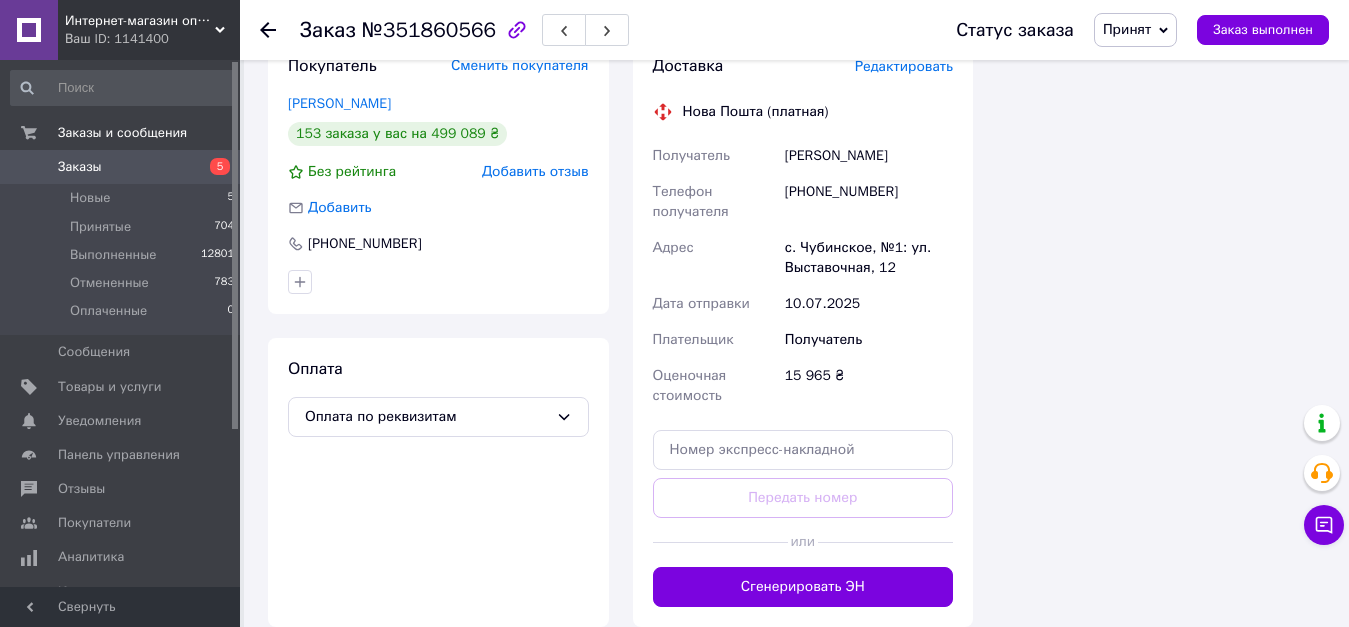click on "Редактировать" at bounding box center [904, 66] 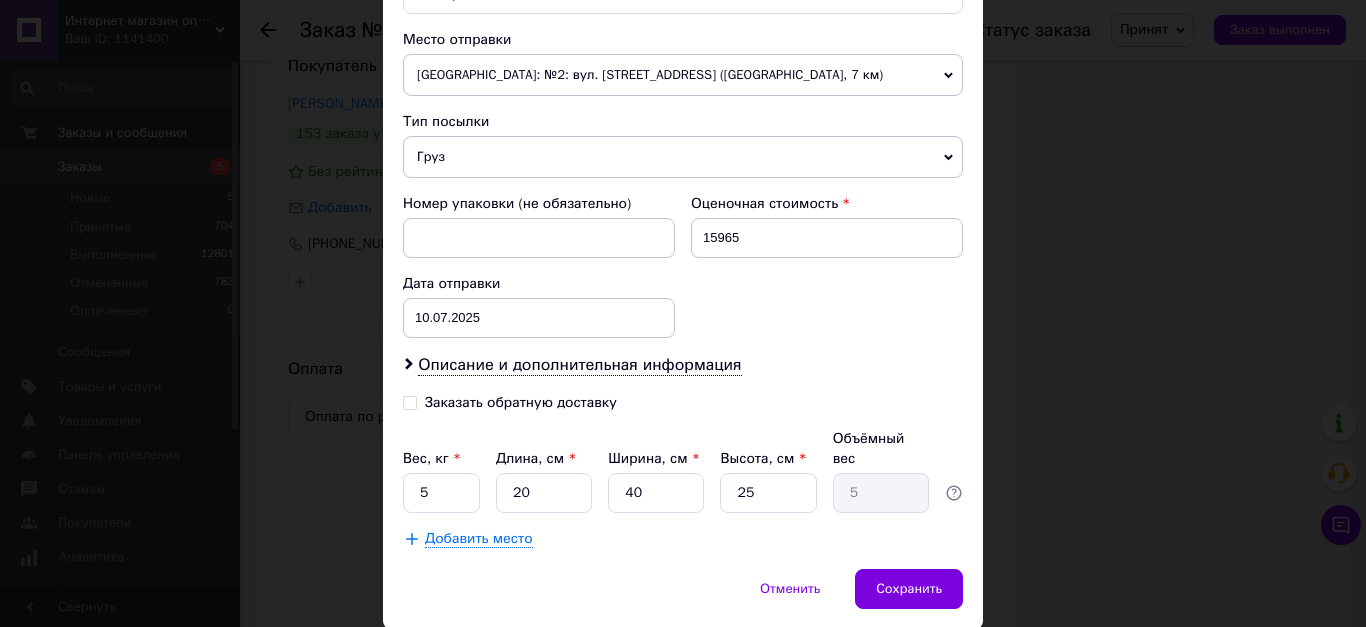 scroll, scrollTop: 700, scrollLeft: 0, axis: vertical 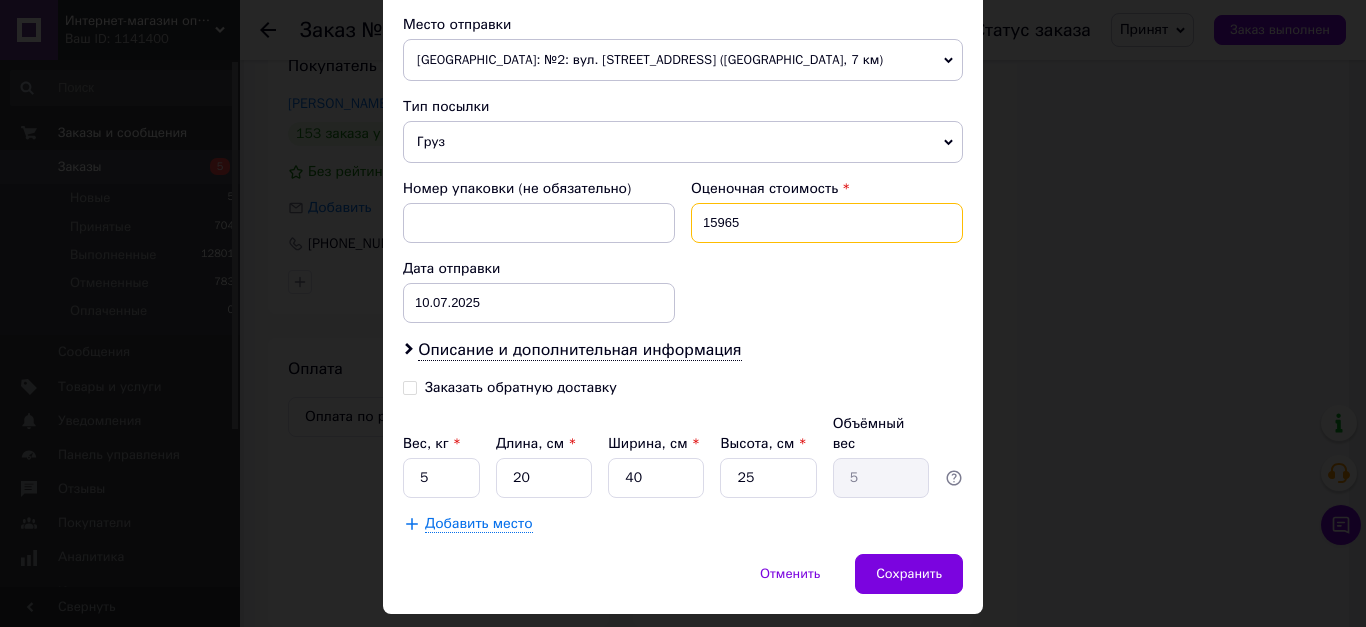 click on "15965" at bounding box center [827, 223] 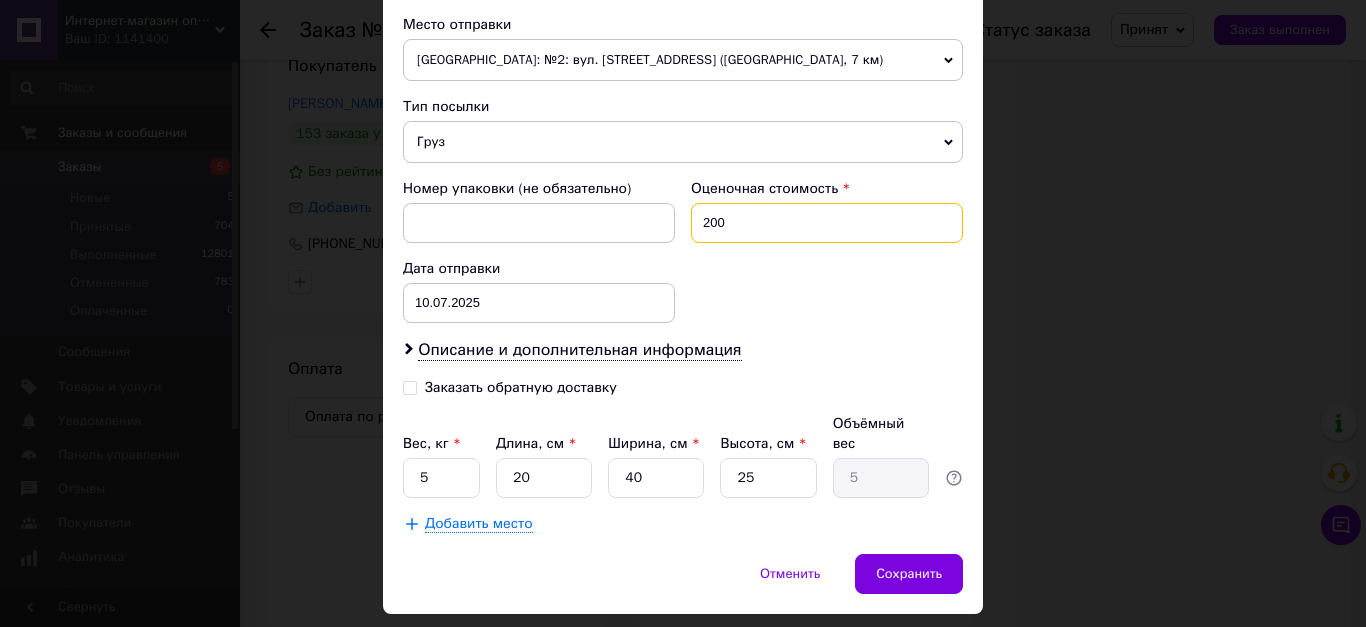 type on "200" 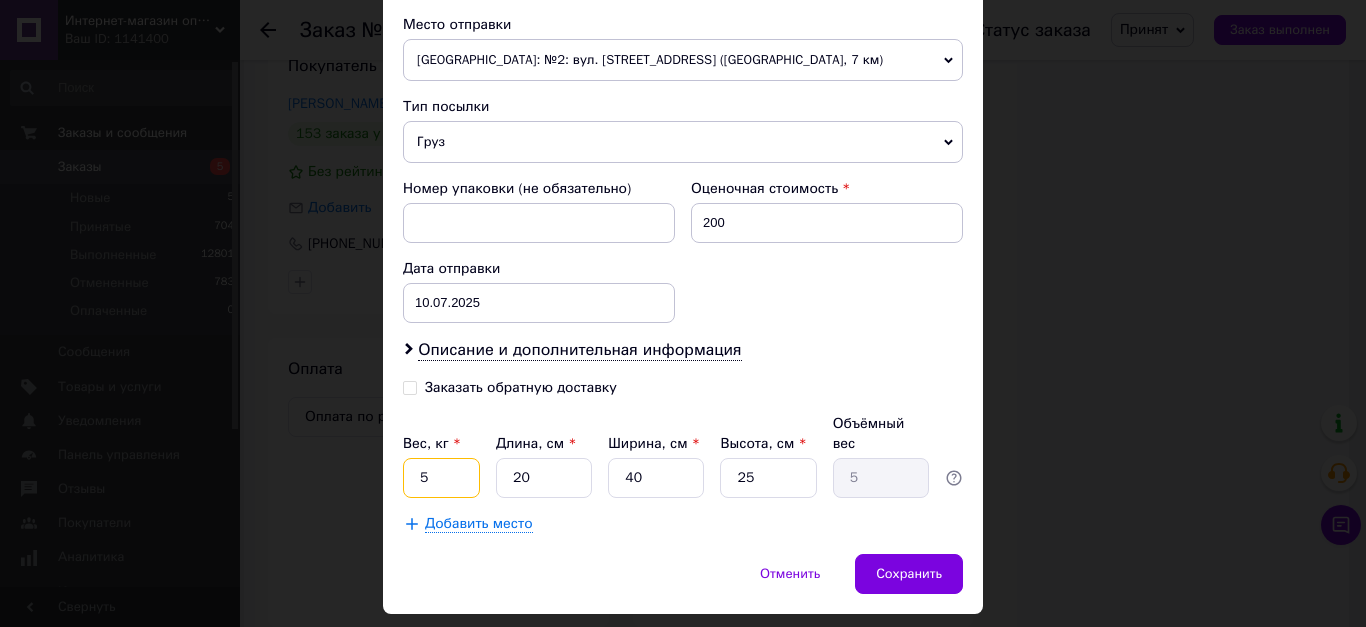 click on "5" at bounding box center [441, 478] 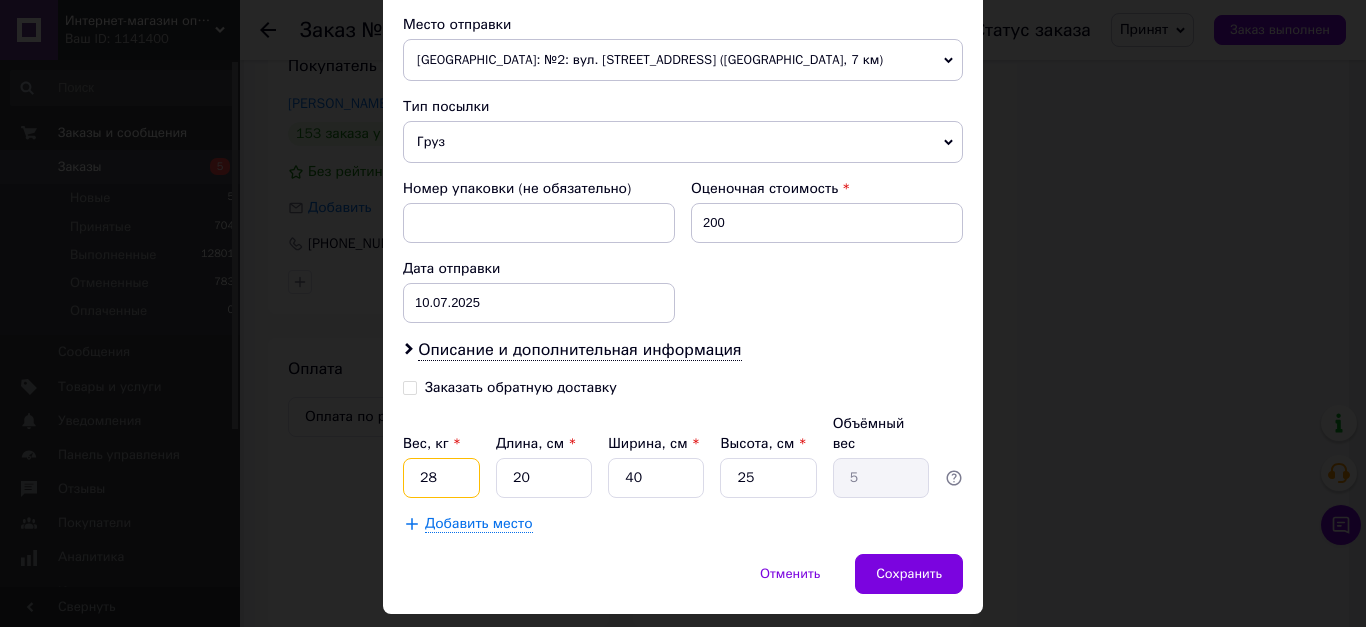 type on "28" 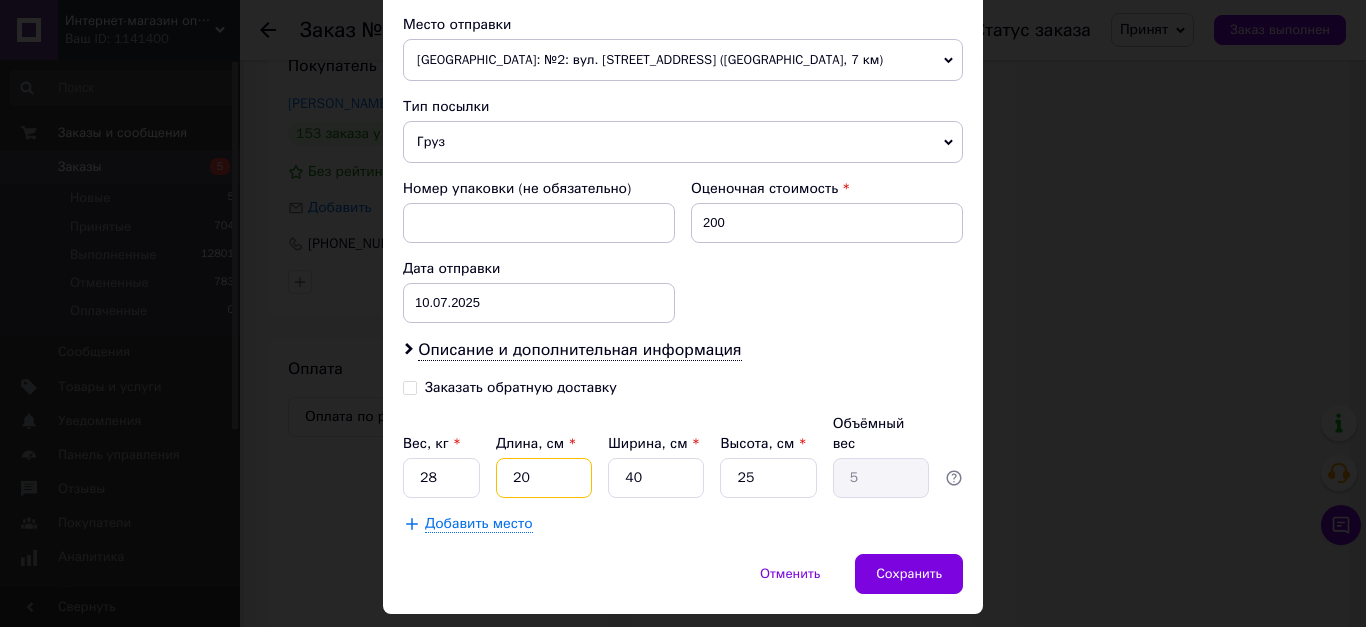 click on "20" at bounding box center (544, 478) 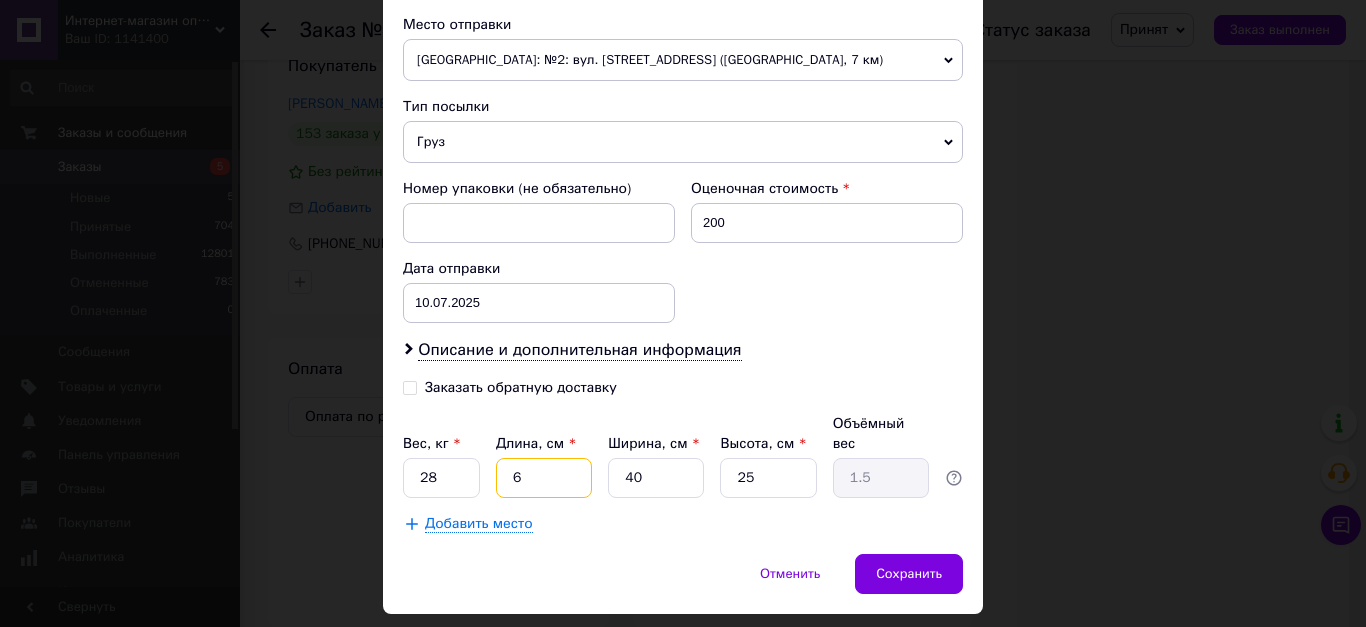 type on "60" 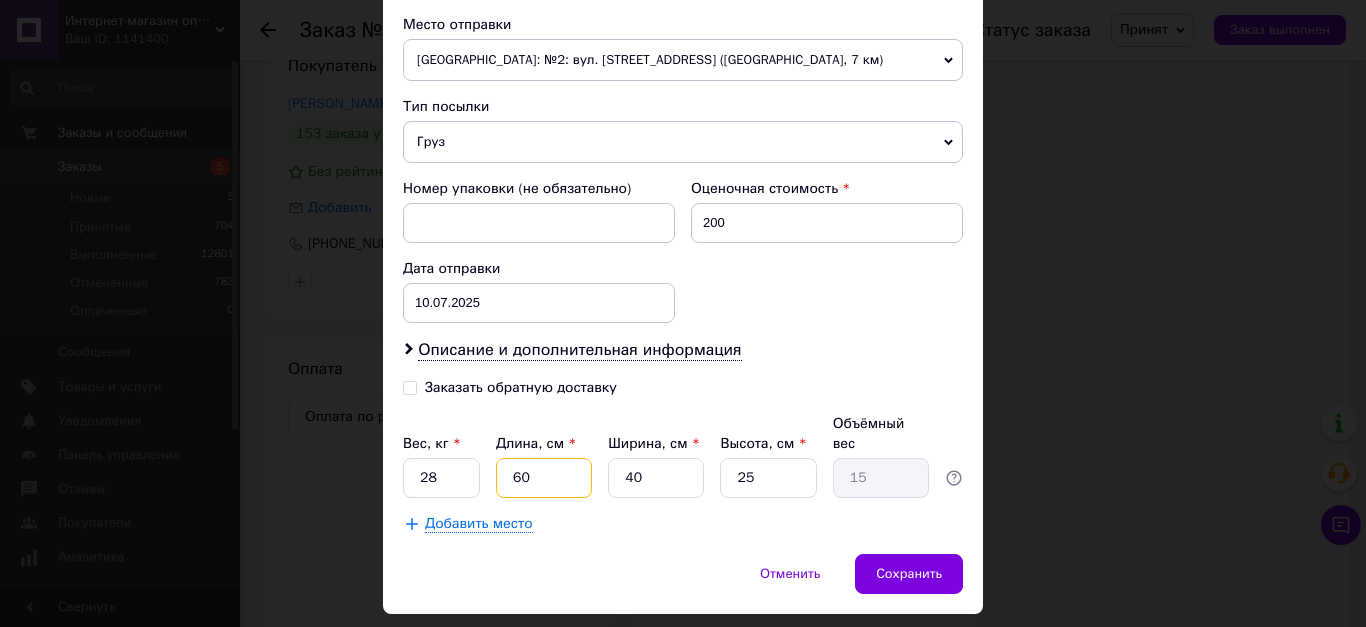 type on "60" 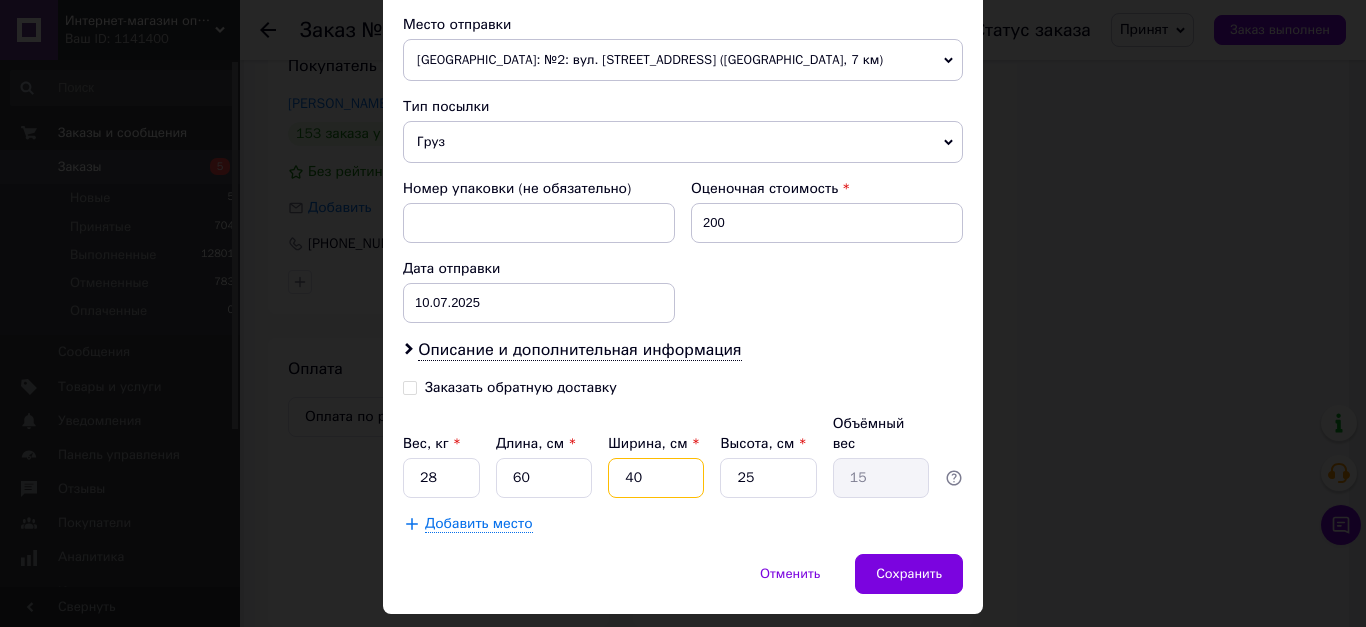 click on "40" at bounding box center (656, 478) 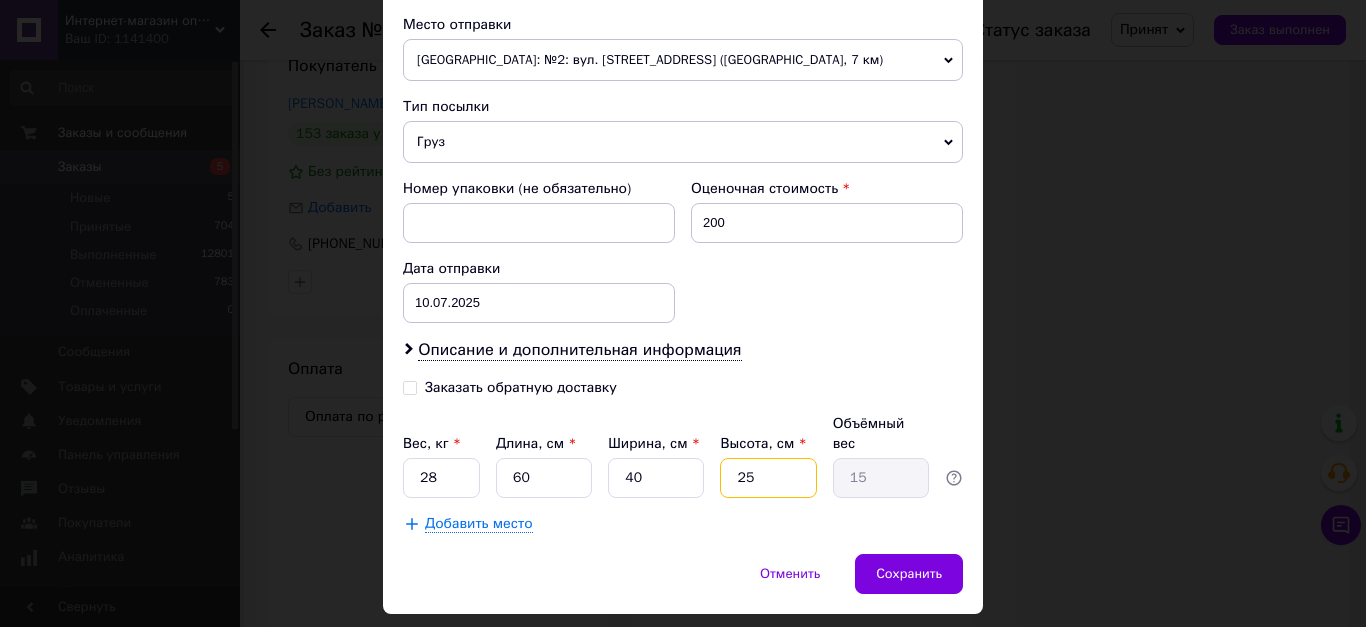 click on "25" at bounding box center (768, 478) 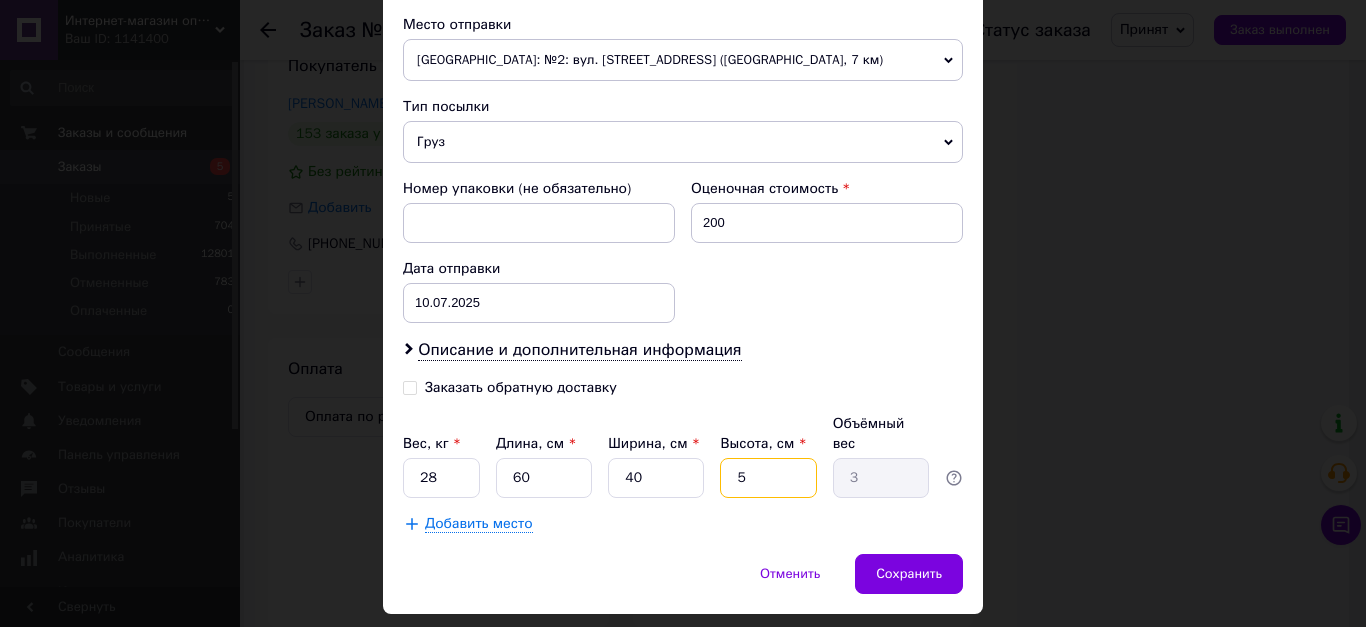 type on "45" 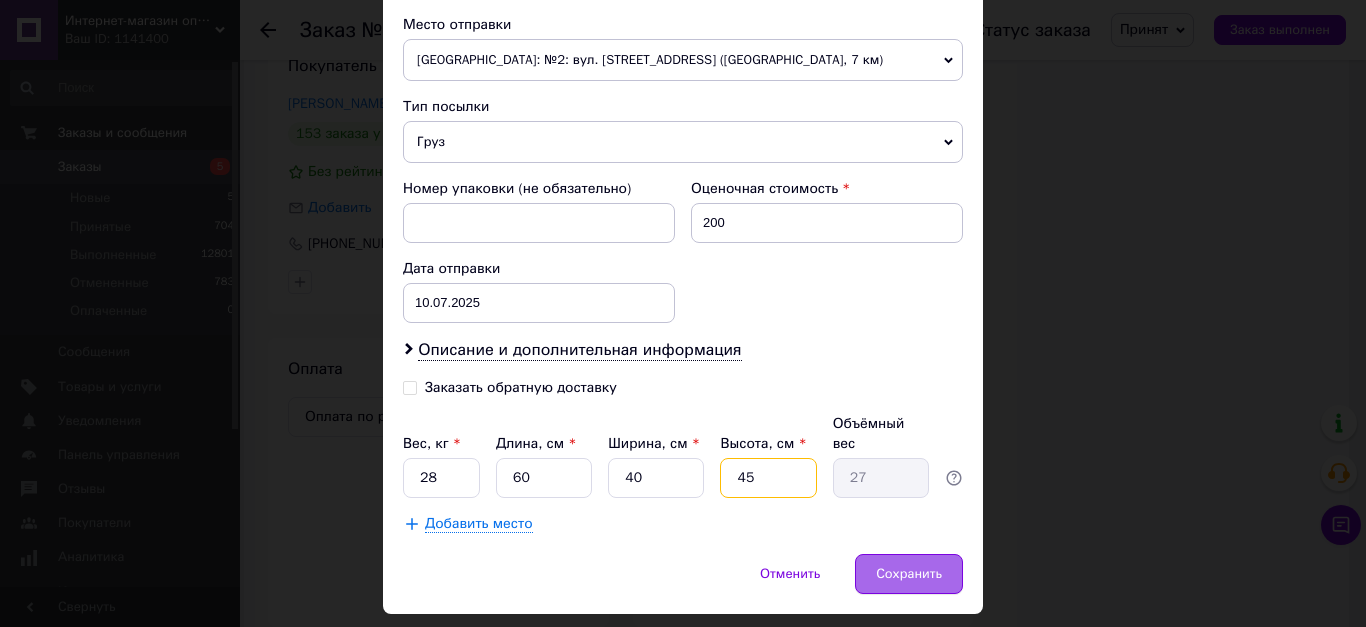 type on "45" 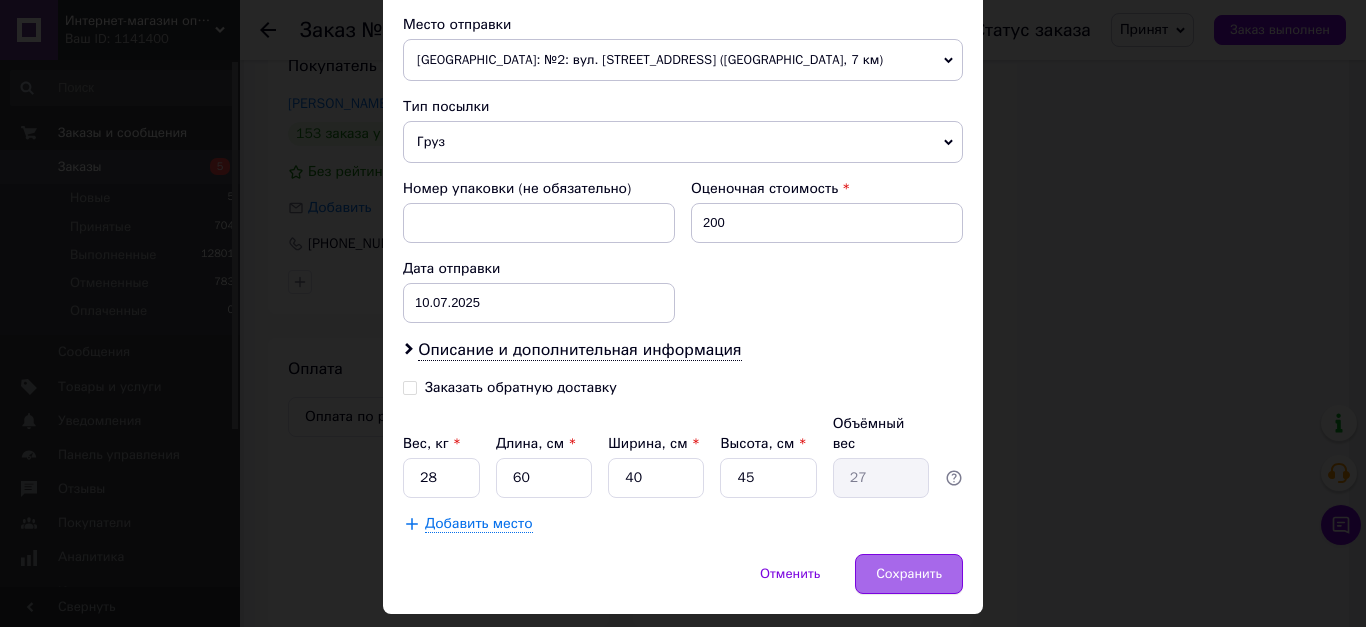 drag, startPoint x: 941, startPoint y: 563, endPoint x: 930, endPoint y: 549, distance: 17.804493 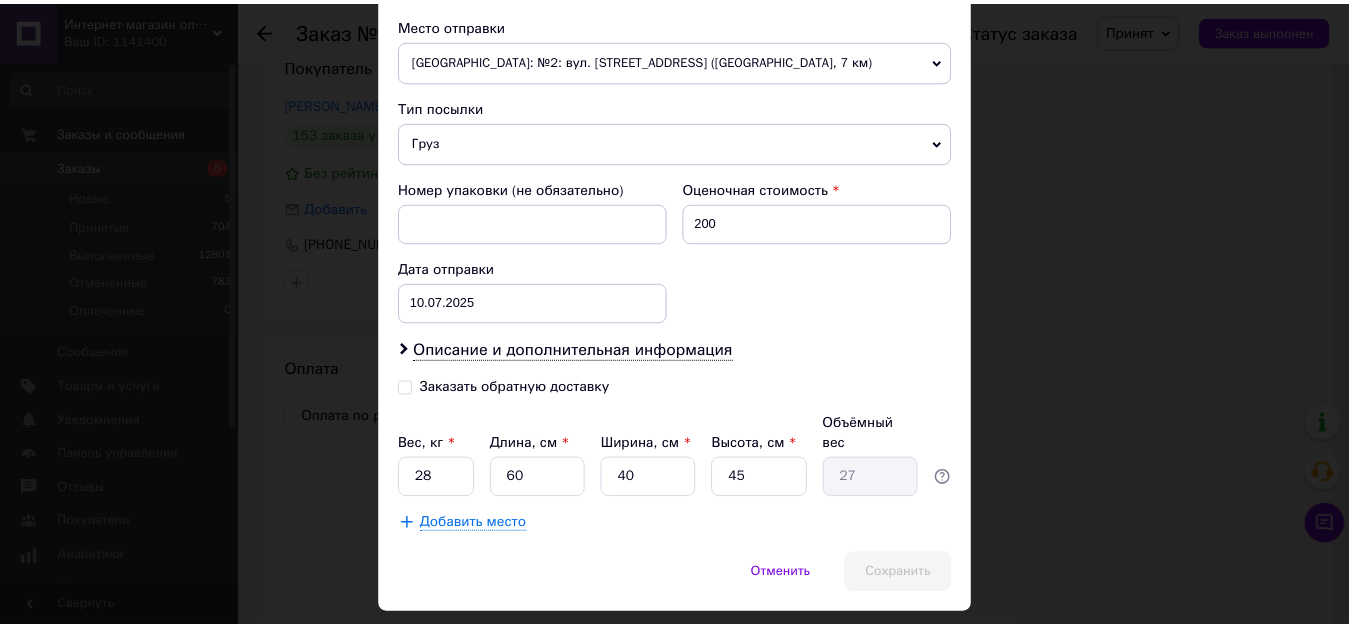 scroll, scrollTop: 728, scrollLeft: 0, axis: vertical 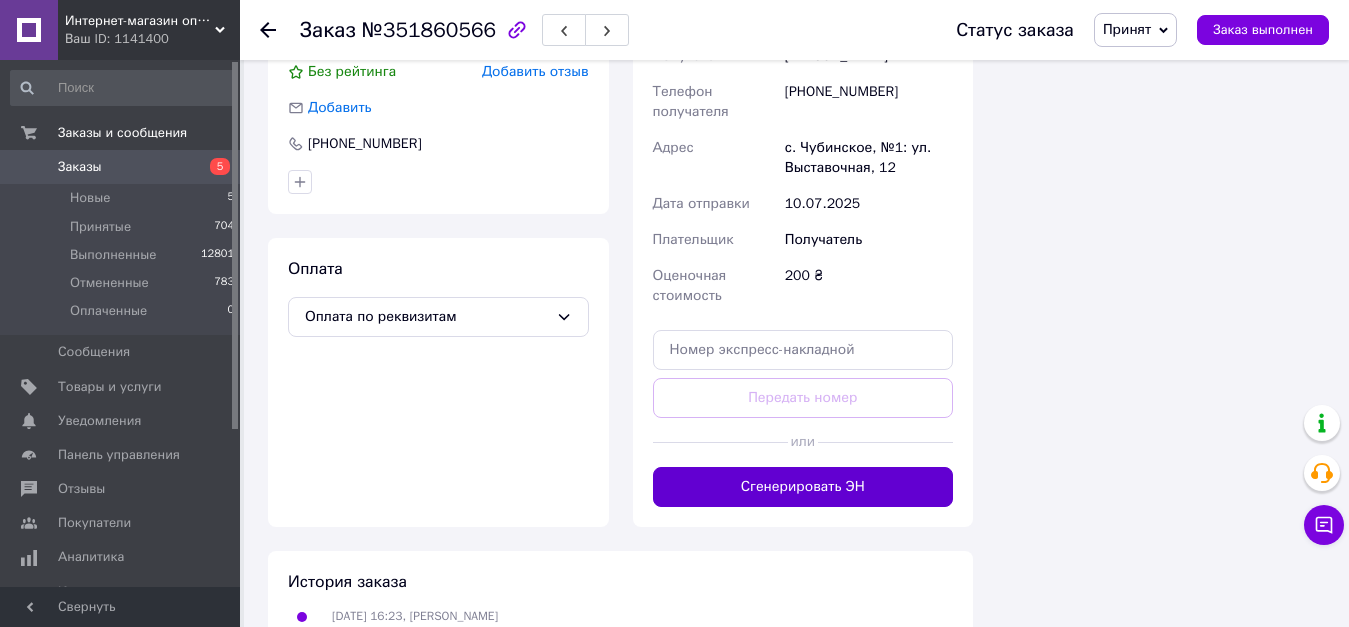 click on "Сгенерировать ЭН" at bounding box center [803, 487] 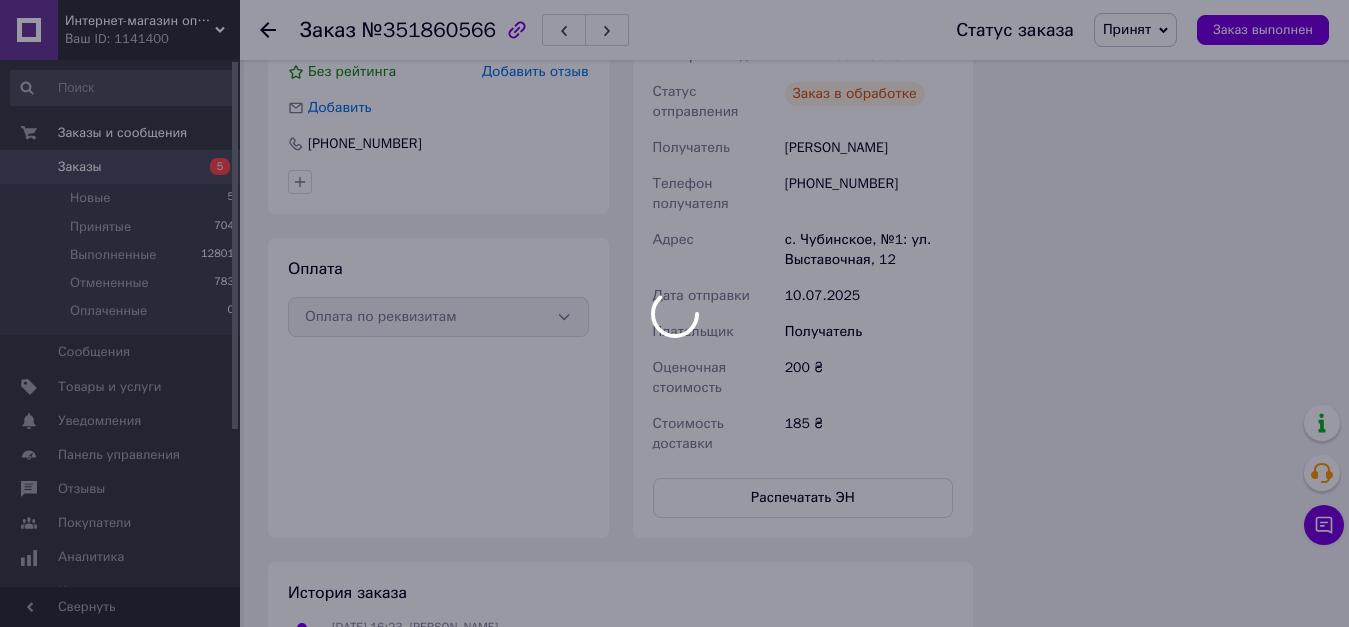 click at bounding box center [674, 313] 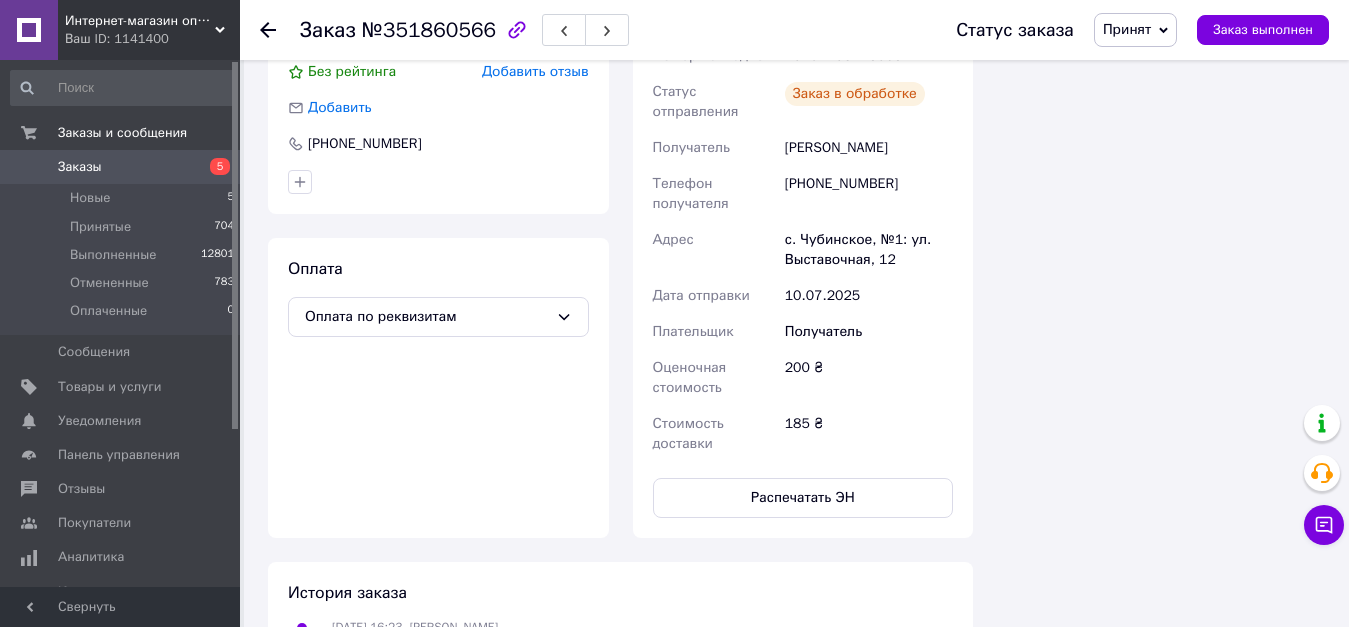 scroll, scrollTop: 148, scrollLeft: 0, axis: vertical 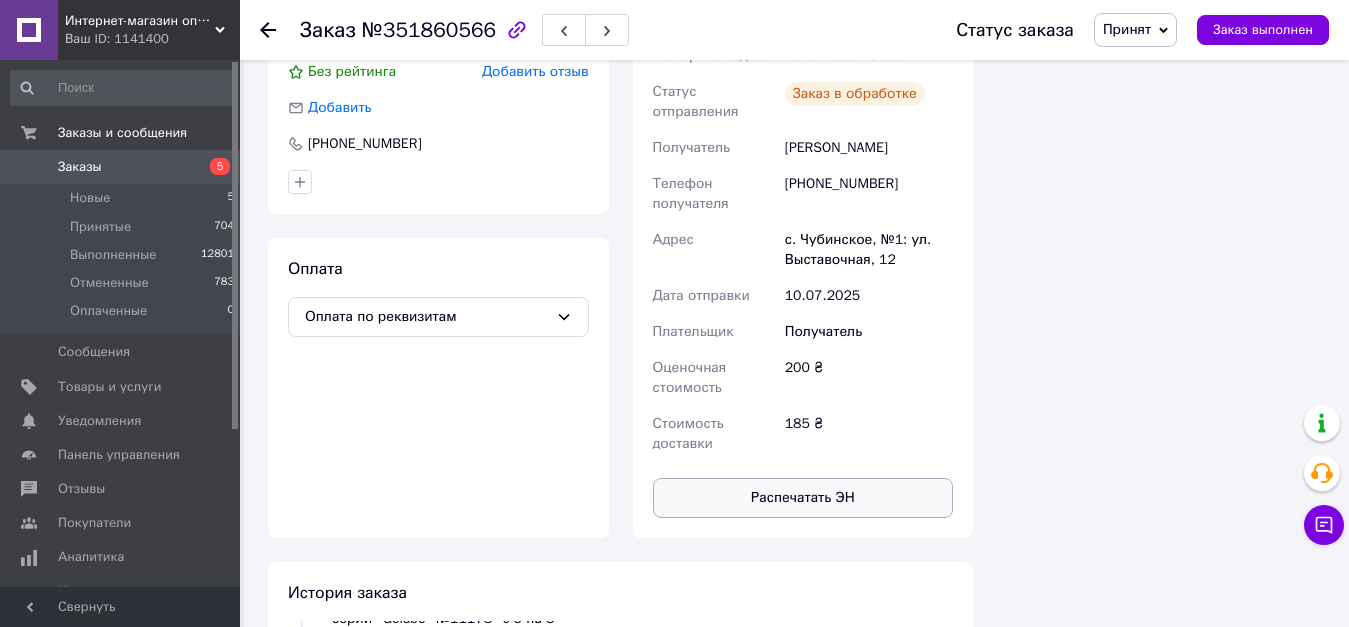 click on "Распечатать ЭН" at bounding box center (803, 498) 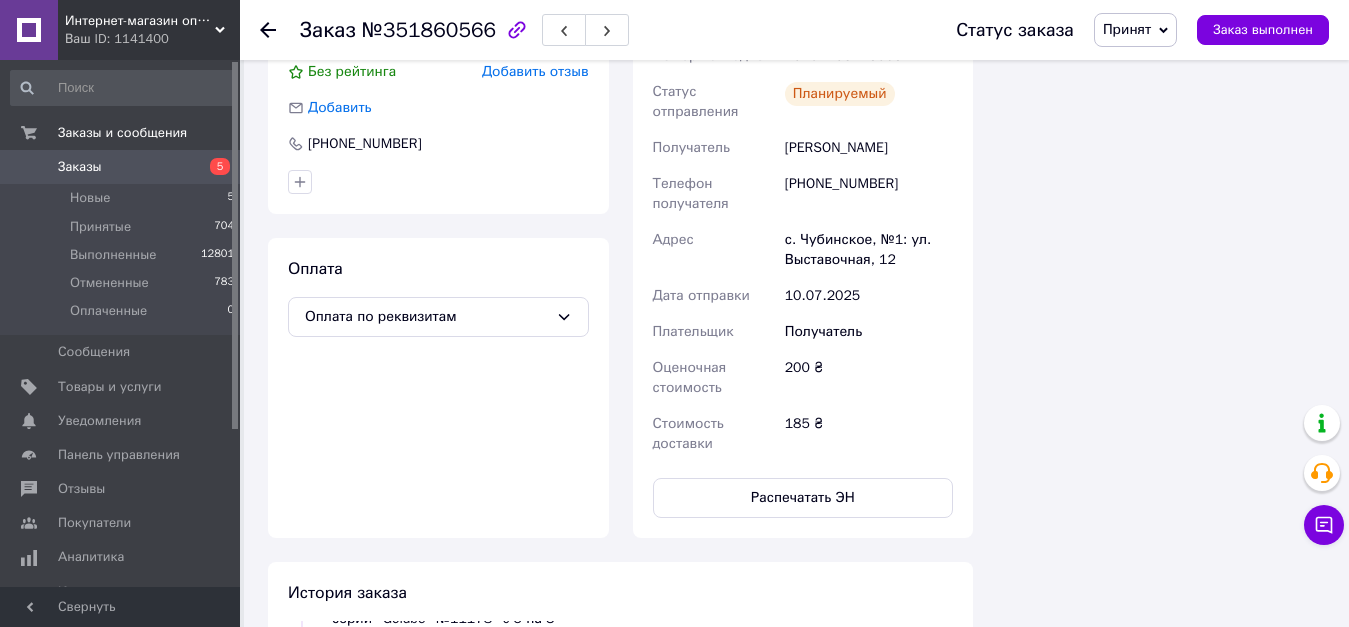 click 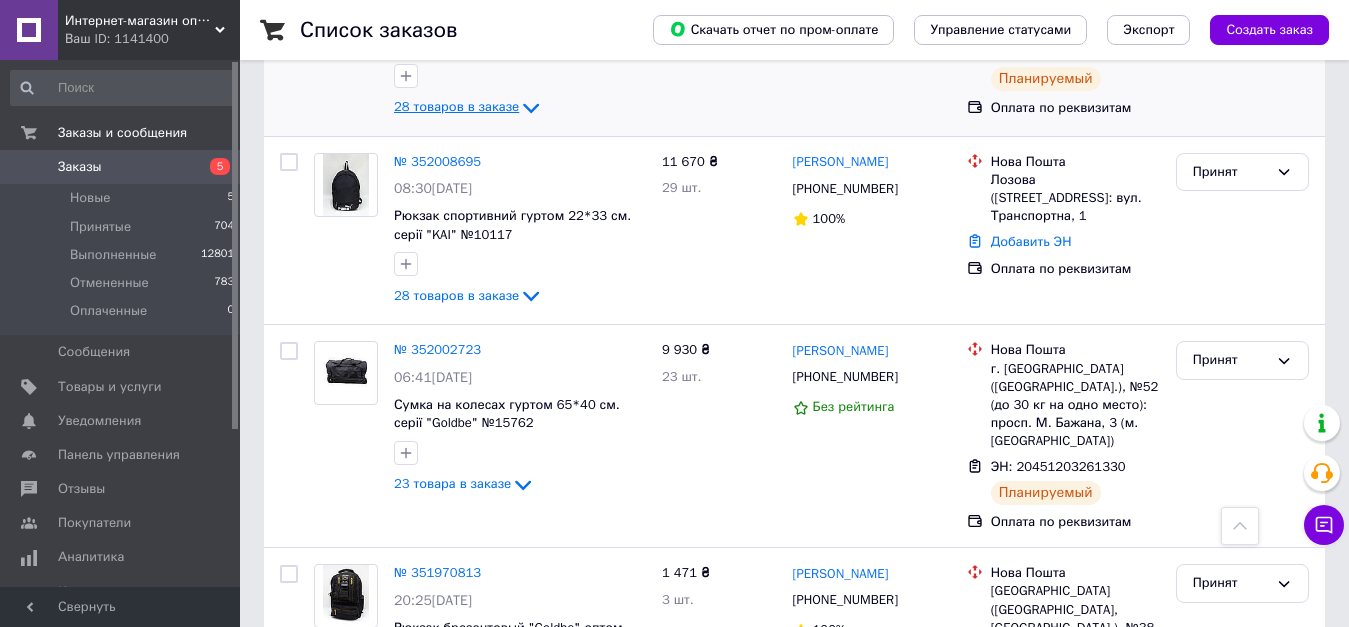 scroll, scrollTop: 1500, scrollLeft: 0, axis: vertical 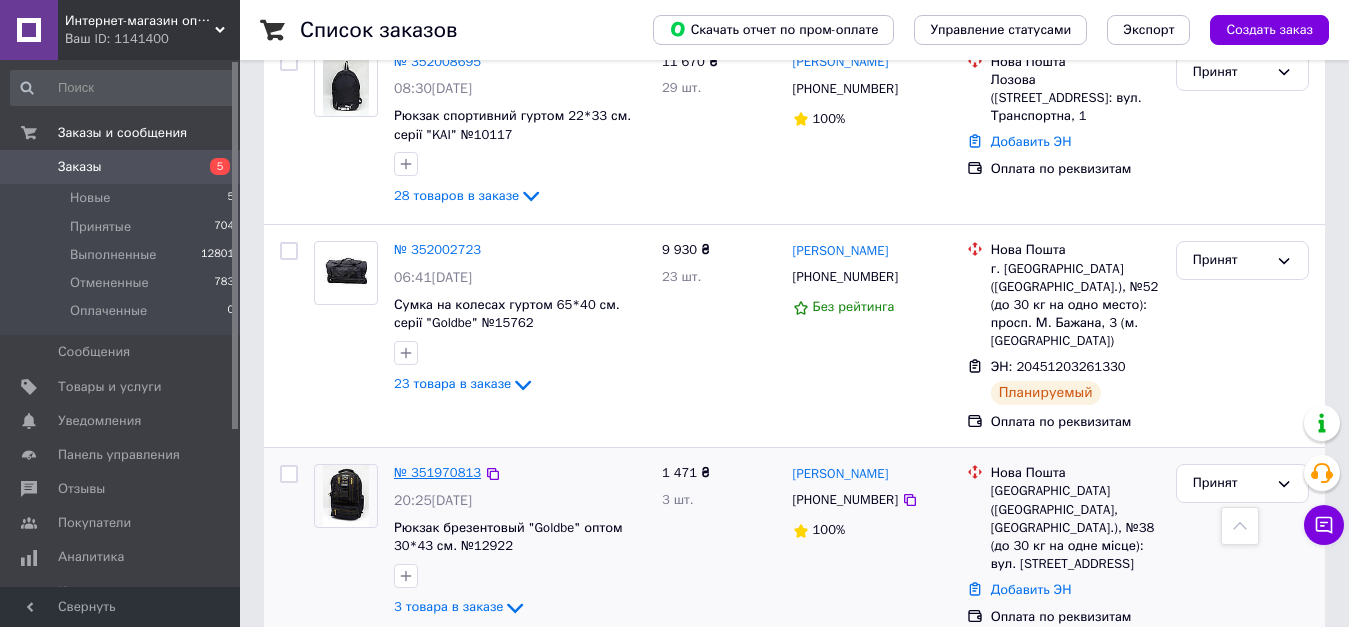 click on "№ 351970813" at bounding box center (437, 472) 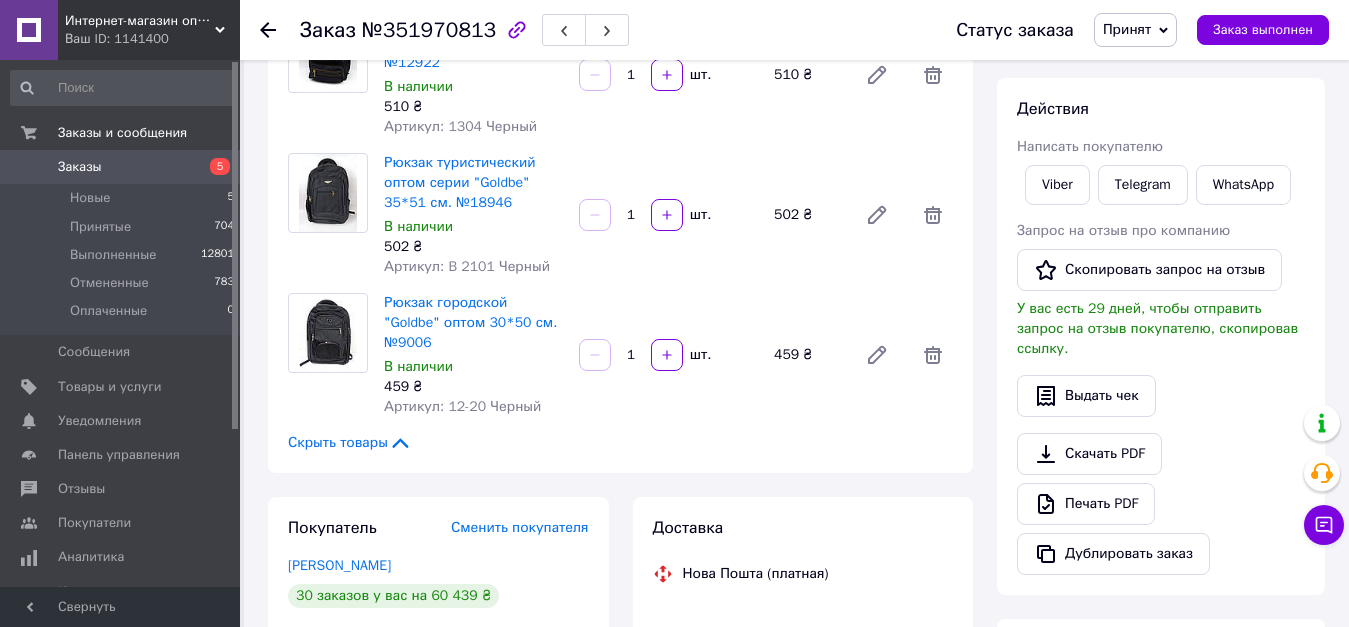 scroll, scrollTop: 201, scrollLeft: 0, axis: vertical 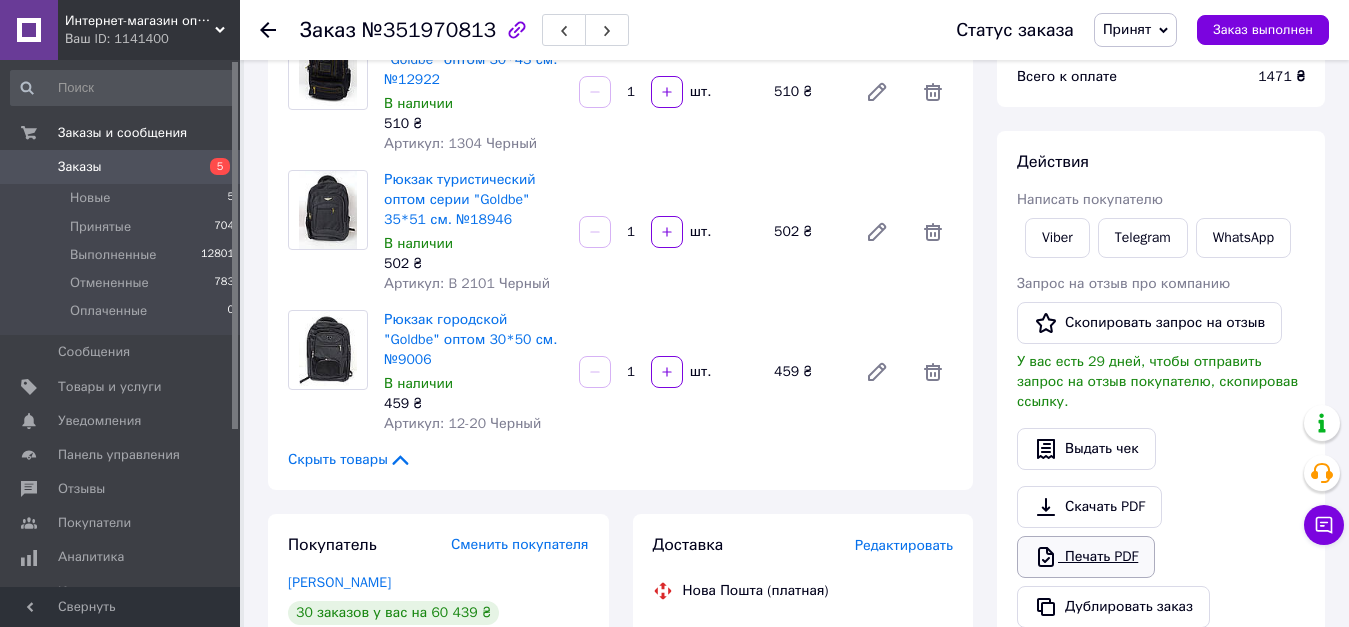 click on "Печать PDF" at bounding box center (1086, 557) 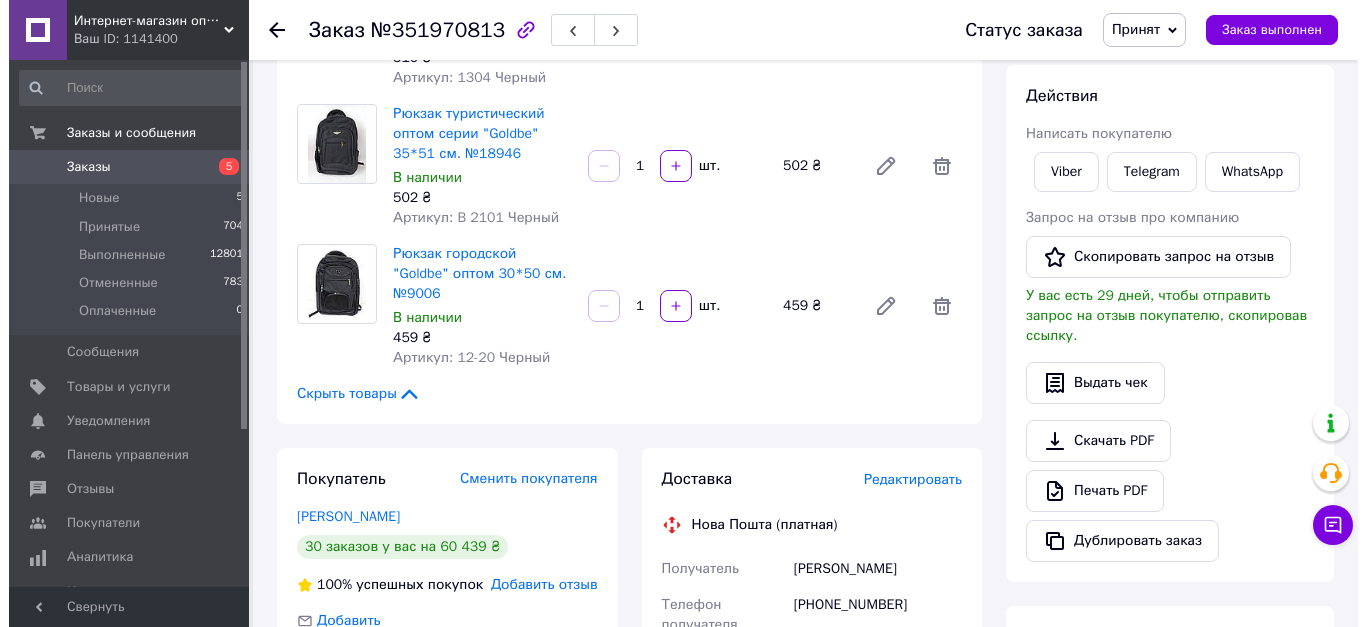 scroll, scrollTop: 301, scrollLeft: 0, axis: vertical 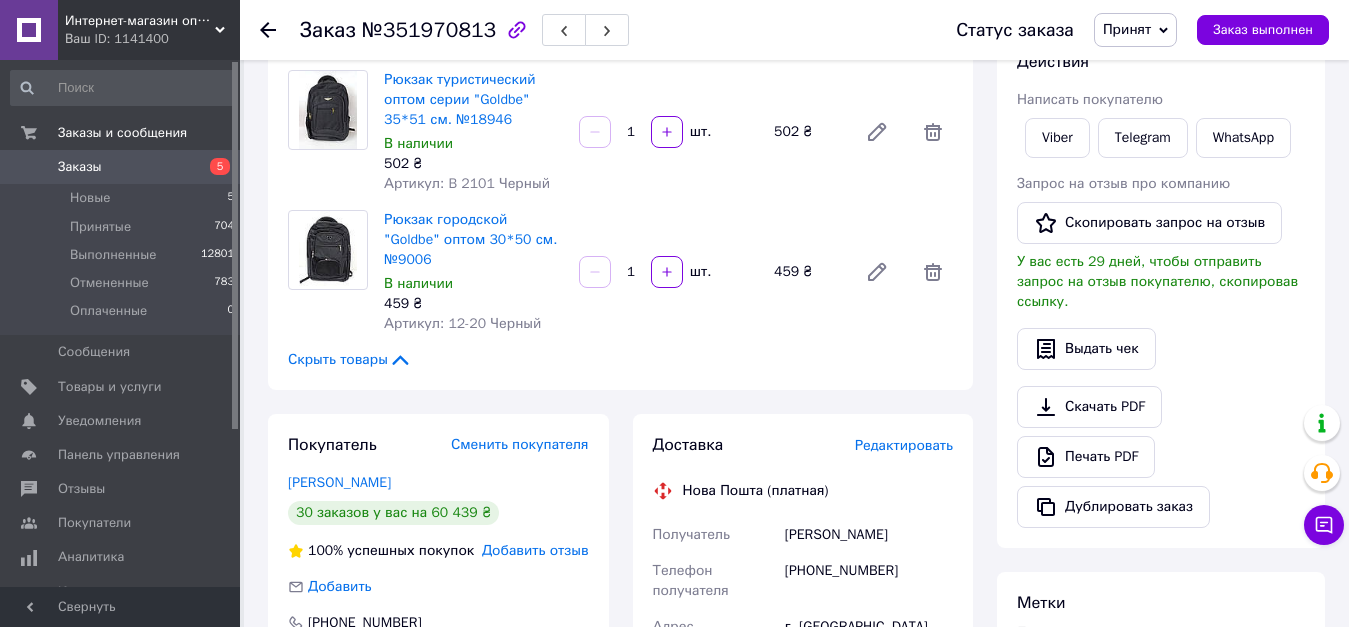 click on "Редактировать" at bounding box center (904, 445) 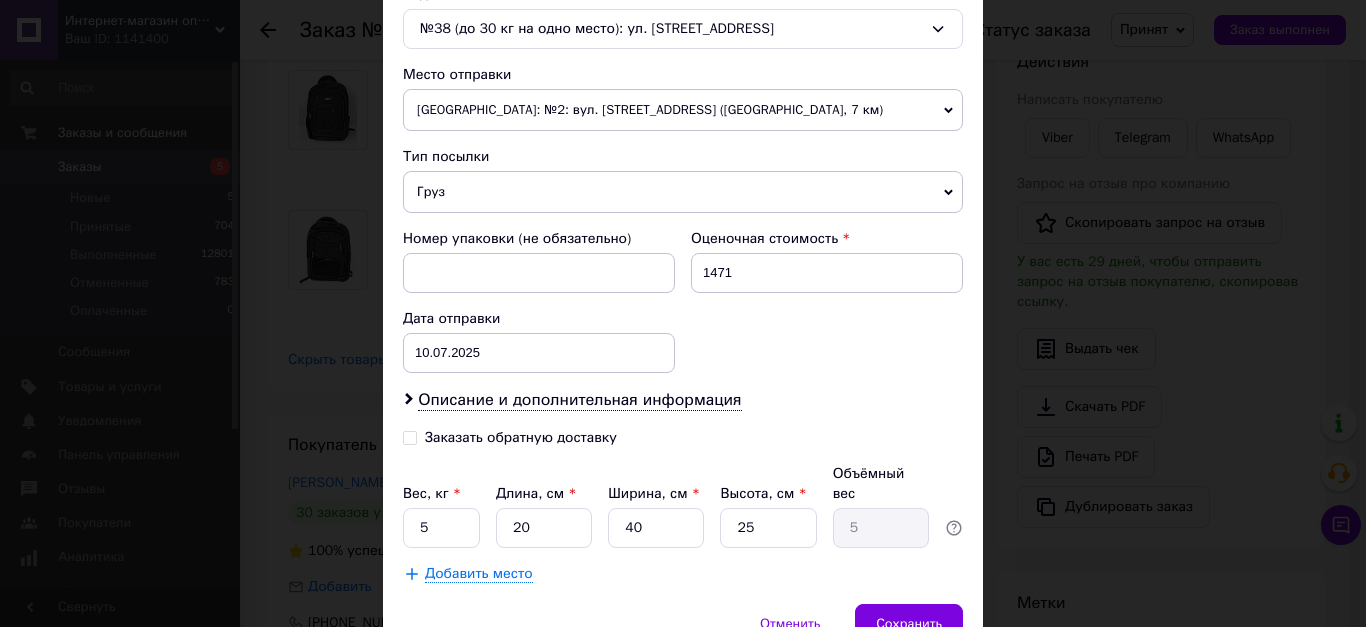 scroll, scrollTop: 700, scrollLeft: 0, axis: vertical 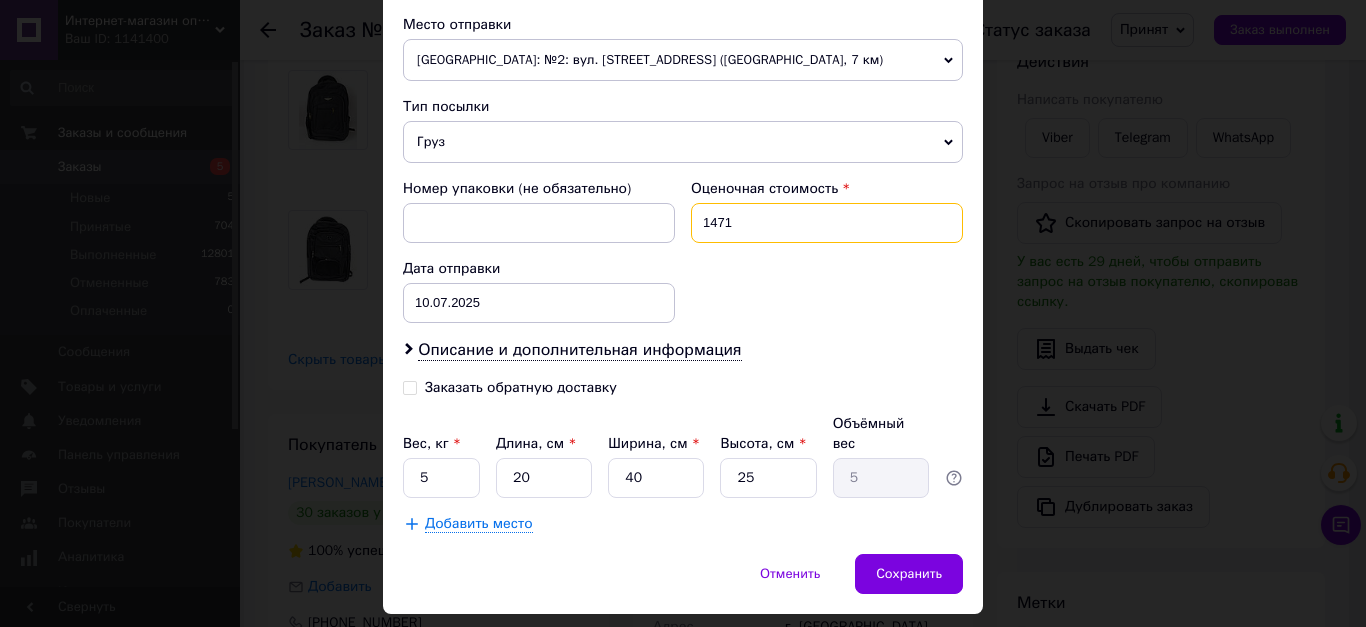 click on "1471" at bounding box center [827, 223] 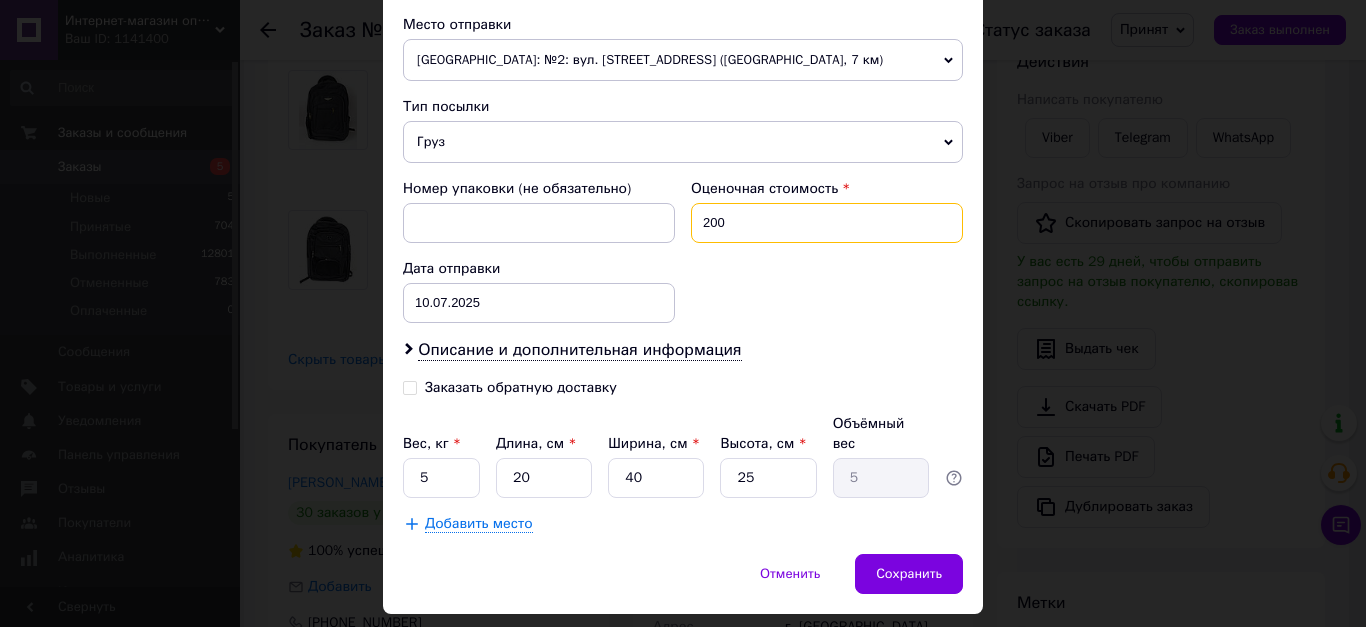 type on "200" 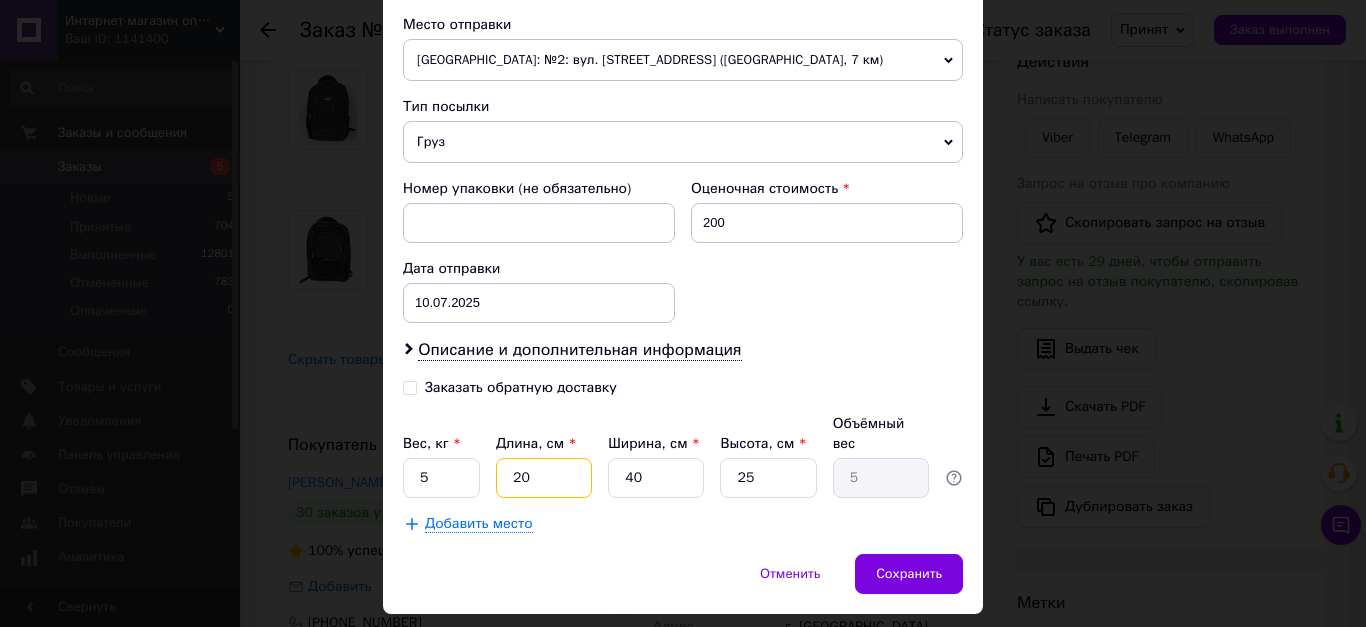 click on "20" at bounding box center [544, 478] 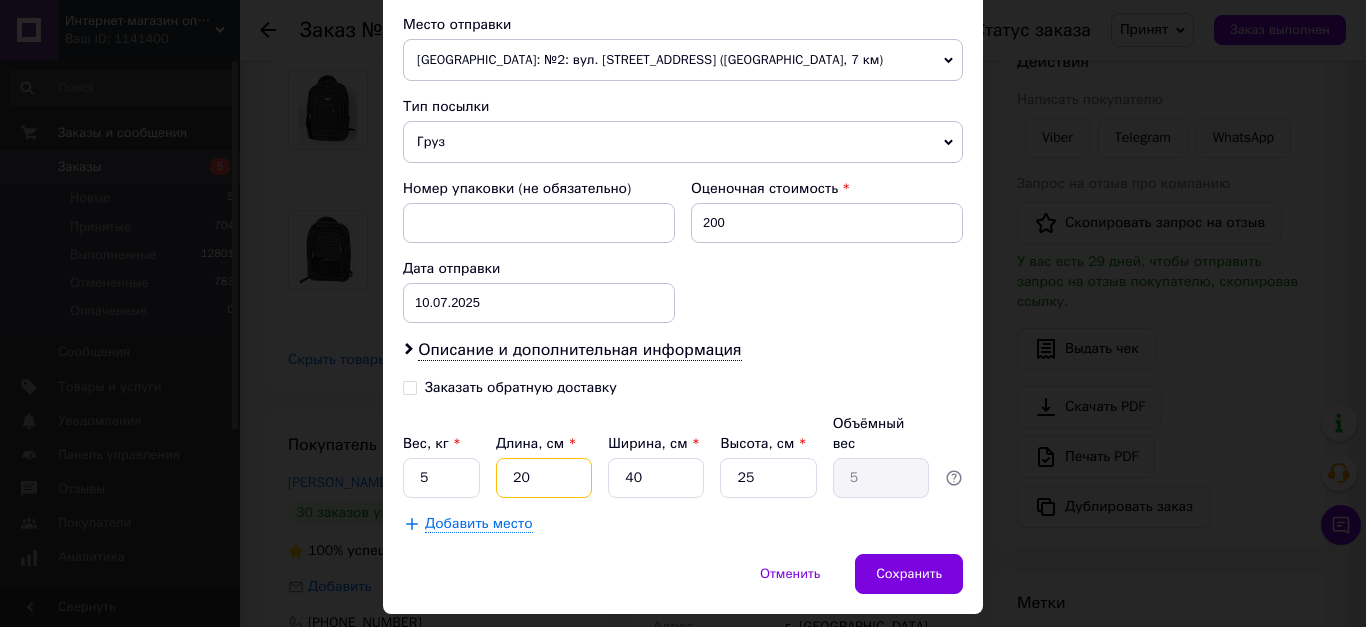 type on "420" 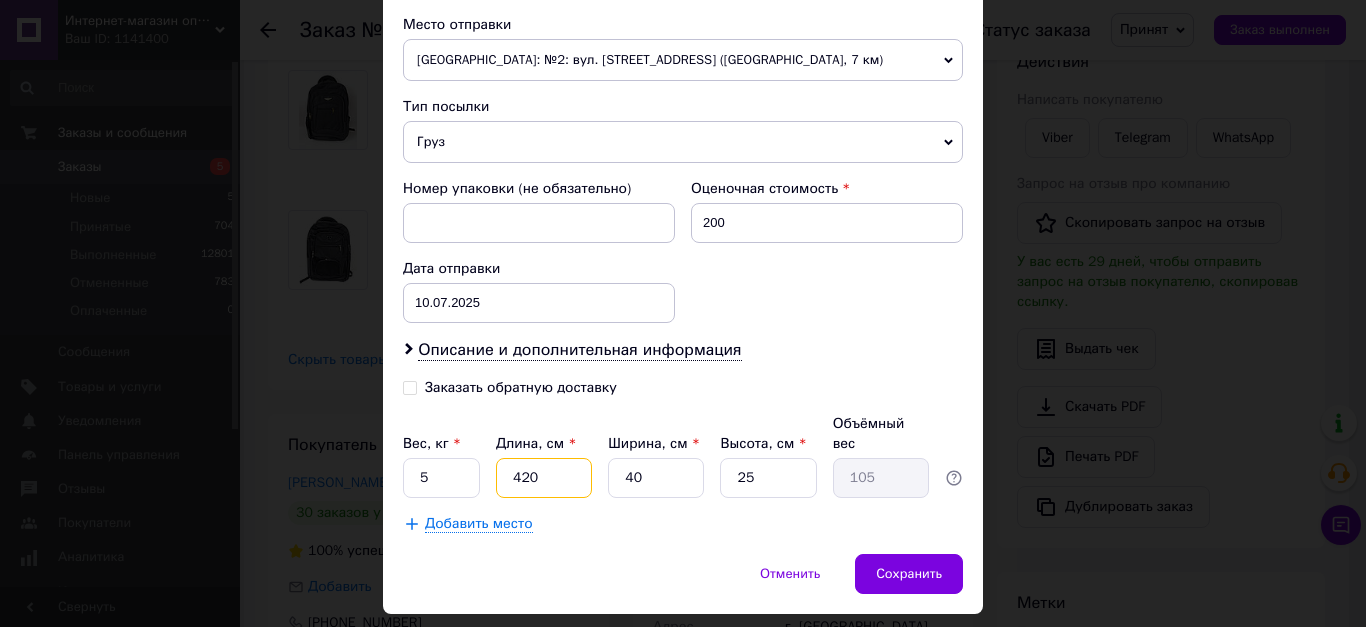click on "420" at bounding box center [544, 478] 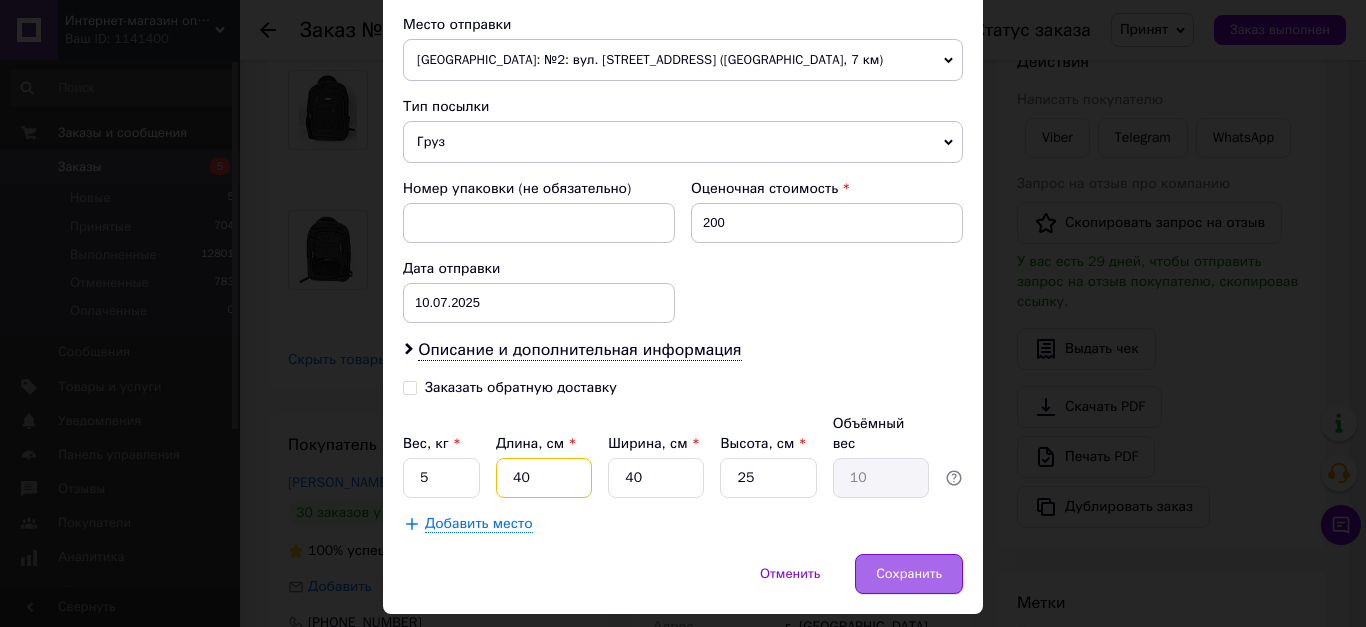 type on "40" 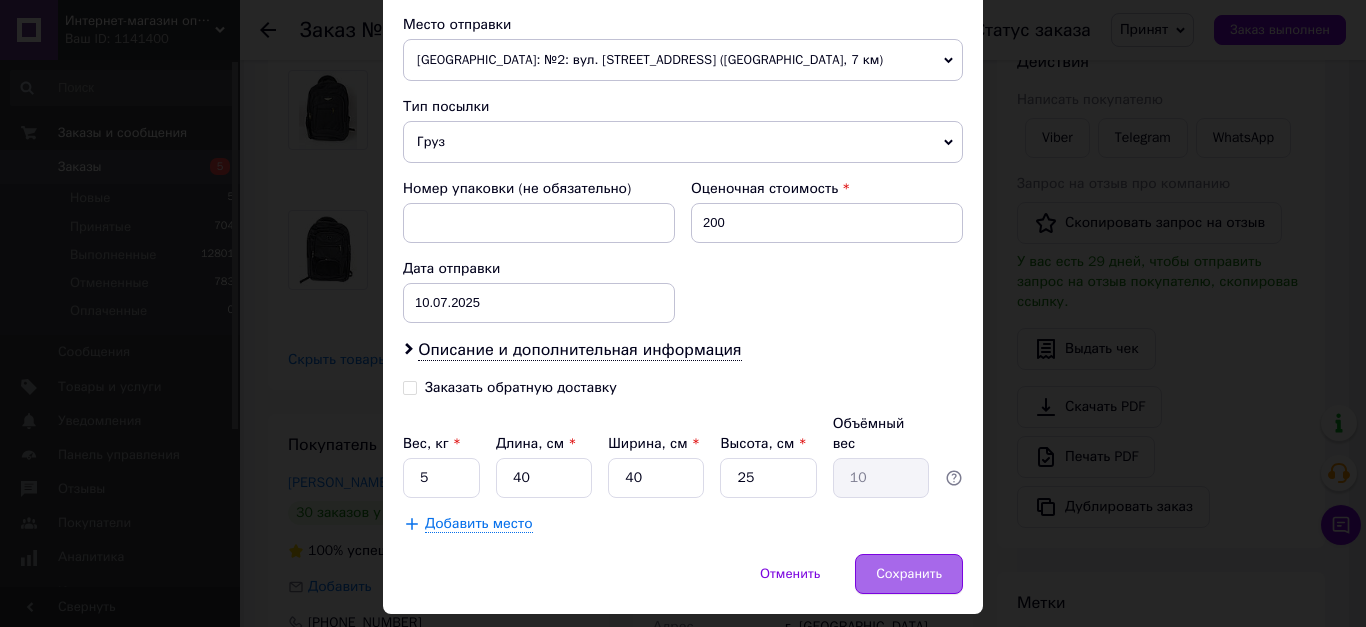 drag, startPoint x: 935, startPoint y: 549, endPoint x: 918, endPoint y: 547, distance: 17.117243 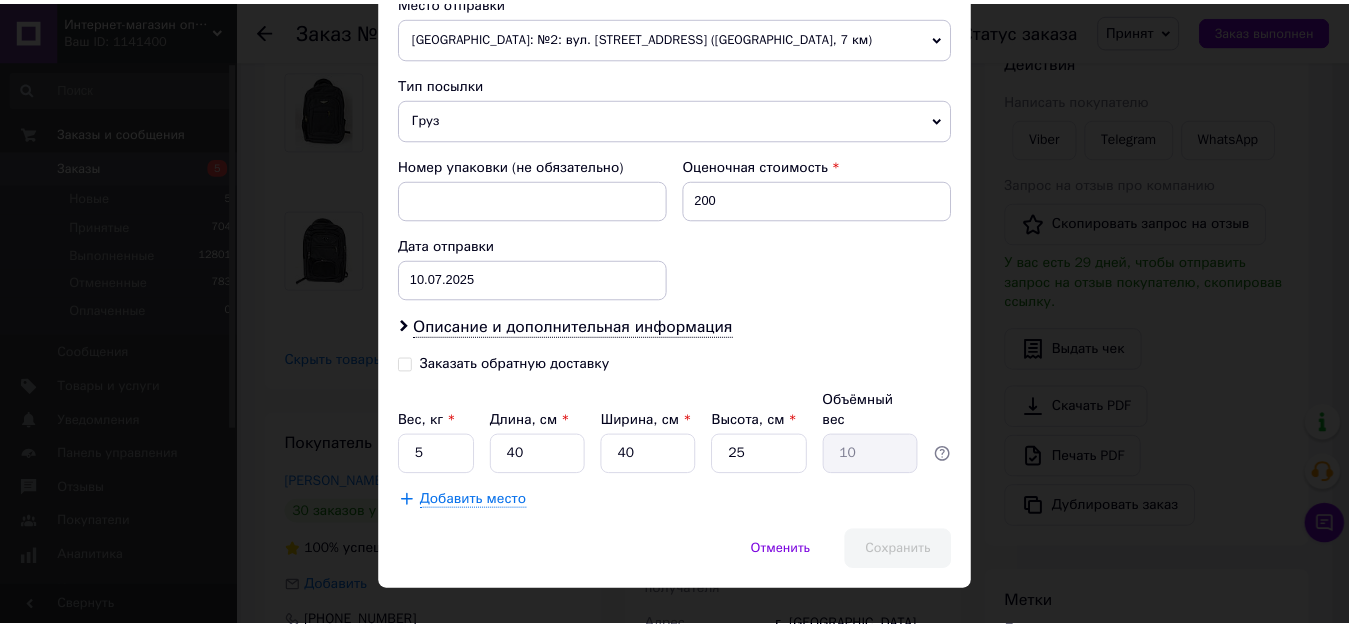 scroll, scrollTop: 736, scrollLeft: 0, axis: vertical 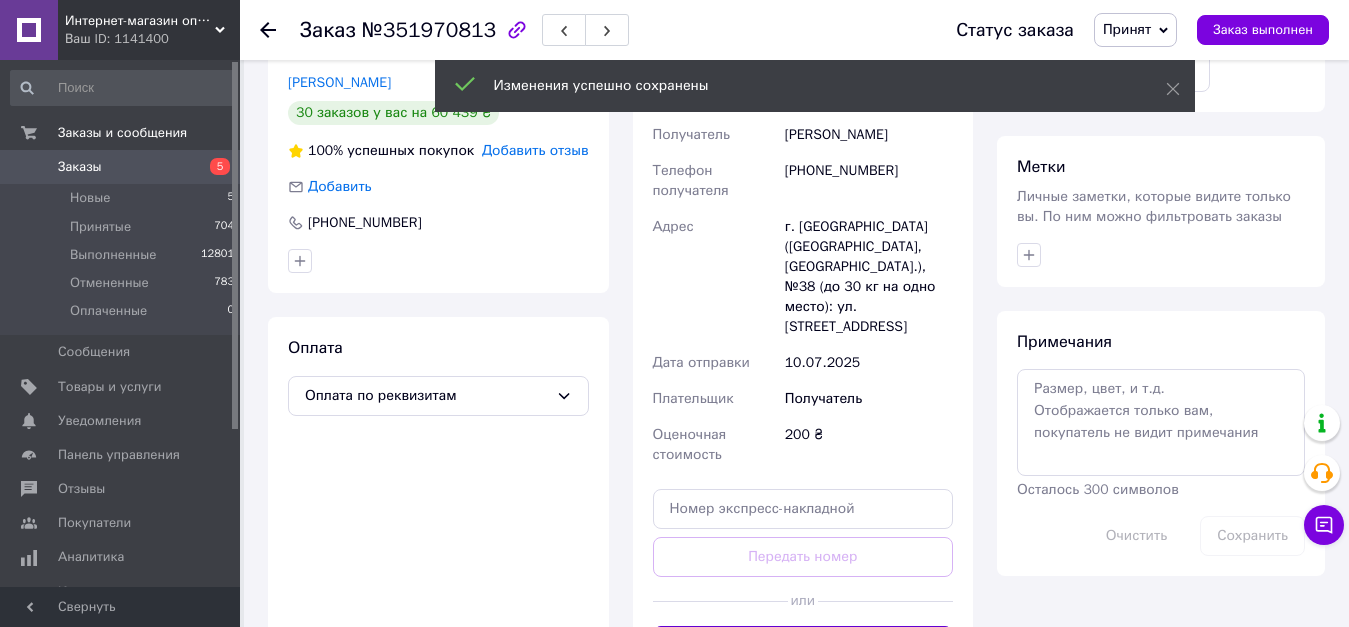 click on "Сгенерировать ЭН" at bounding box center (803, 646) 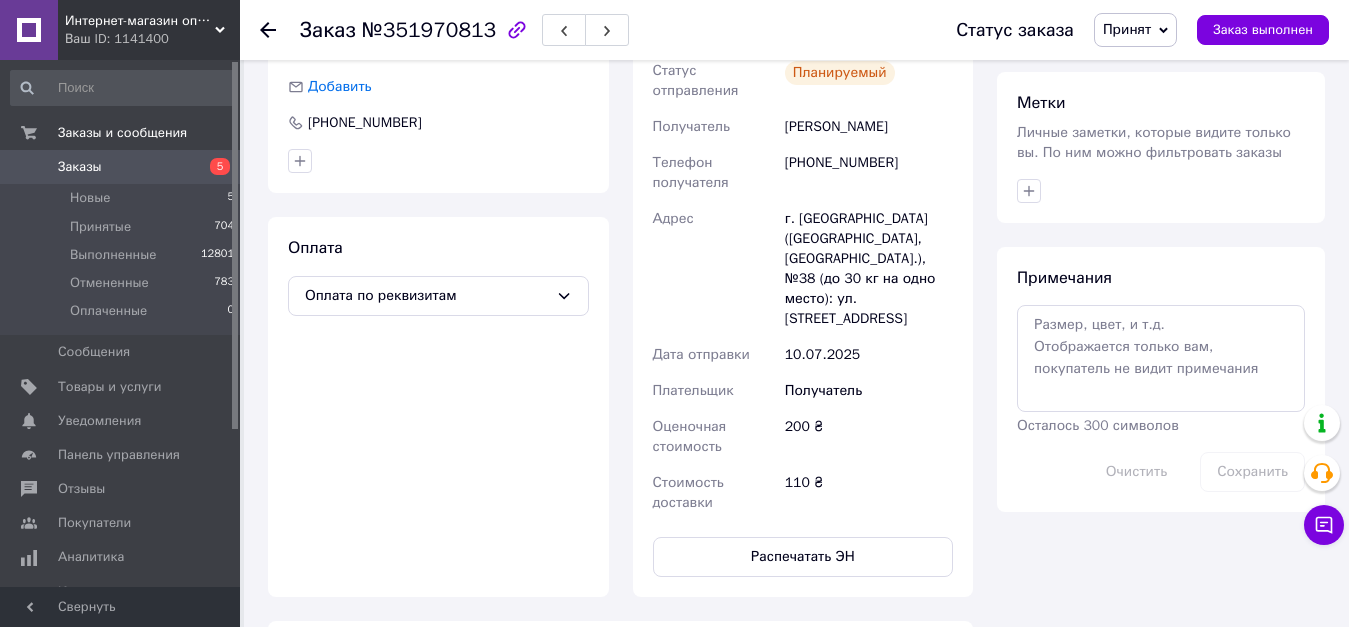 scroll, scrollTop: 1001, scrollLeft: 0, axis: vertical 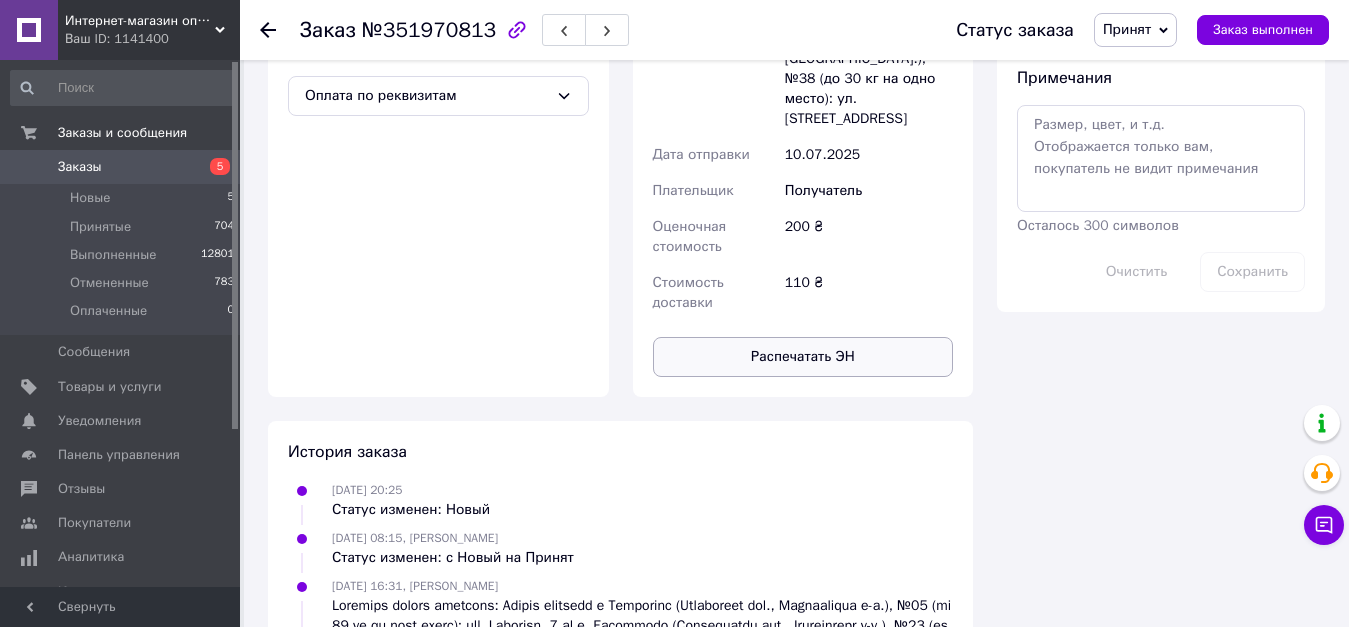 click on "Распечатать ЭН" at bounding box center [803, 357] 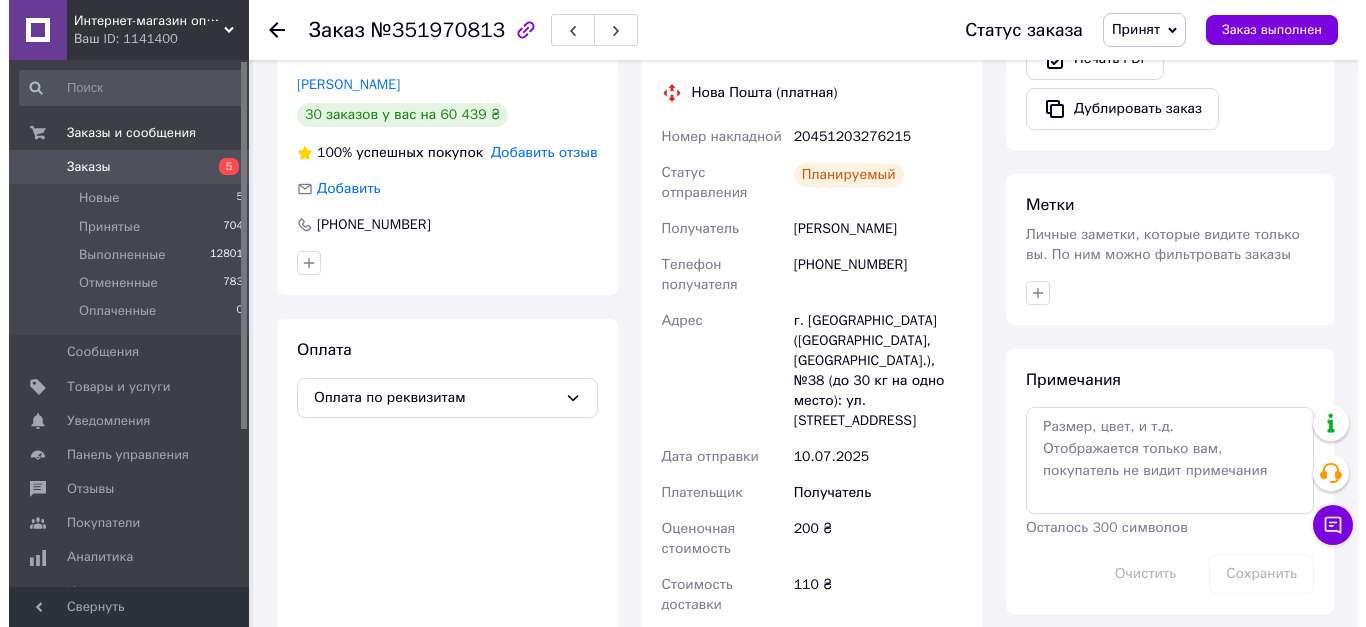 scroll, scrollTop: 0, scrollLeft: 0, axis: both 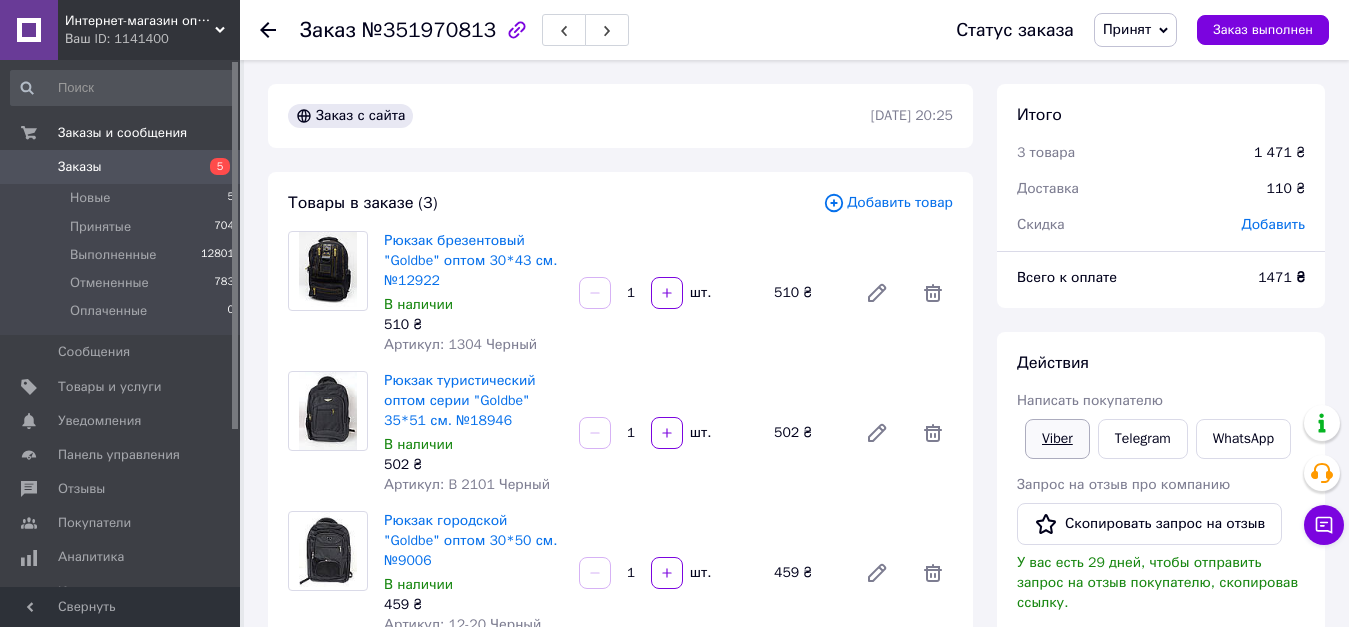 click on "Viber" at bounding box center [1057, 439] 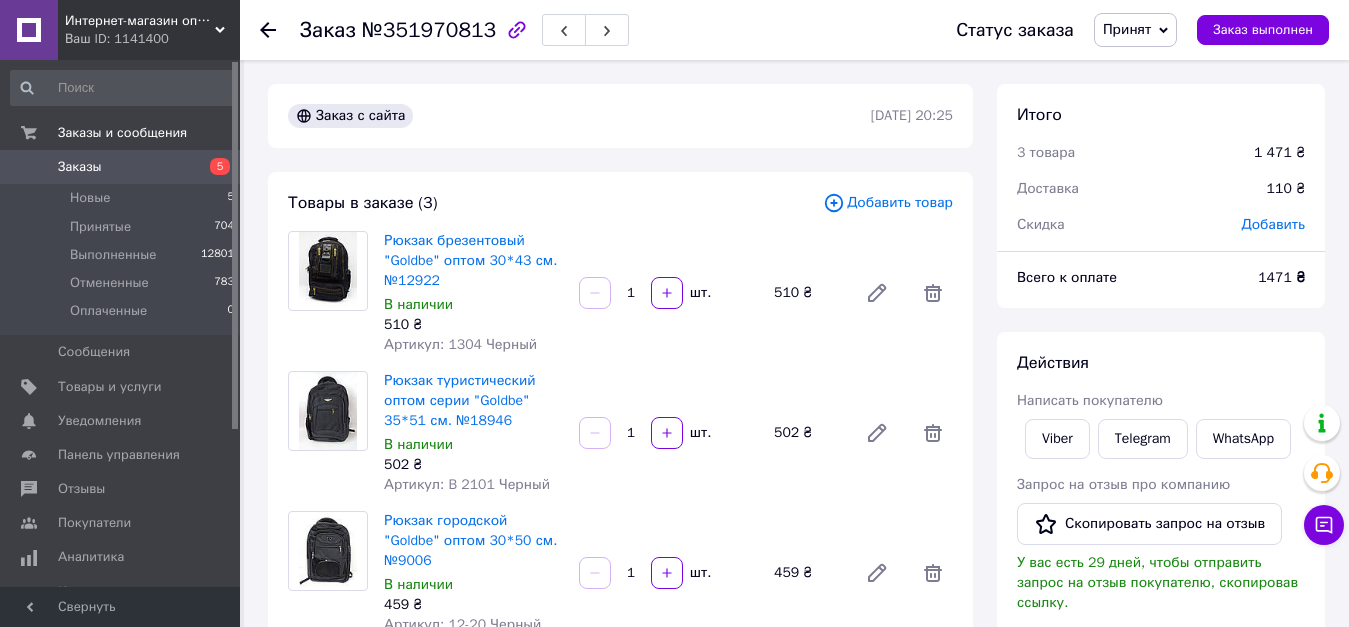 drag, startPoint x: 268, startPoint y: 26, endPoint x: 306, endPoint y: 80, distance: 66.0303 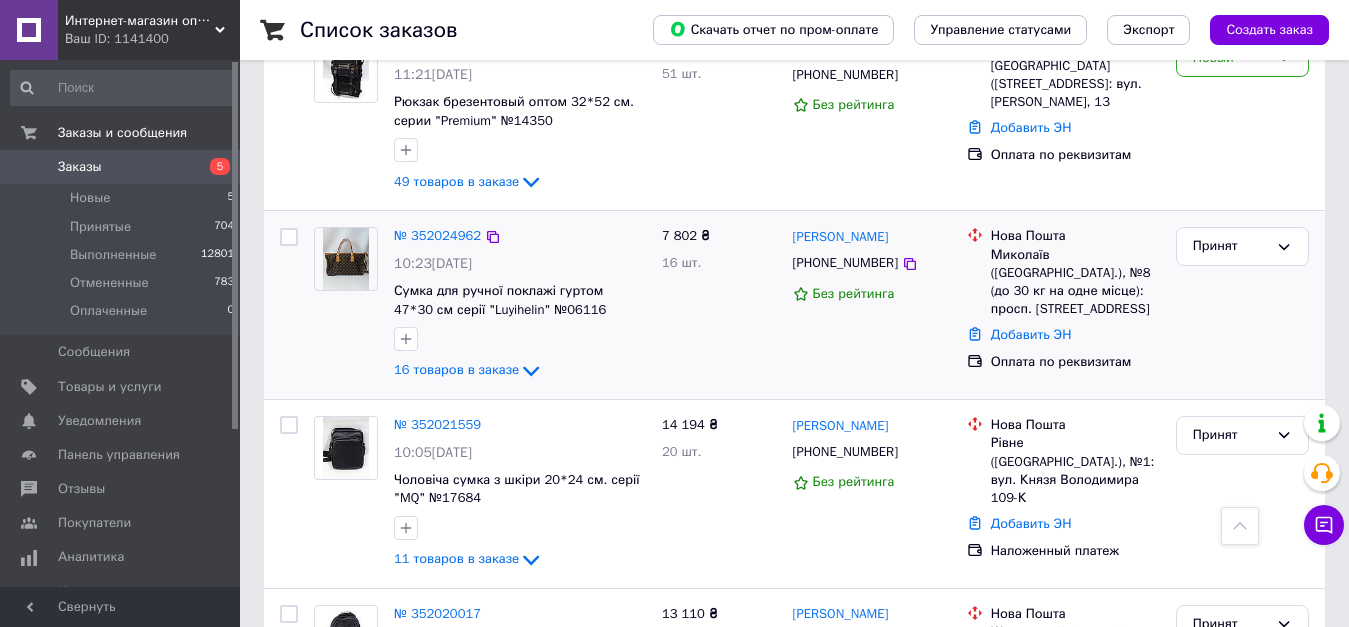 scroll, scrollTop: 800, scrollLeft: 0, axis: vertical 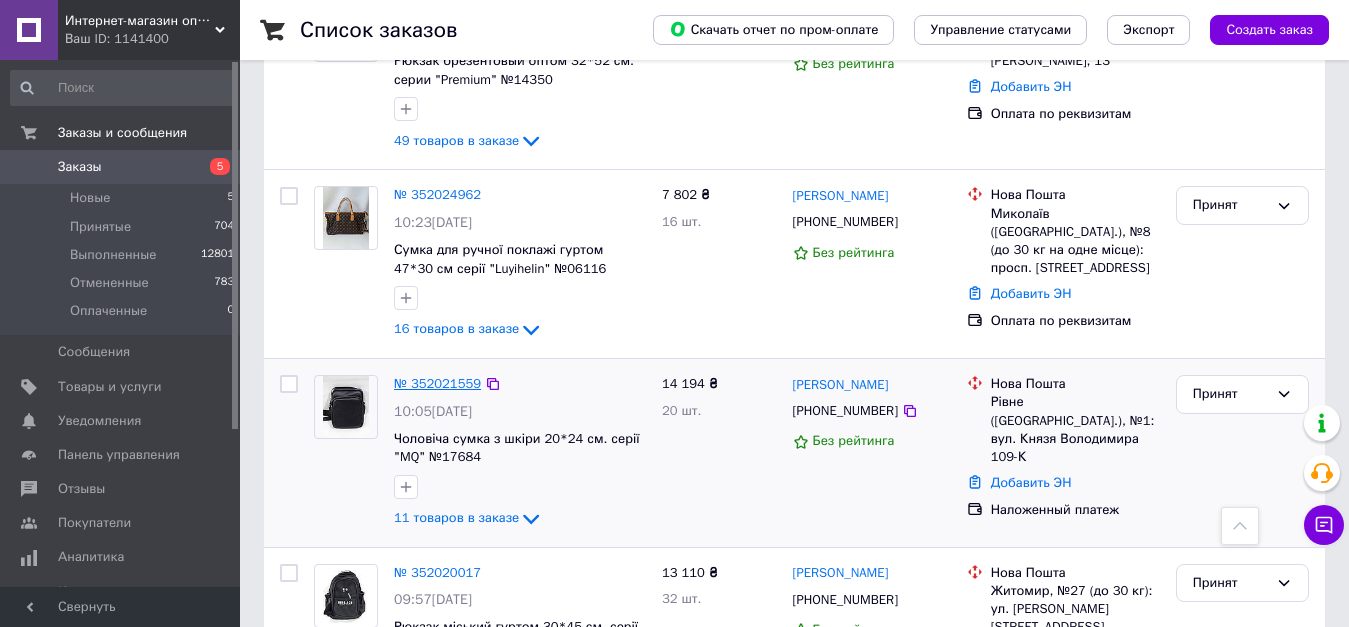 click on "№ 352021559" at bounding box center (437, 383) 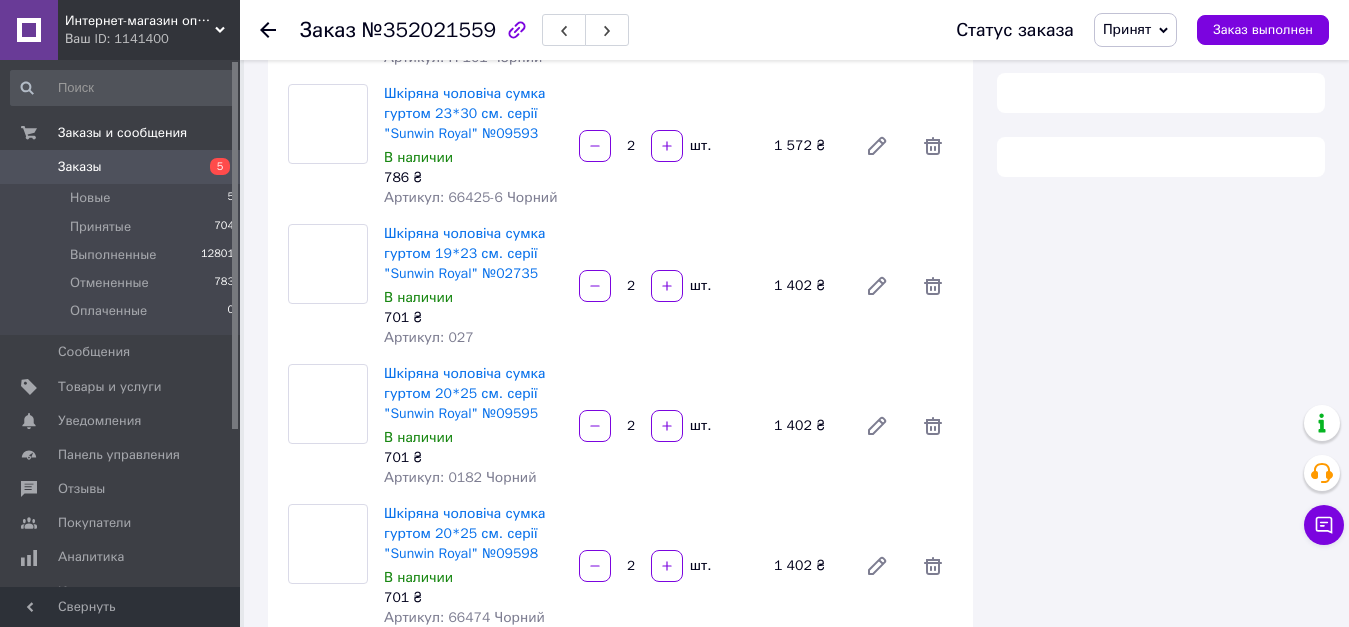 scroll, scrollTop: 800, scrollLeft: 0, axis: vertical 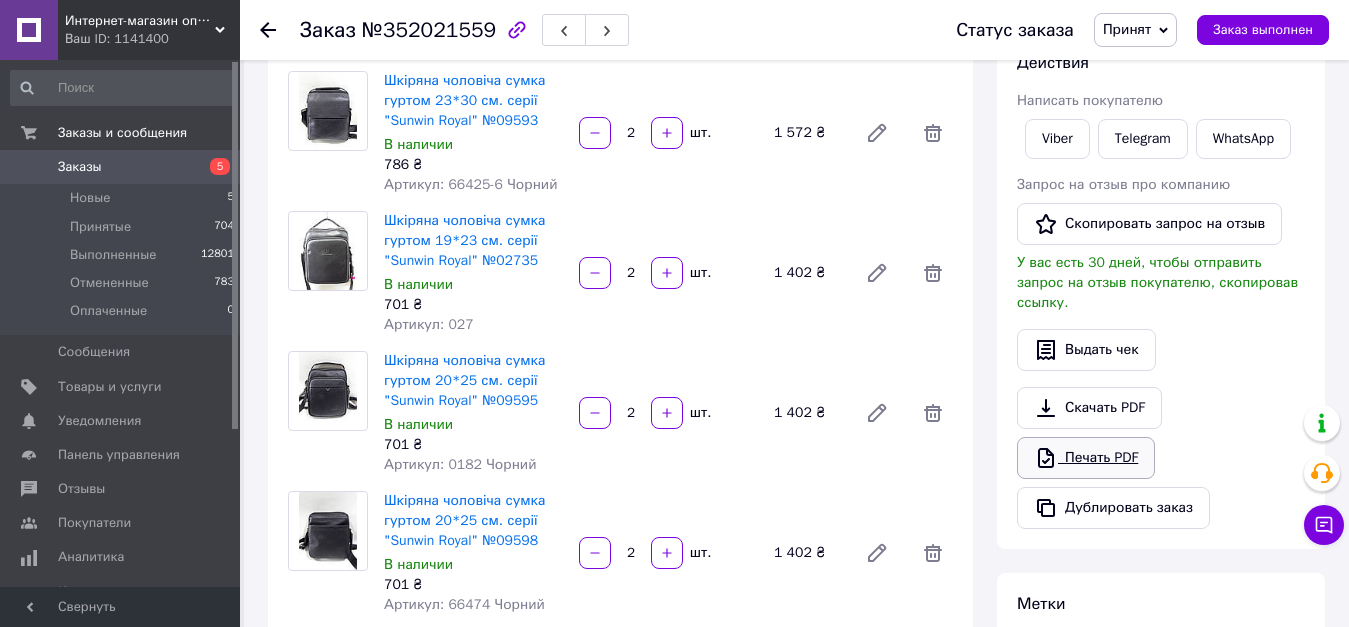 click on "Печать PDF" at bounding box center (1086, 458) 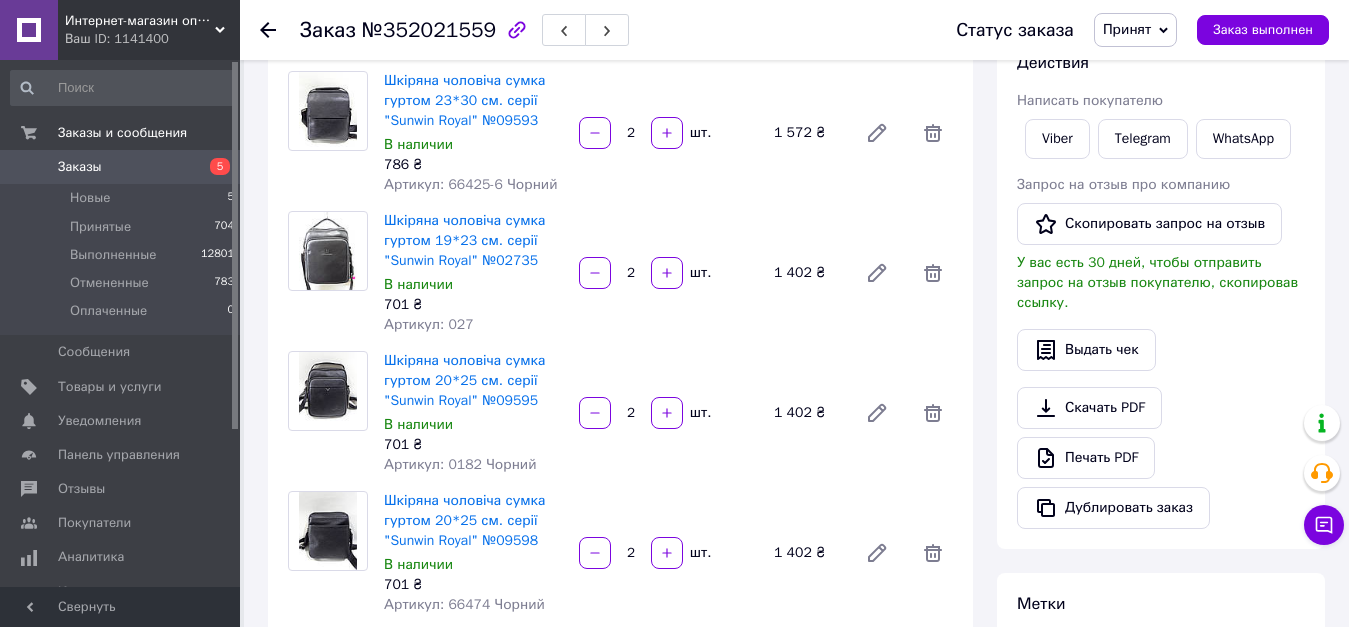 click 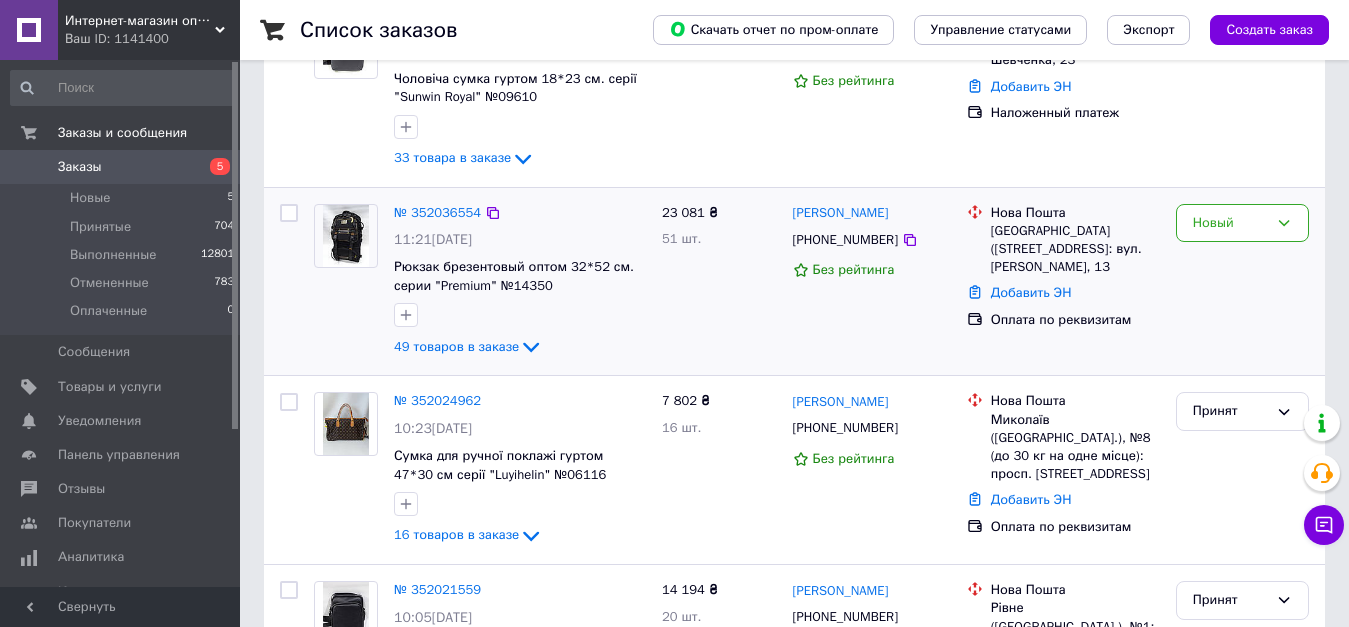 scroll, scrollTop: 600, scrollLeft: 0, axis: vertical 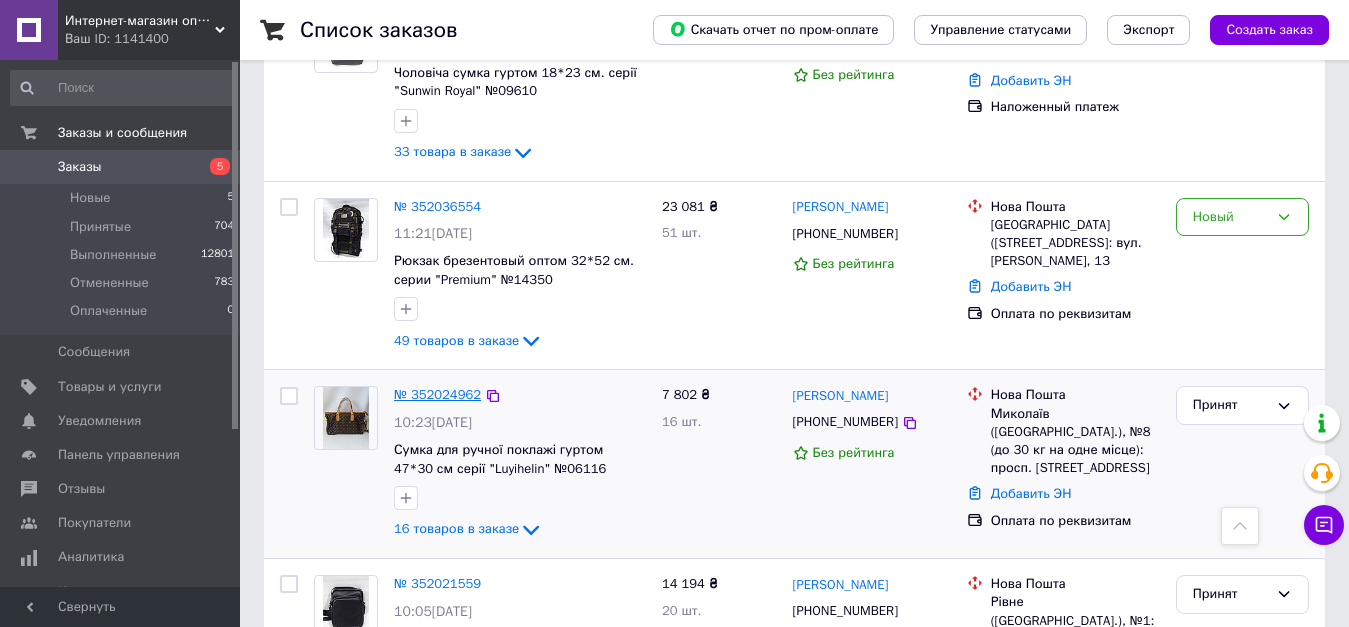 drag, startPoint x: 402, startPoint y: 392, endPoint x: 411, endPoint y: 387, distance: 10.29563 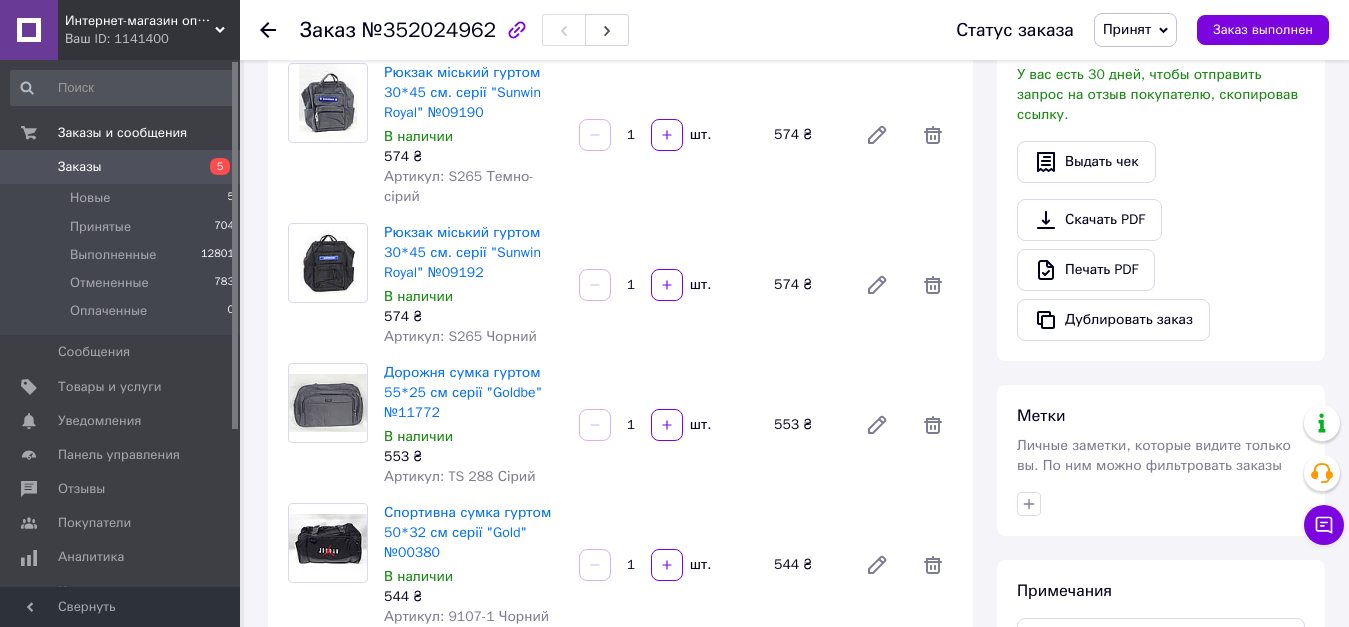 scroll, scrollTop: 400, scrollLeft: 0, axis: vertical 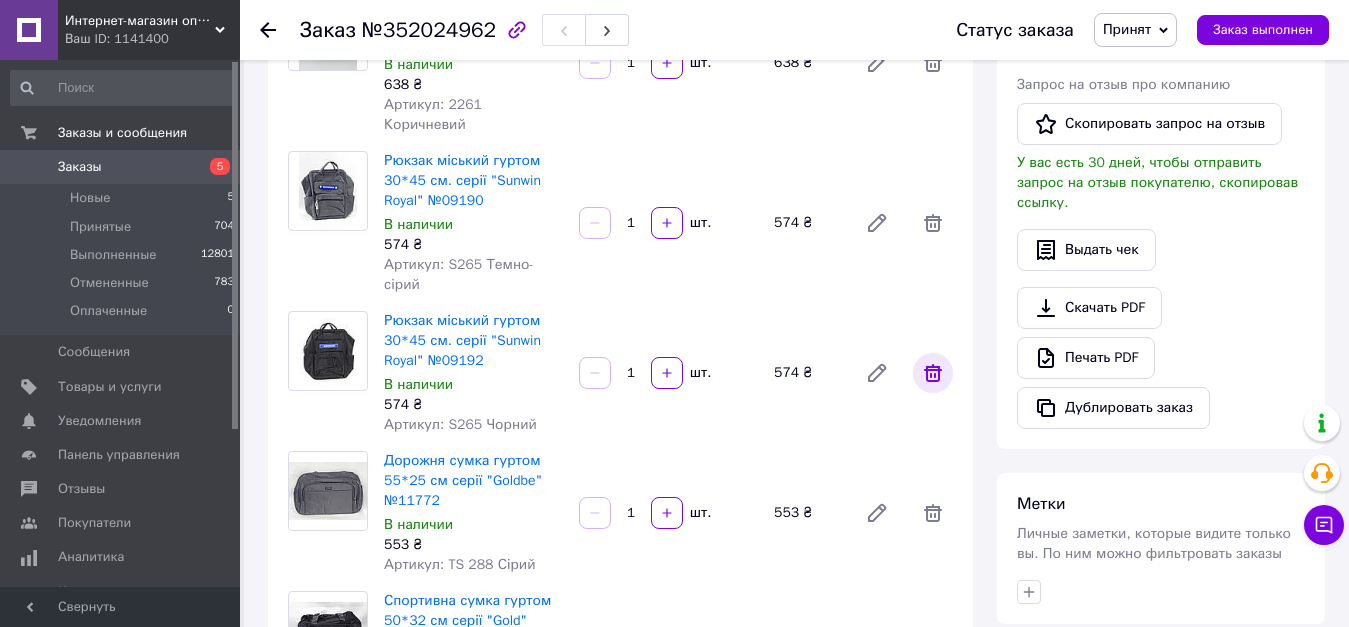click 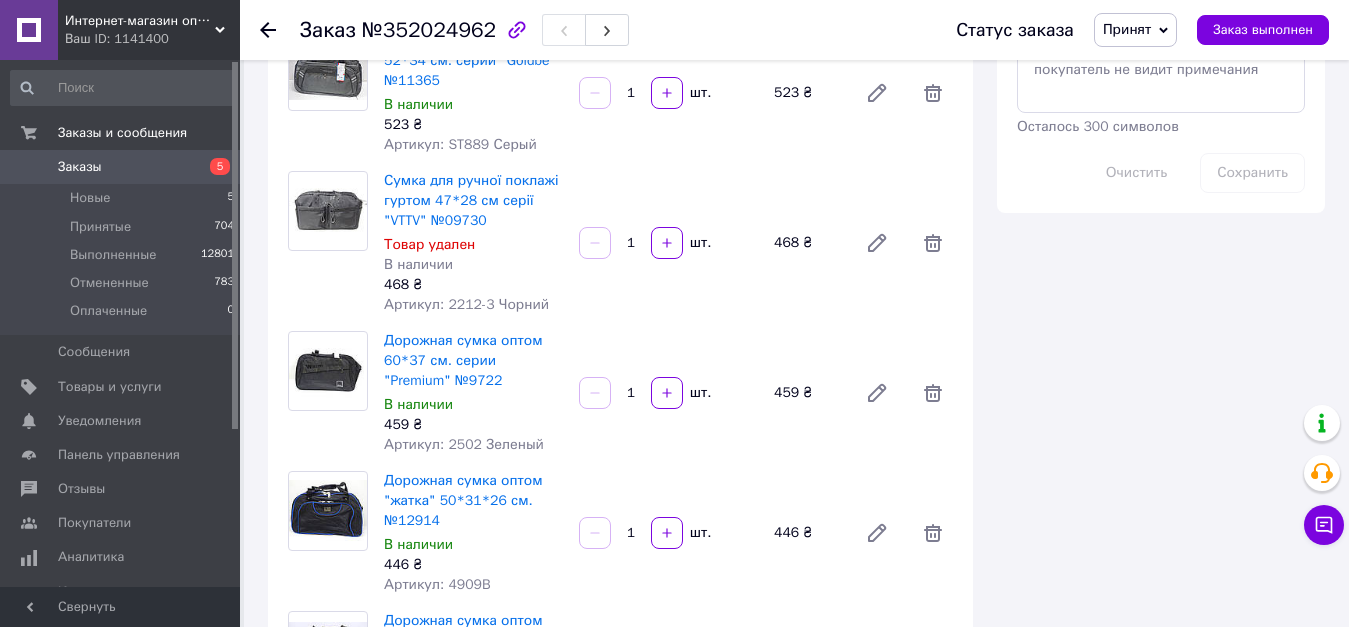 scroll, scrollTop: 1300, scrollLeft: 0, axis: vertical 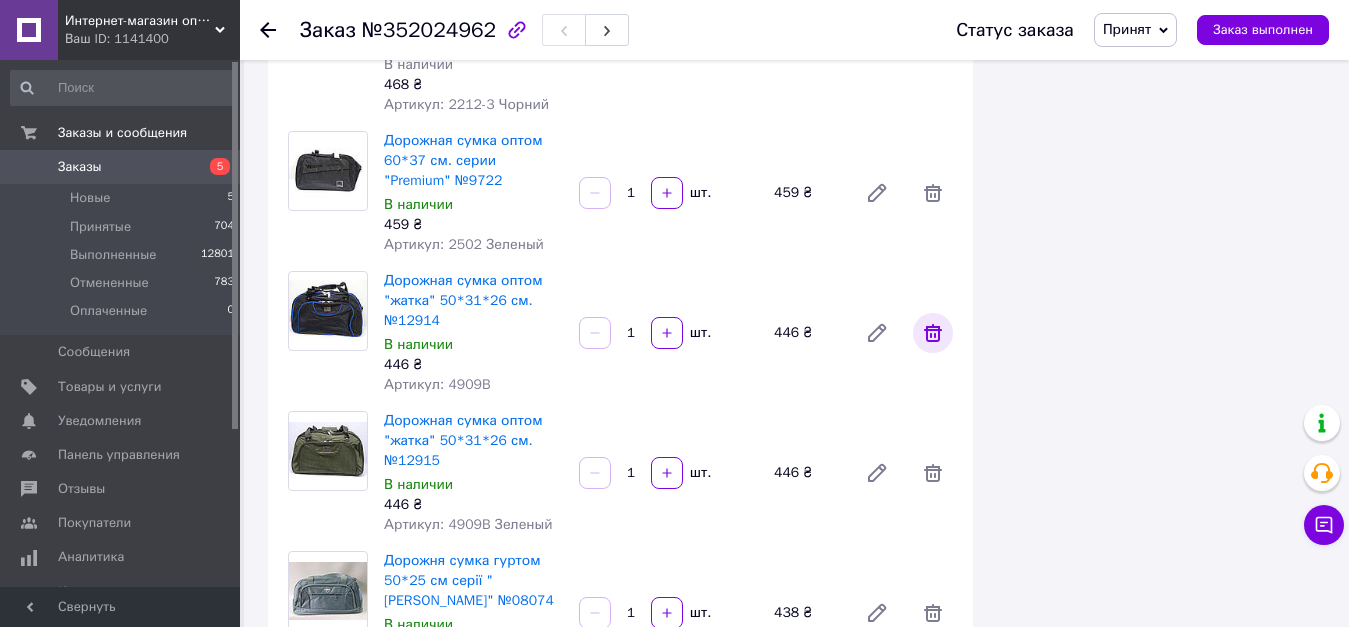 click 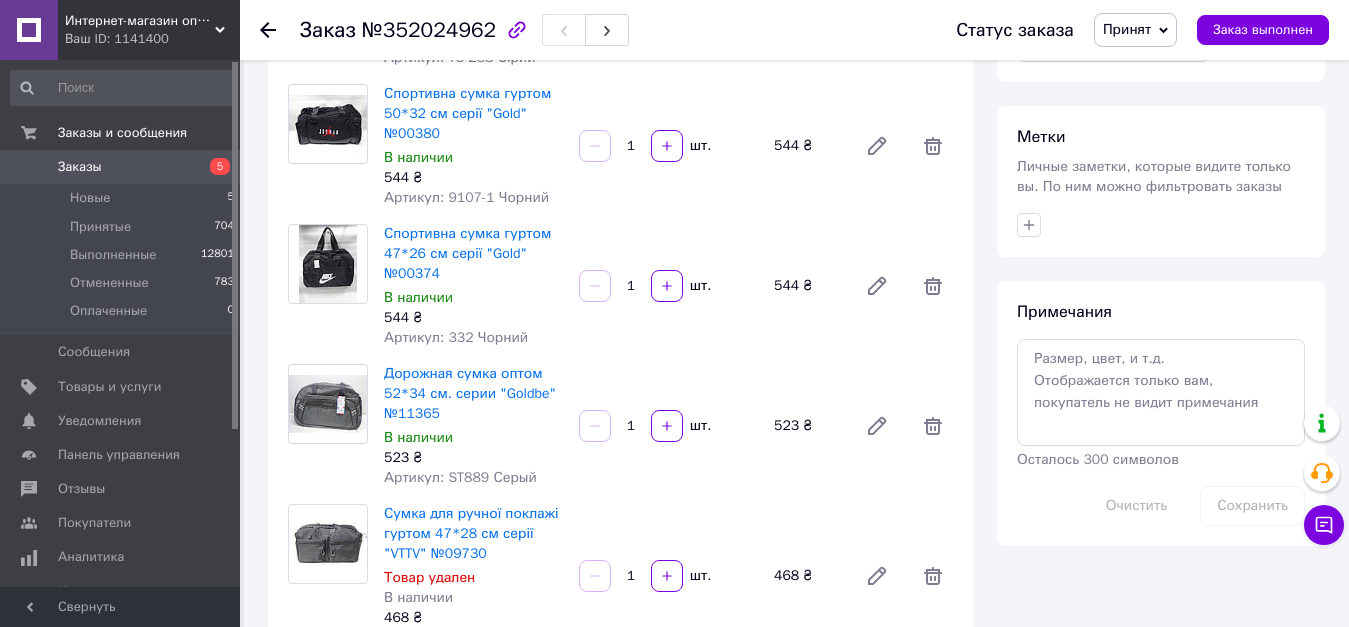 scroll, scrollTop: 560, scrollLeft: 0, axis: vertical 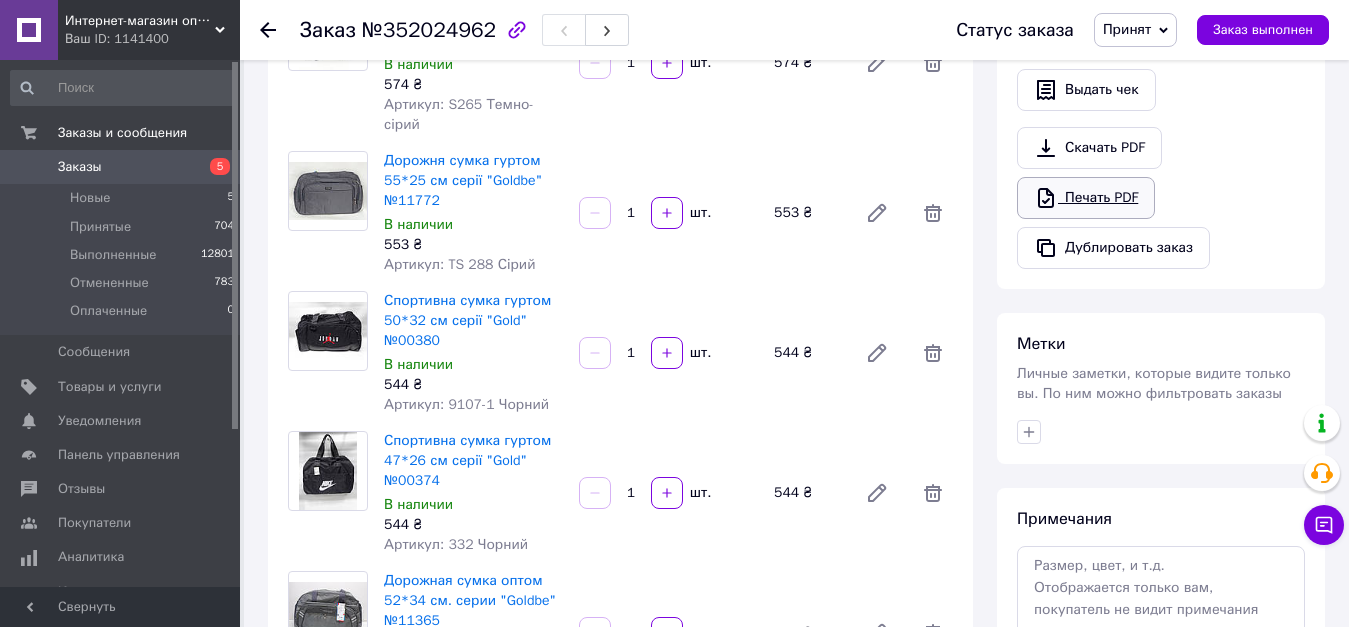 click on "Печать PDF" at bounding box center [1086, 198] 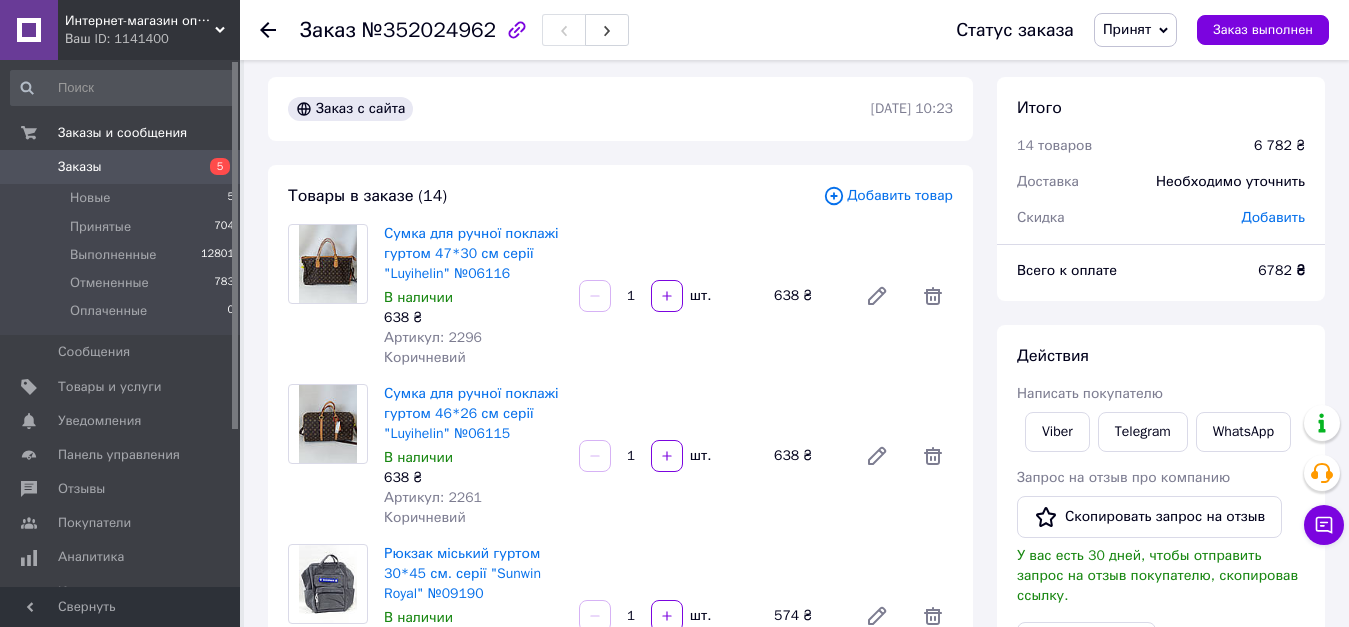scroll, scrollTop: 0, scrollLeft: 0, axis: both 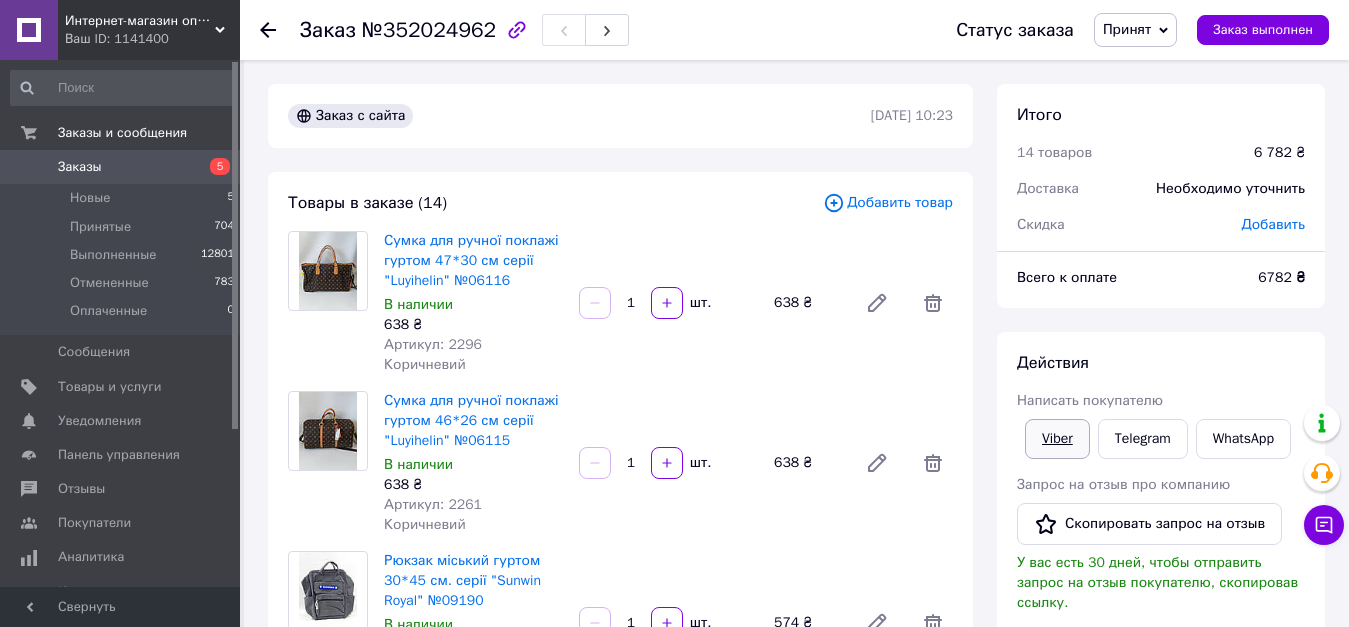 click on "Viber" at bounding box center [1057, 439] 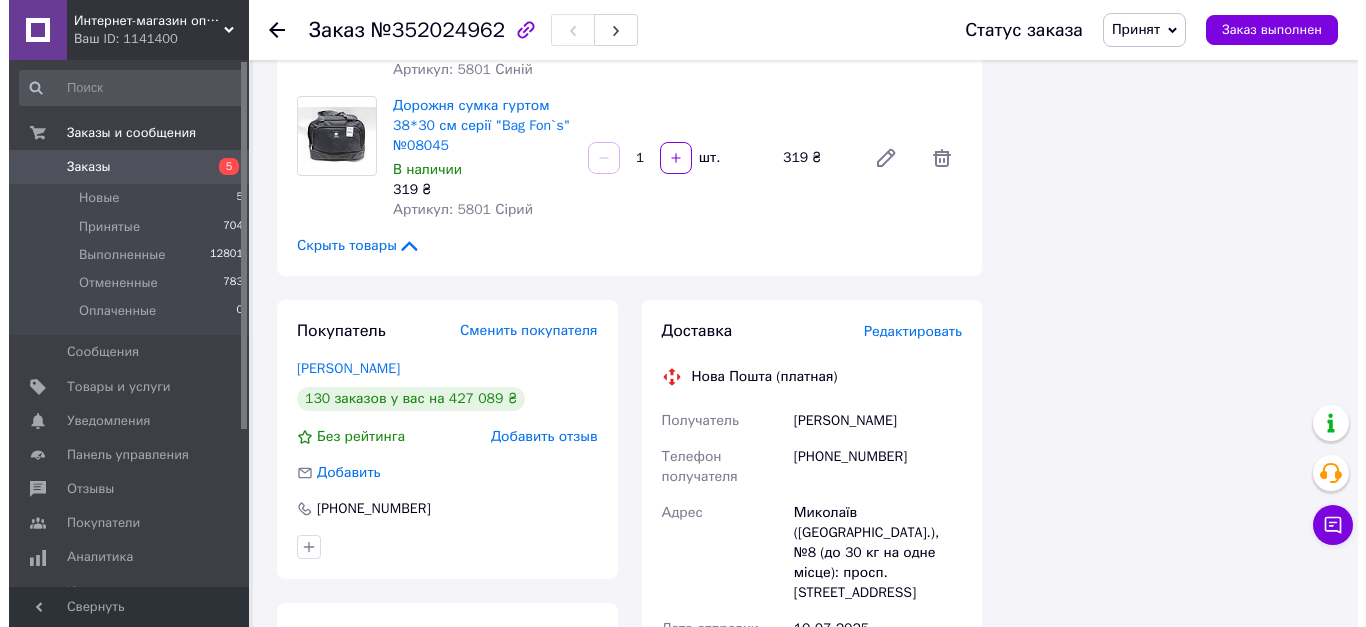 scroll, scrollTop: 1800, scrollLeft: 0, axis: vertical 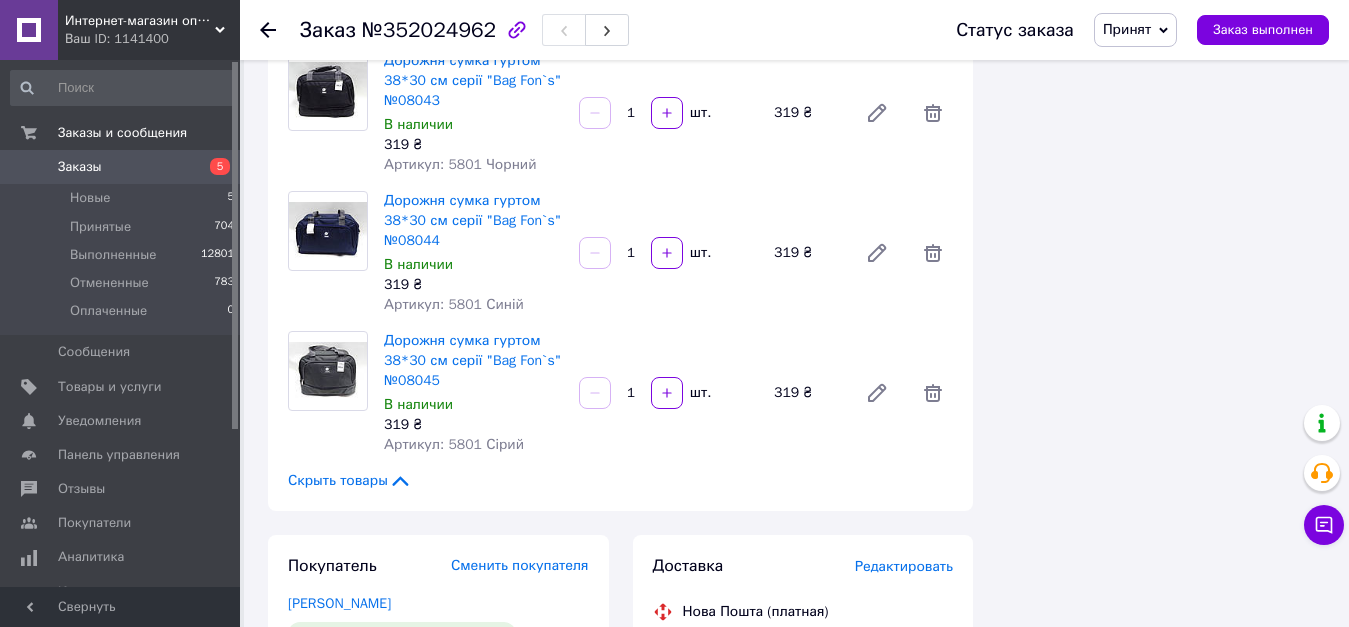 click on "Редактировать" at bounding box center (904, 566) 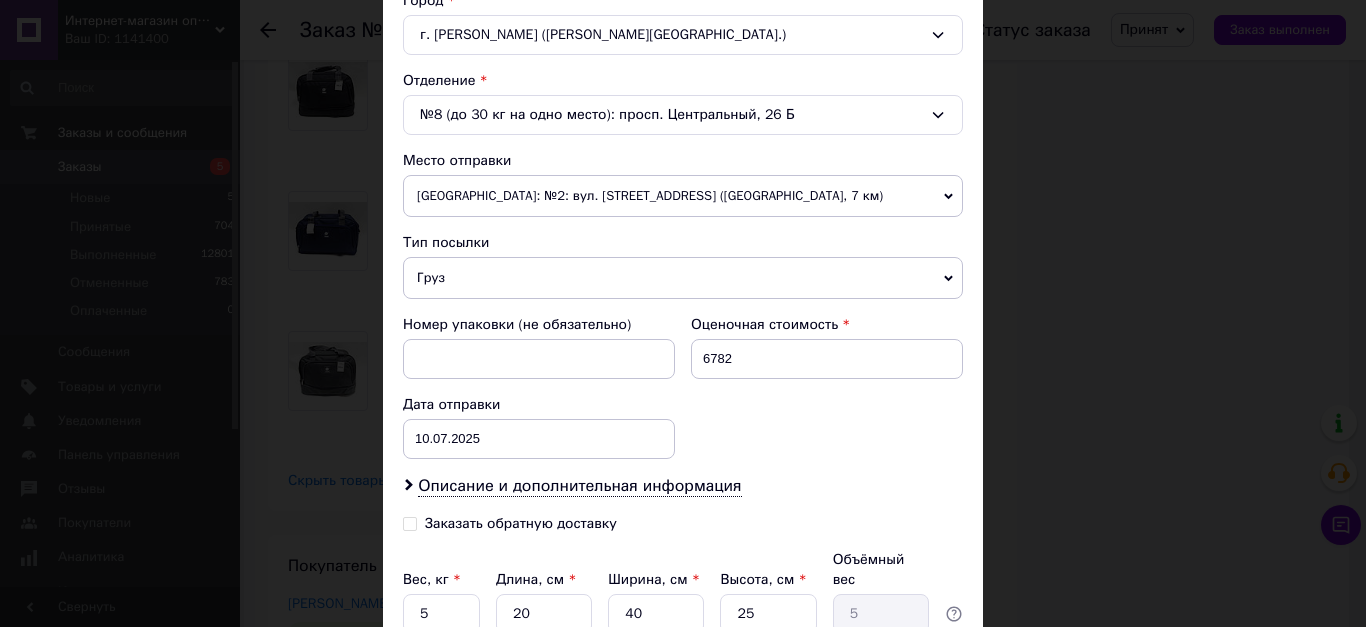 scroll, scrollTop: 600, scrollLeft: 0, axis: vertical 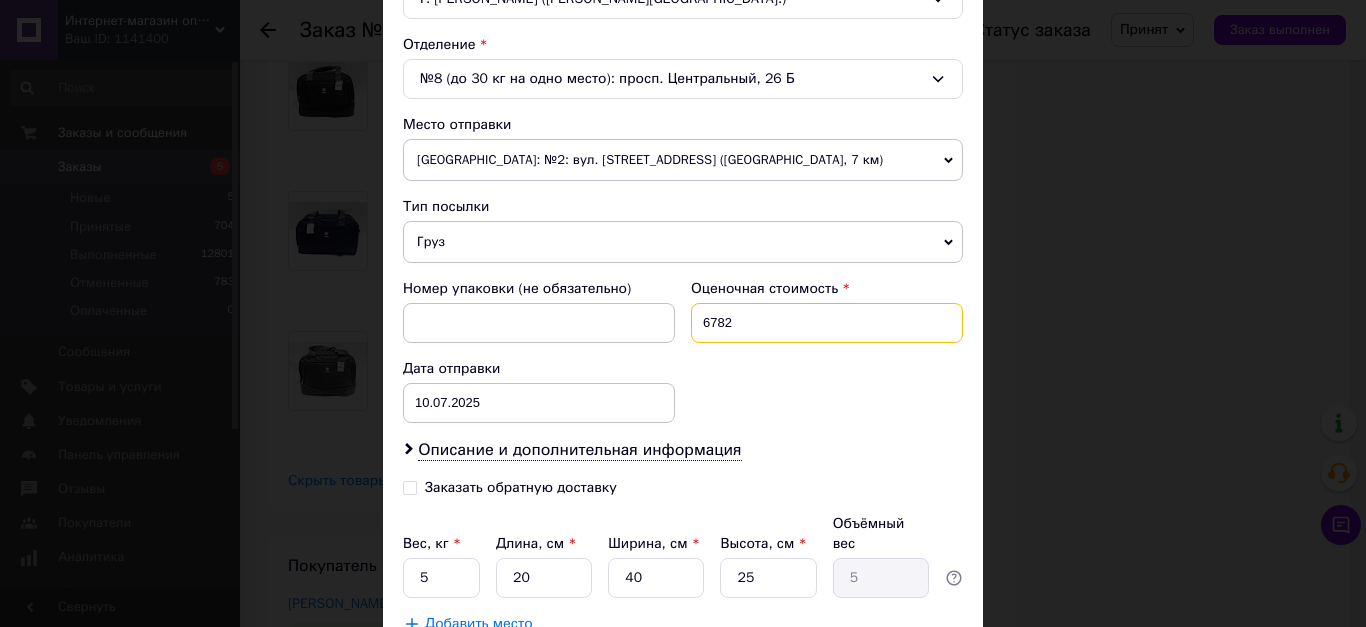 click on "6782" at bounding box center (827, 323) 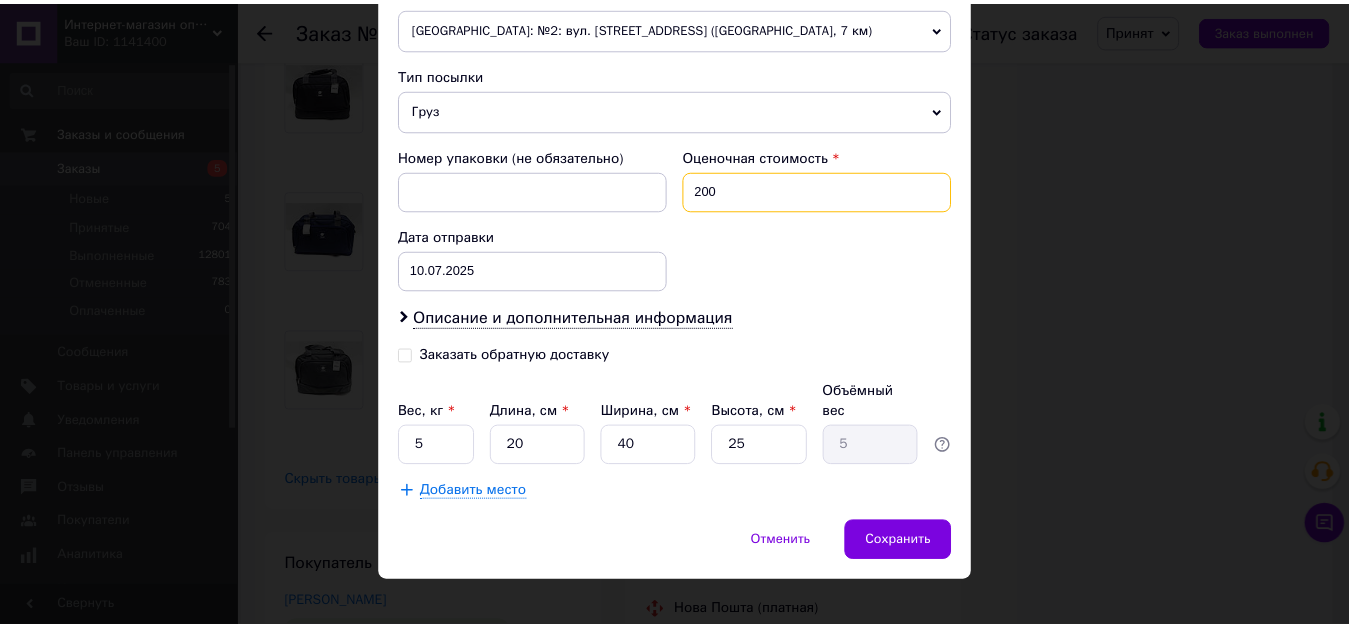 scroll, scrollTop: 736, scrollLeft: 0, axis: vertical 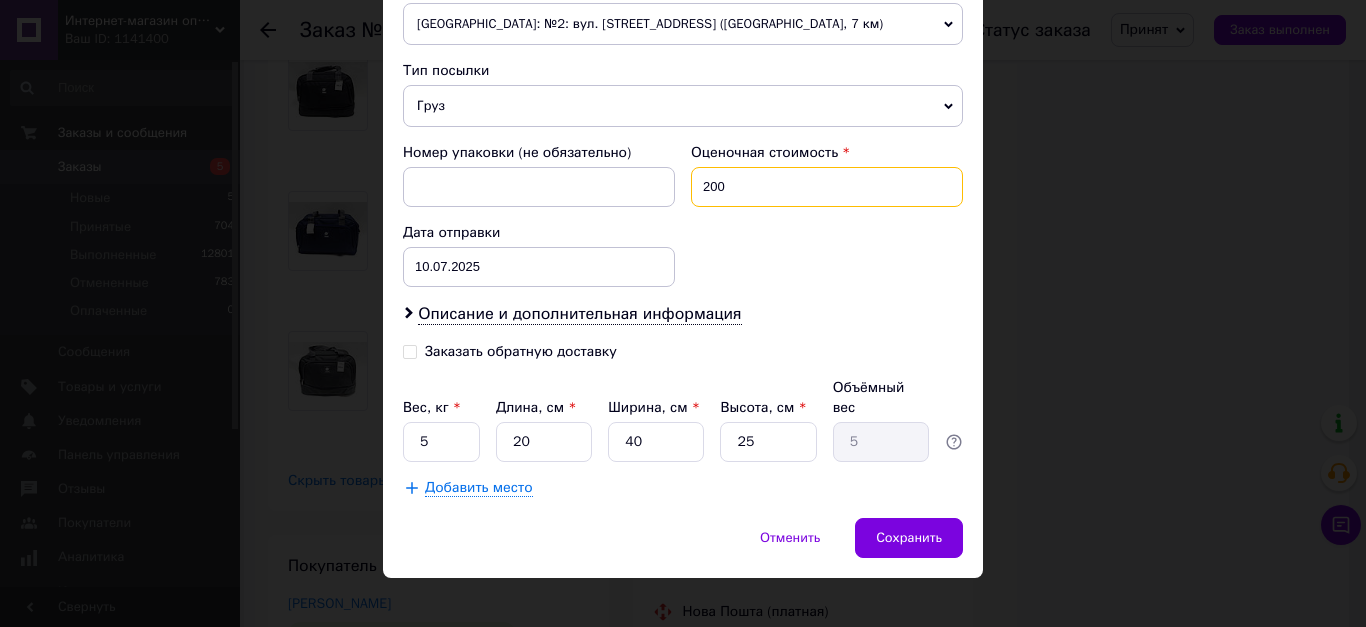 type on "200" 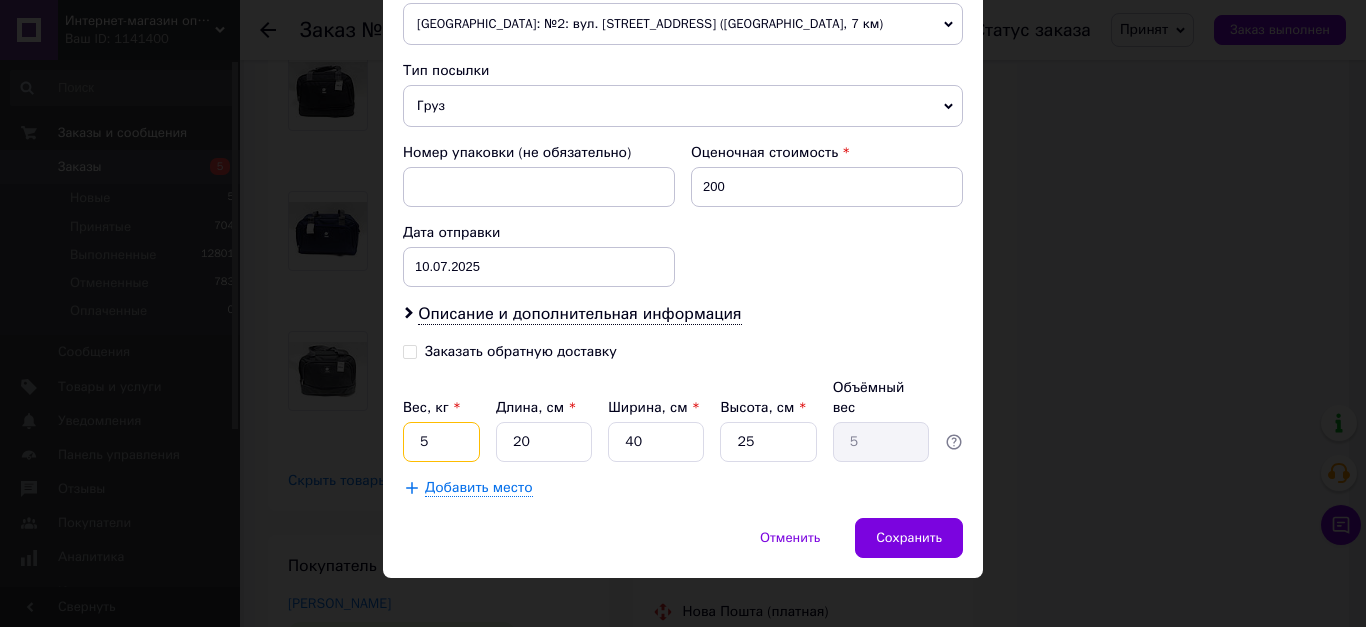 click on "5" at bounding box center (441, 442) 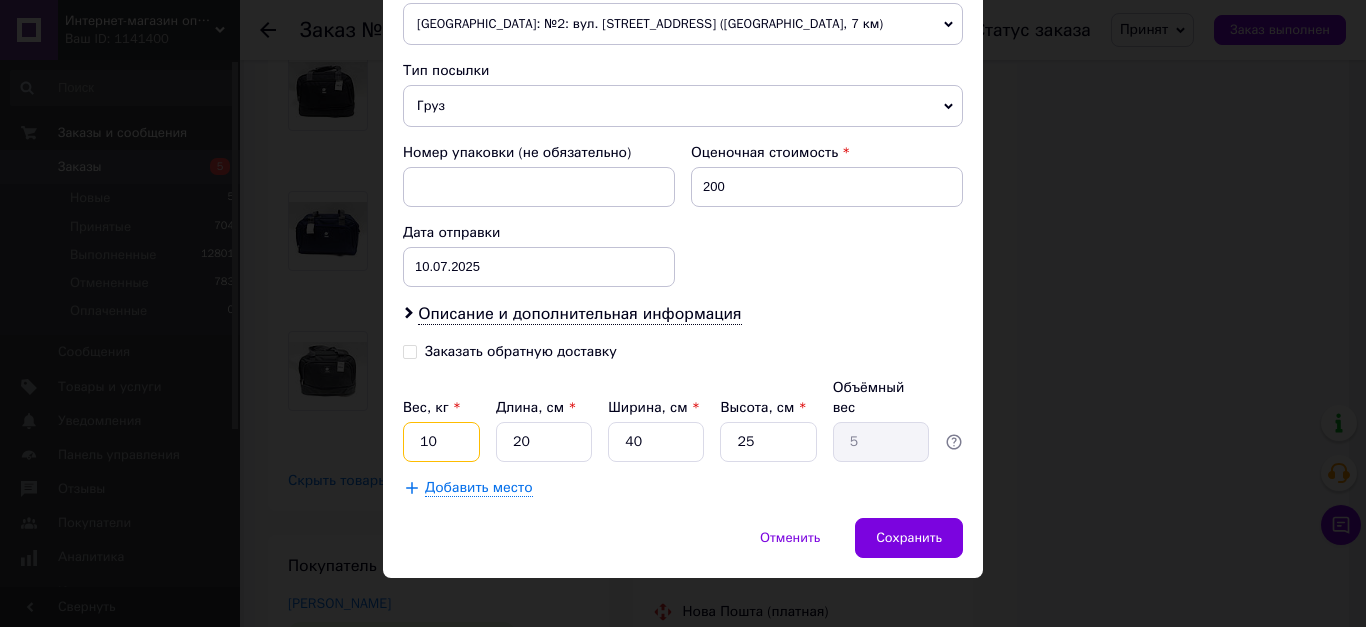 type on "10" 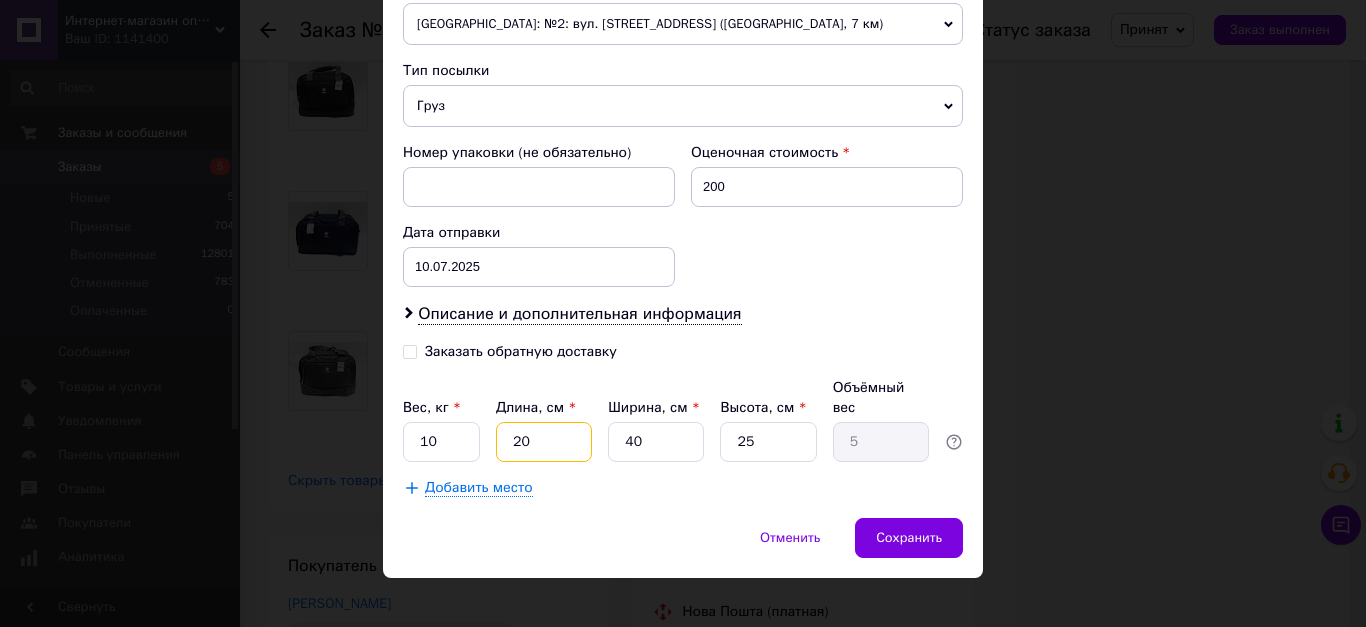 click on "20" at bounding box center [544, 442] 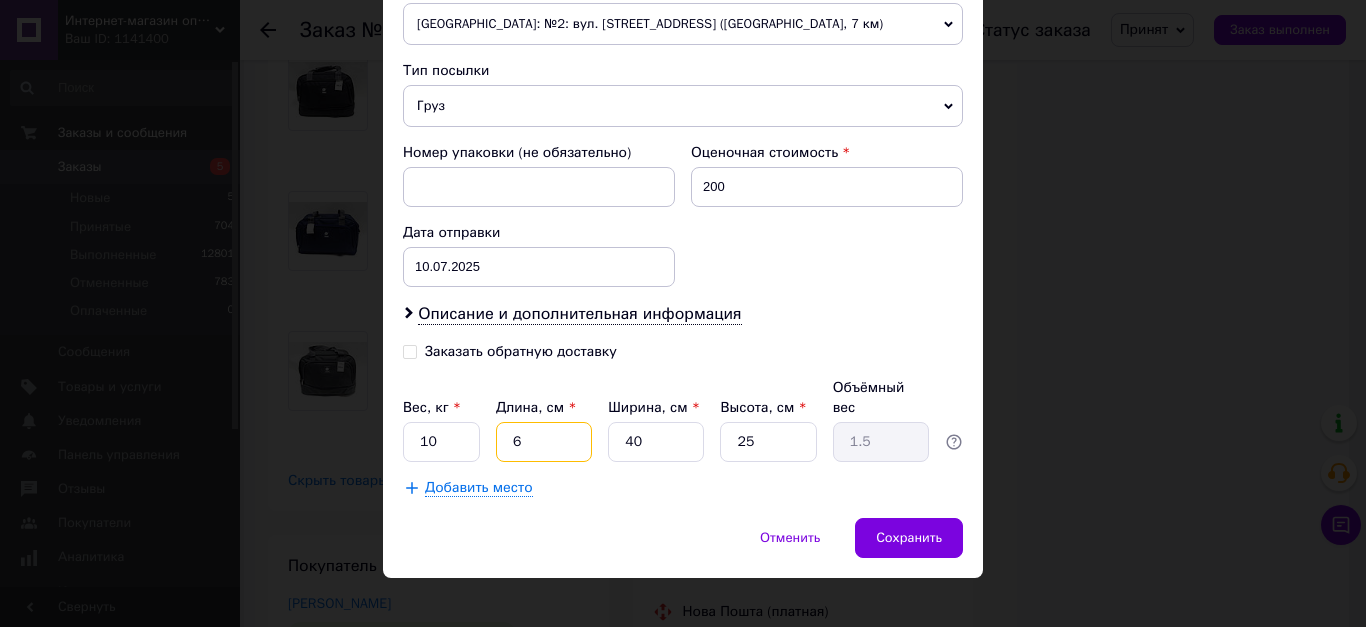 type on "60" 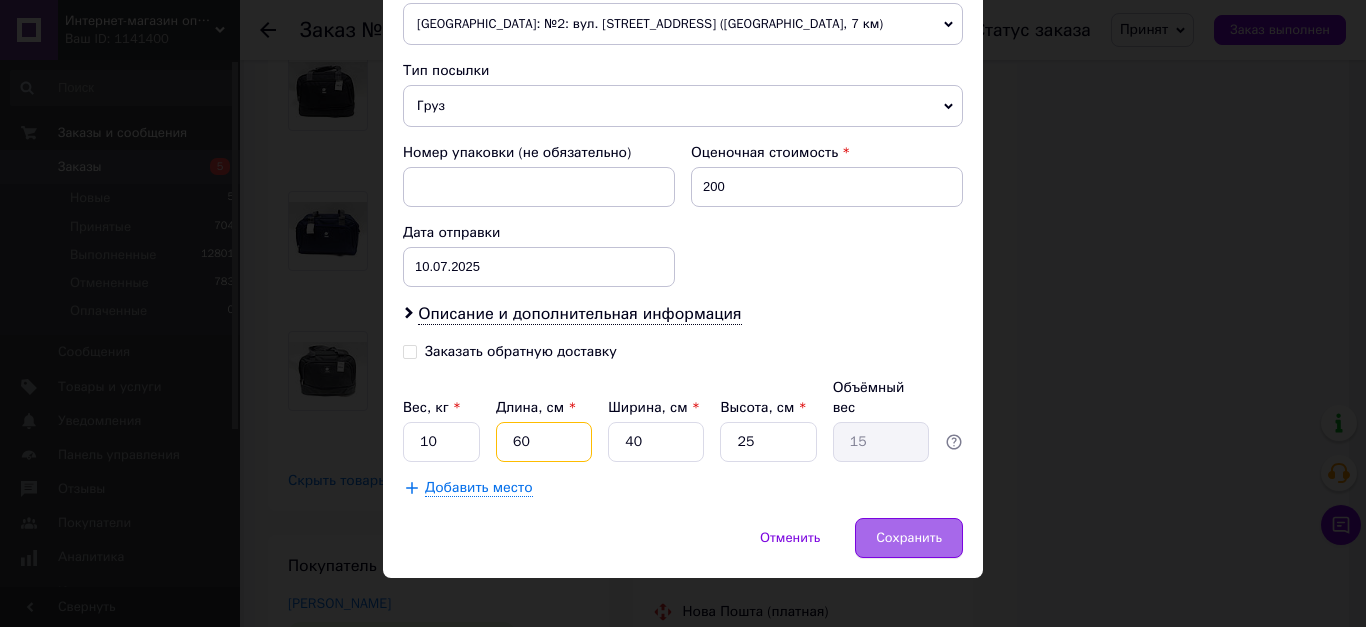 type on "60" 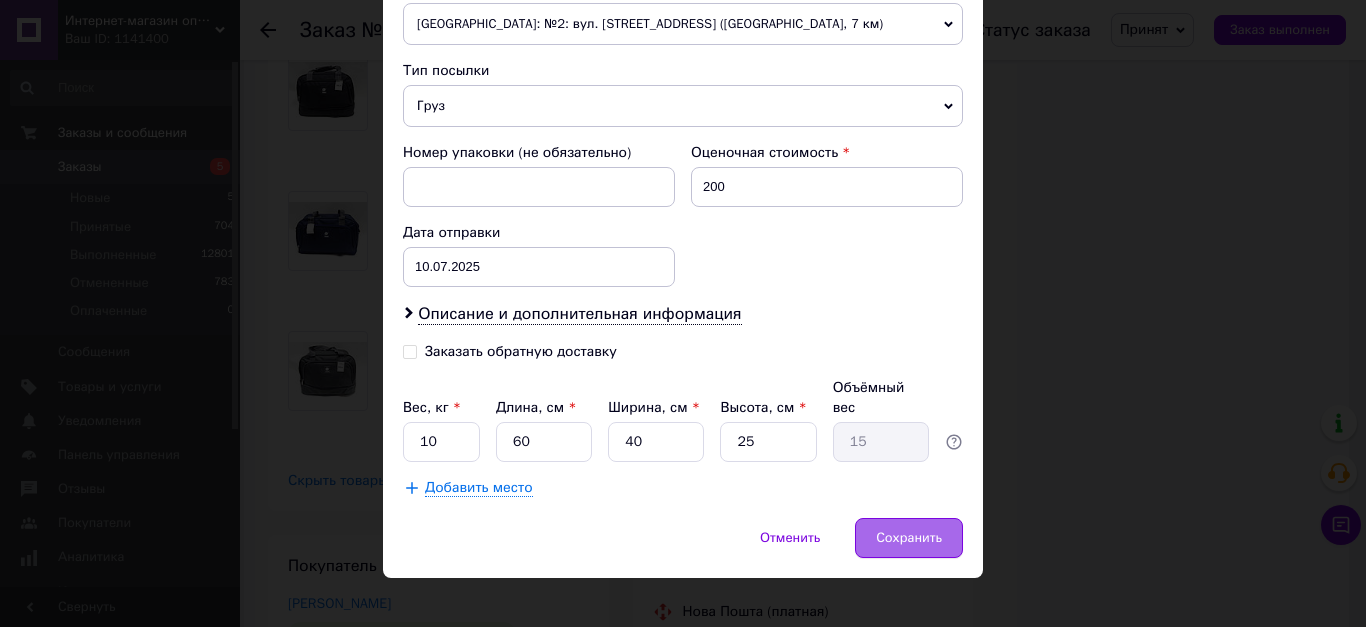 click on "Сохранить" at bounding box center [909, 538] 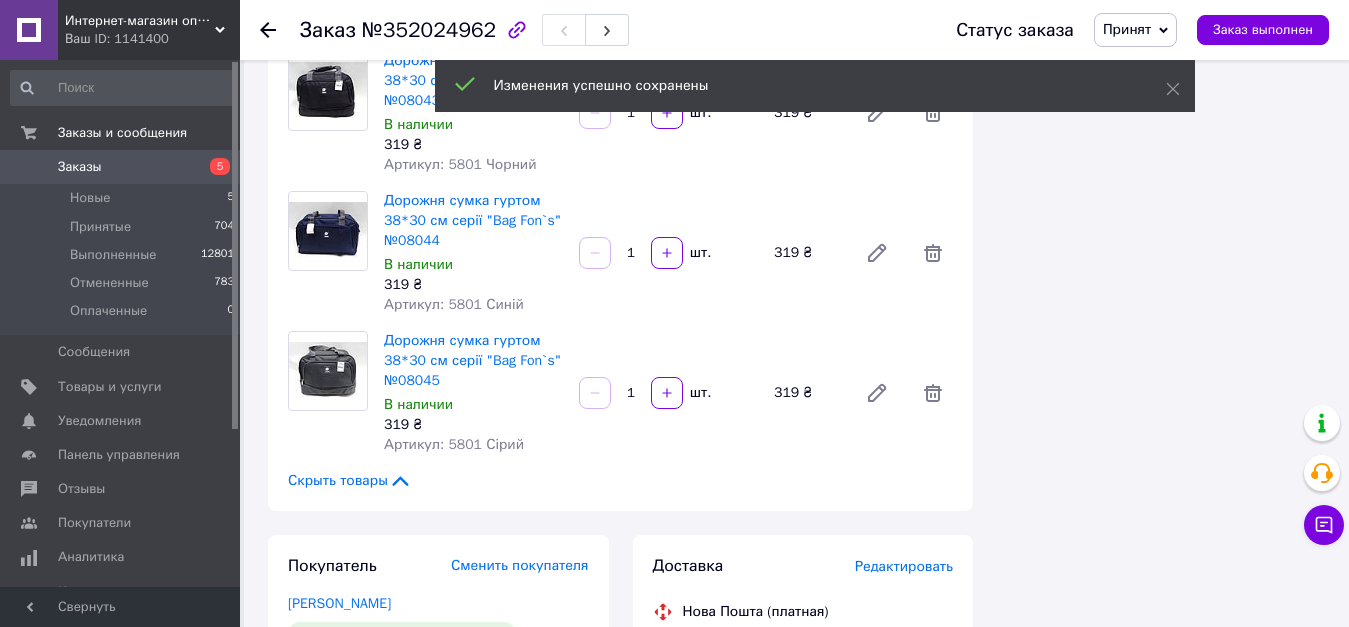 scroll, scrollTop: 2300, scrollLeft: 0, axis: vertical 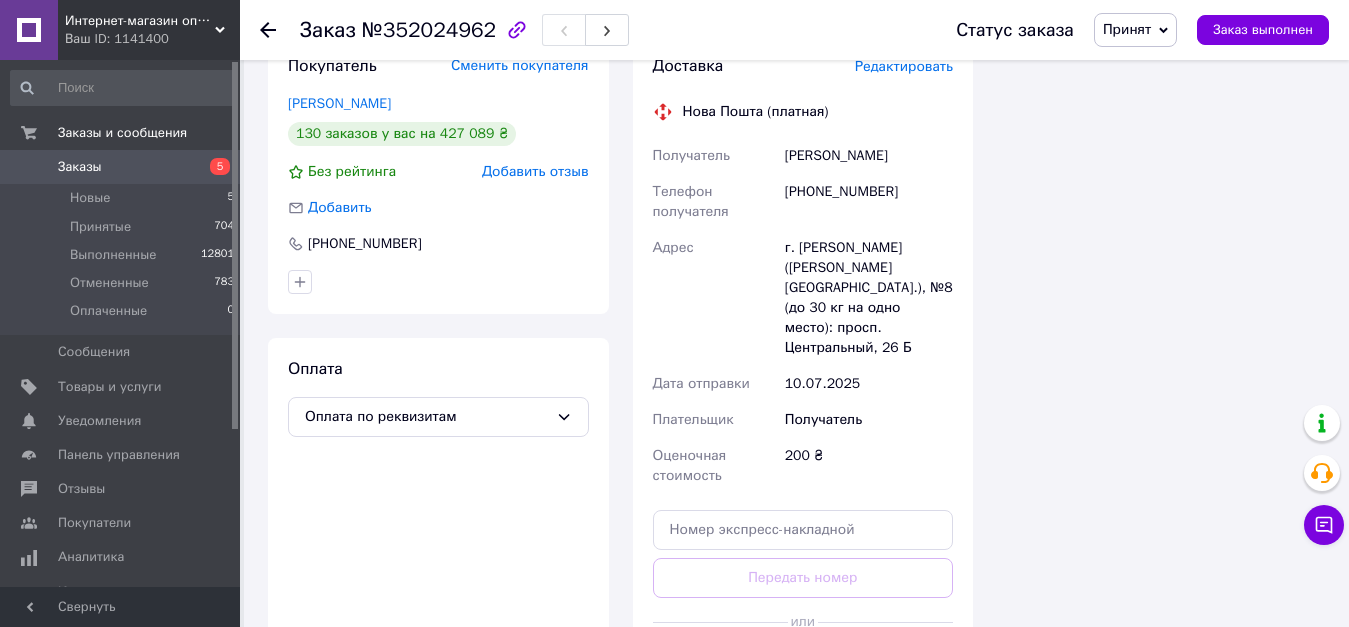 click on "Сгенерировать ЭН" at bounding box center [803, 667] 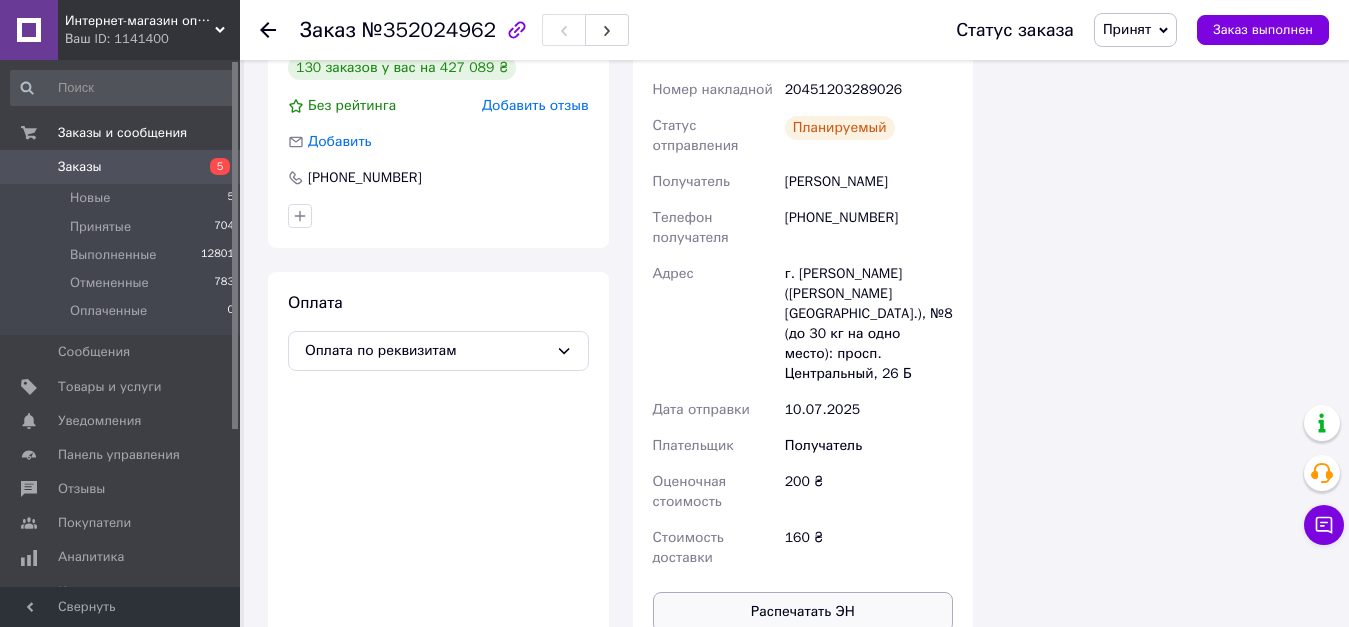 scroll, scrollTop: 2400, scrollLeft: 0, axis: vertical 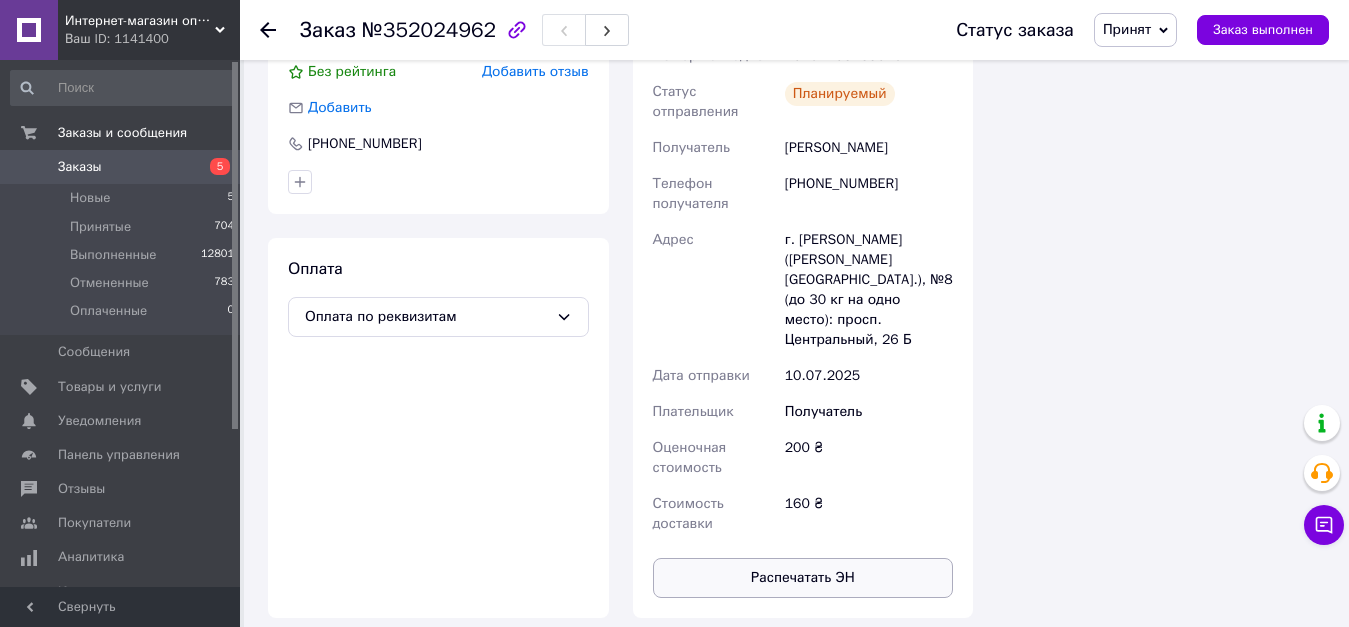 click on "Распечатать ЭН" at bounding box center [803, 578] 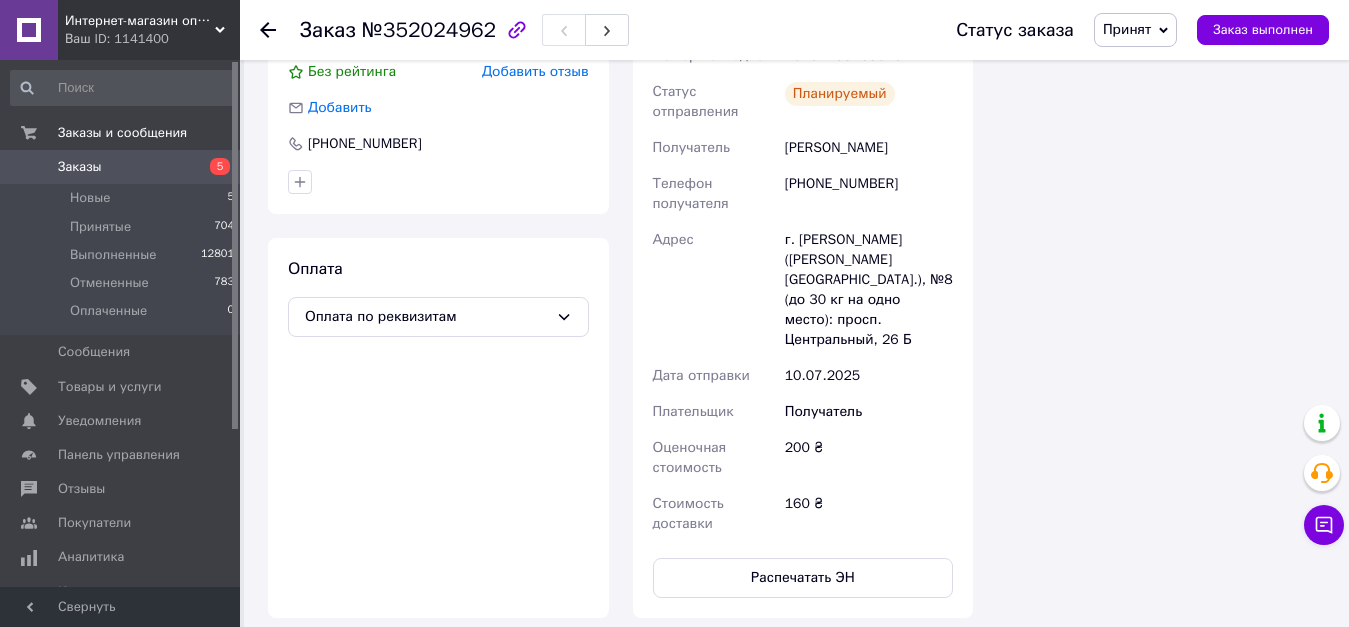click 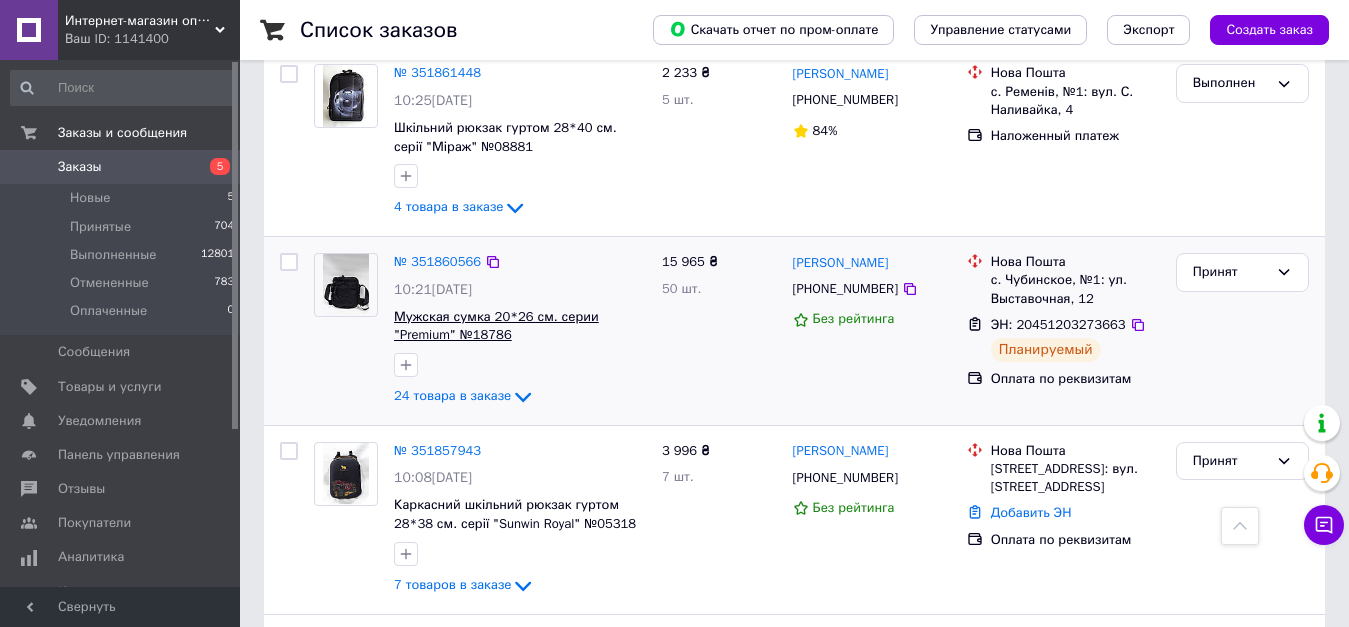 scroll, scrollTop: 2800, scrollLeft: 0, axis: vertical 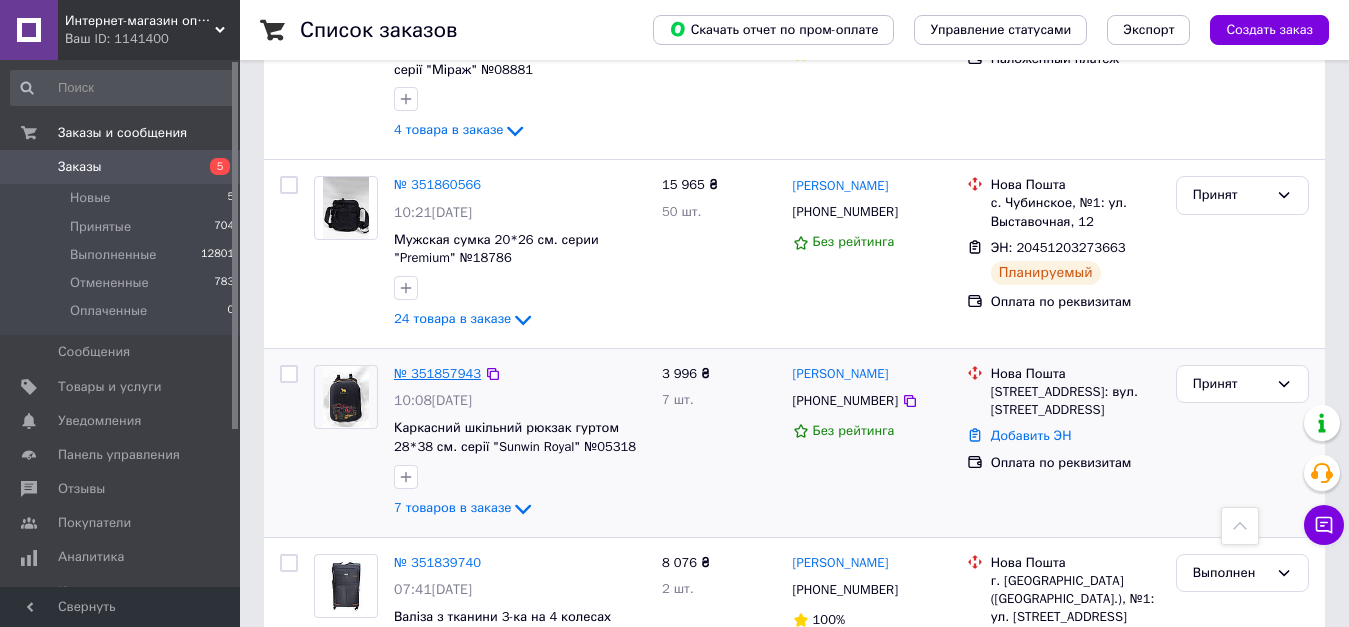 click on "№ 351857943" at bounding box center [437, 373] 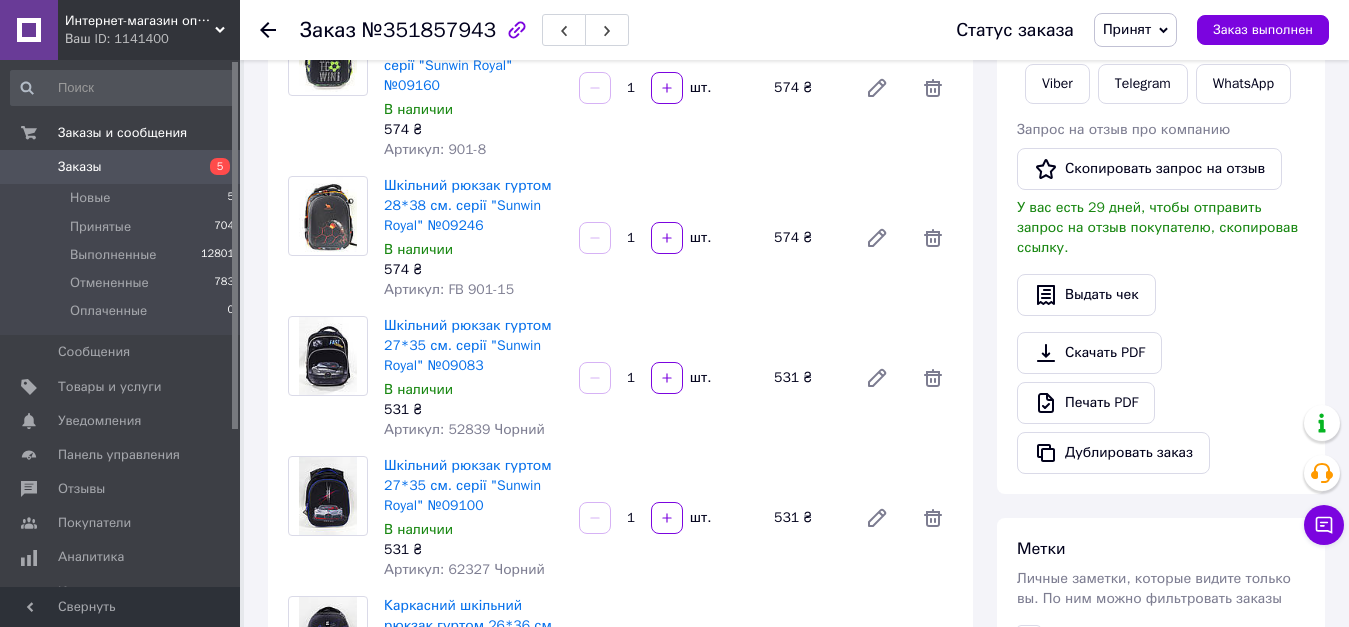 scroll, scrollTop: 341, scrollLeft: 0, axis: vertical 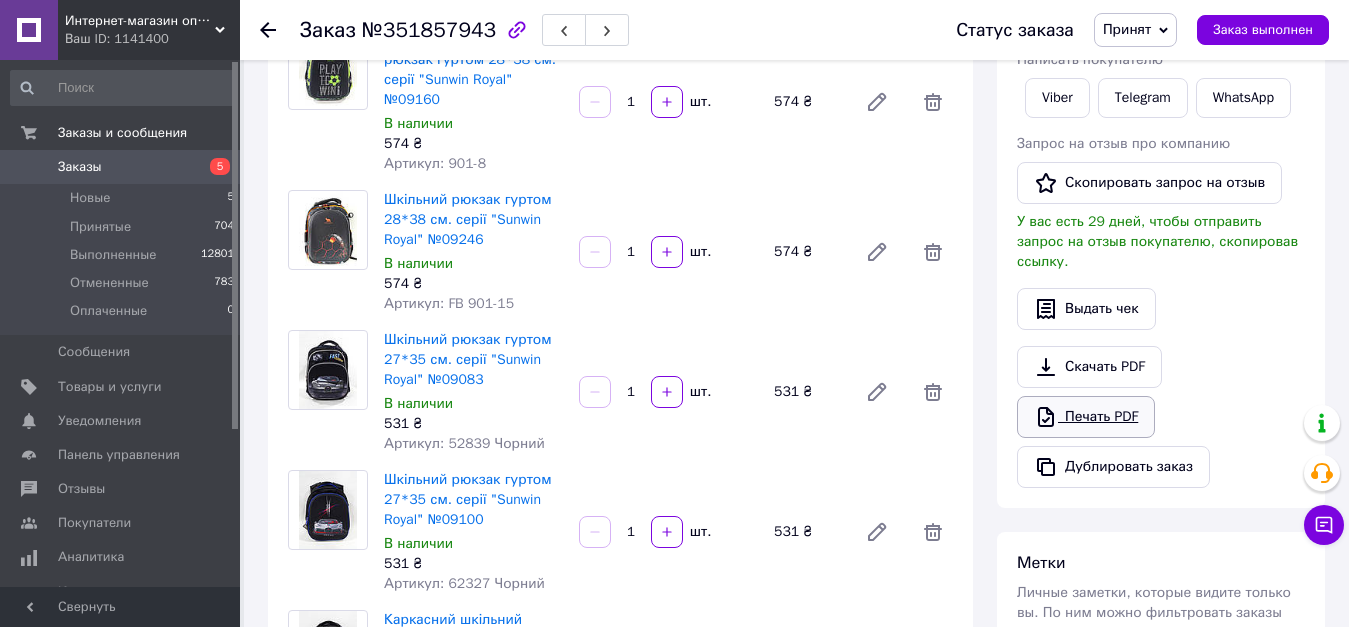 click on "Печать PDF" at bounding box center (1086, 417) 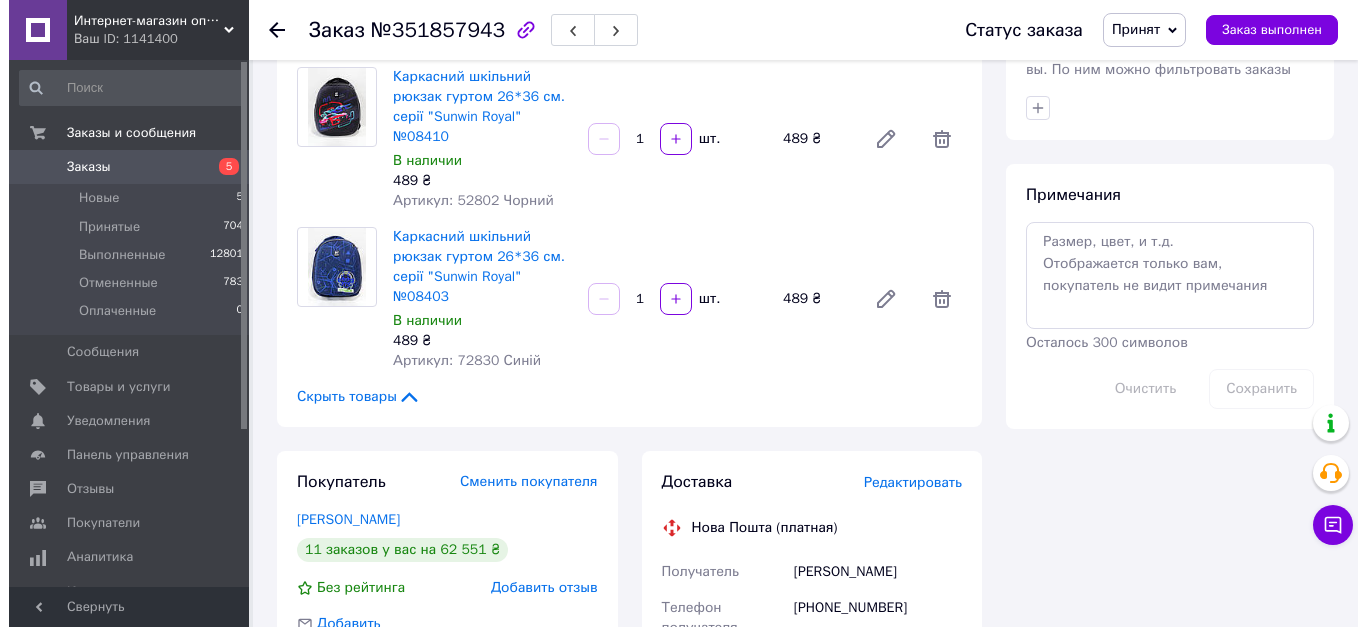 scroll, scrollTop: 1141, scrollLeft: 0, axis: vertical 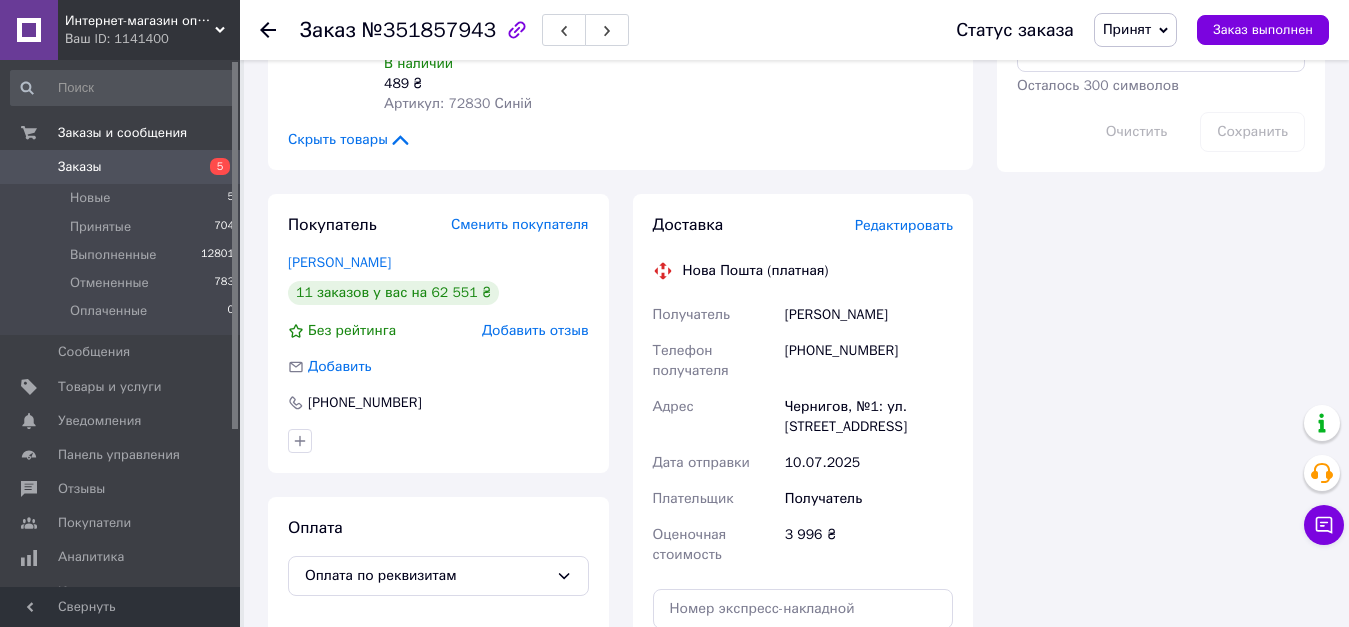click on "Редактировать" at bounding box center [904, 225] 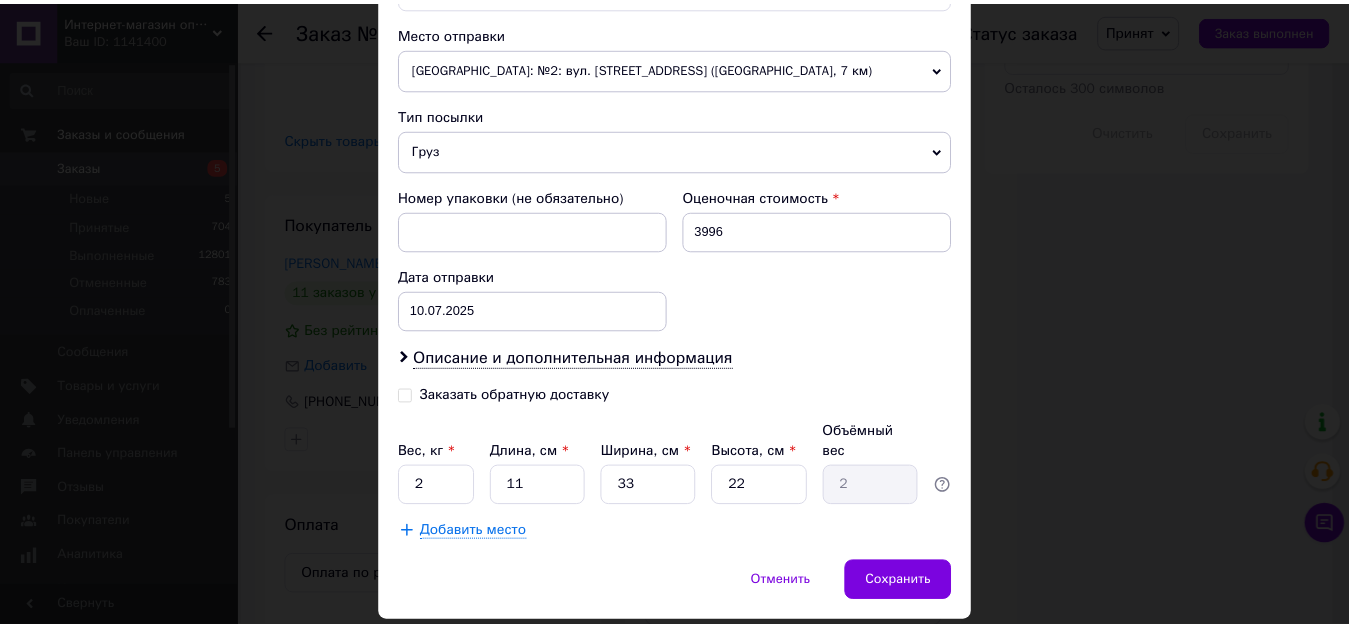 scroll, scrollTop: 736, scrollLeft: 0, axis: vertical 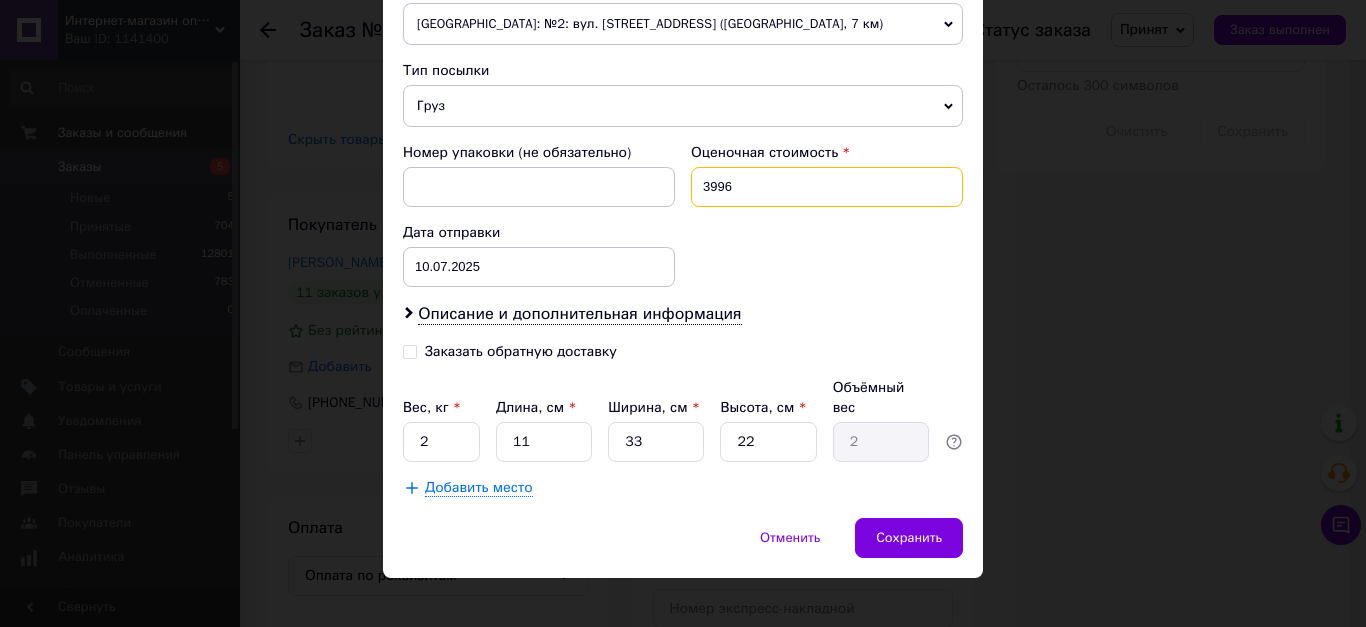 click on "3996" at bounding box center [827, 187] 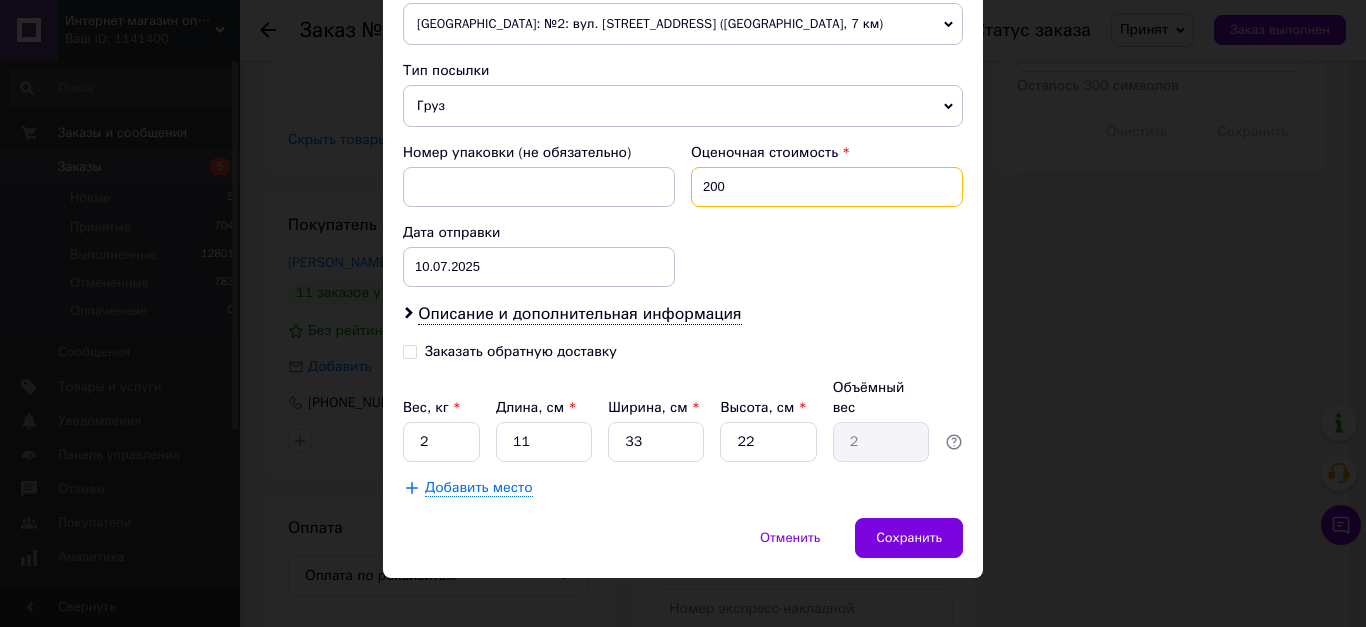 type on "200" 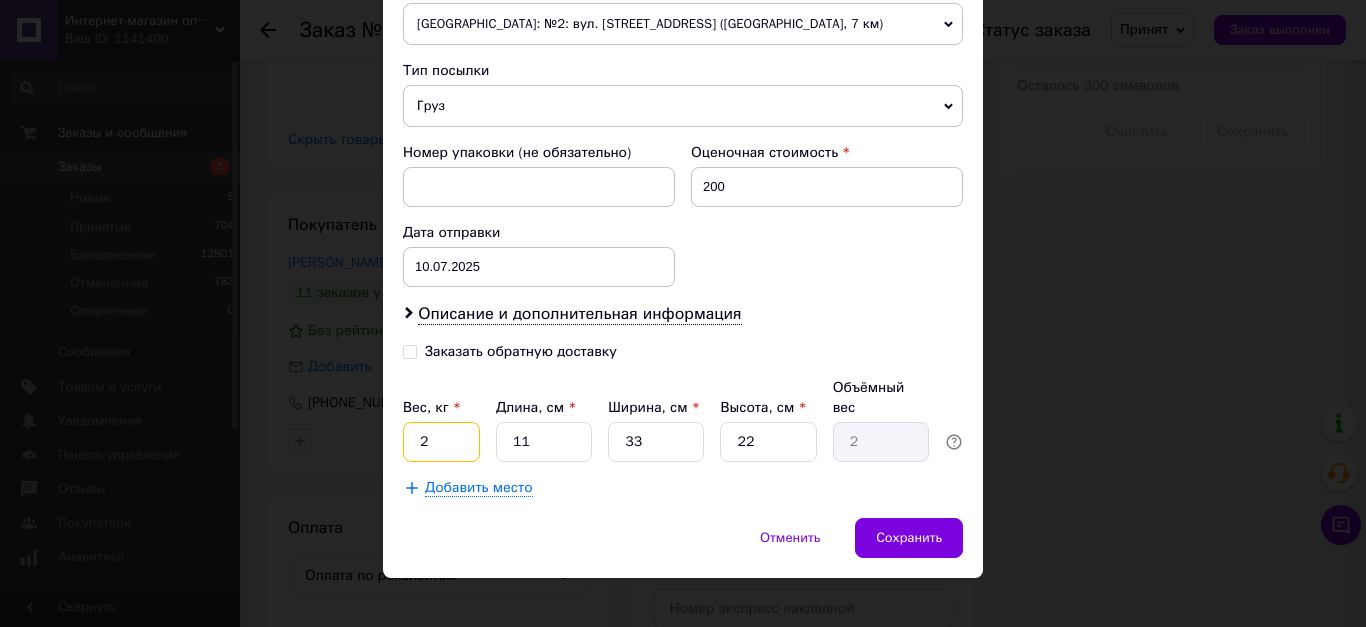 click on "2" at bounding box center (441, 442) 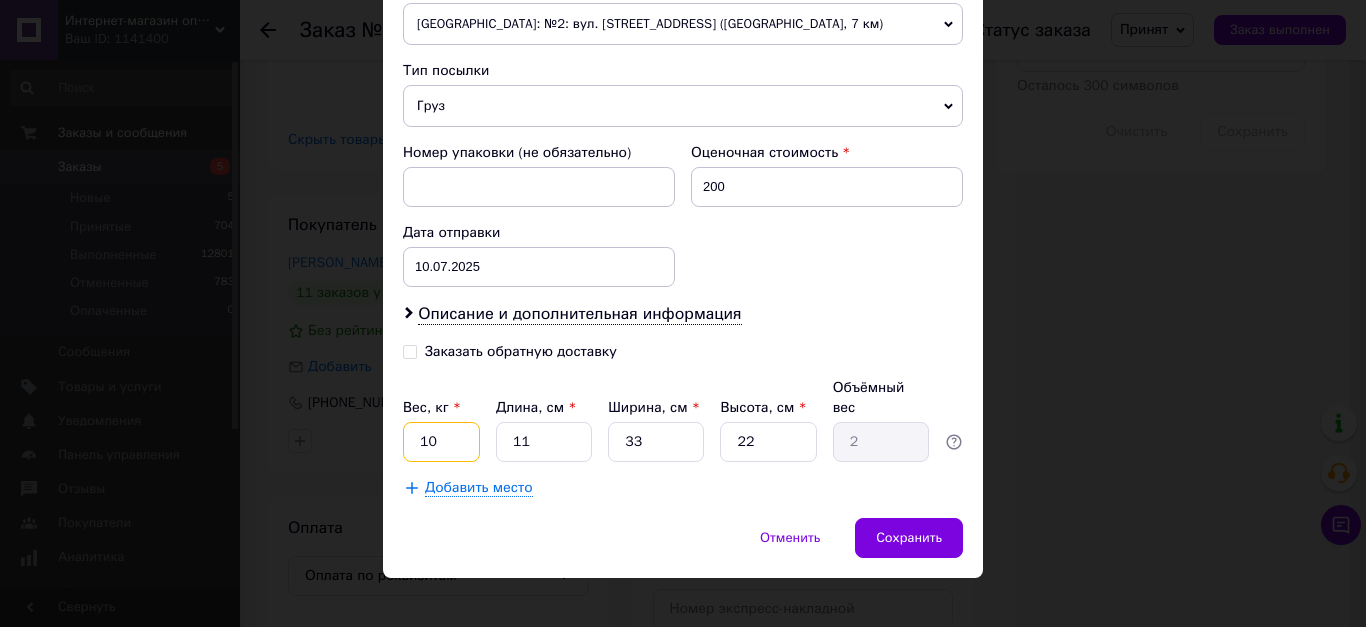 type on "10" 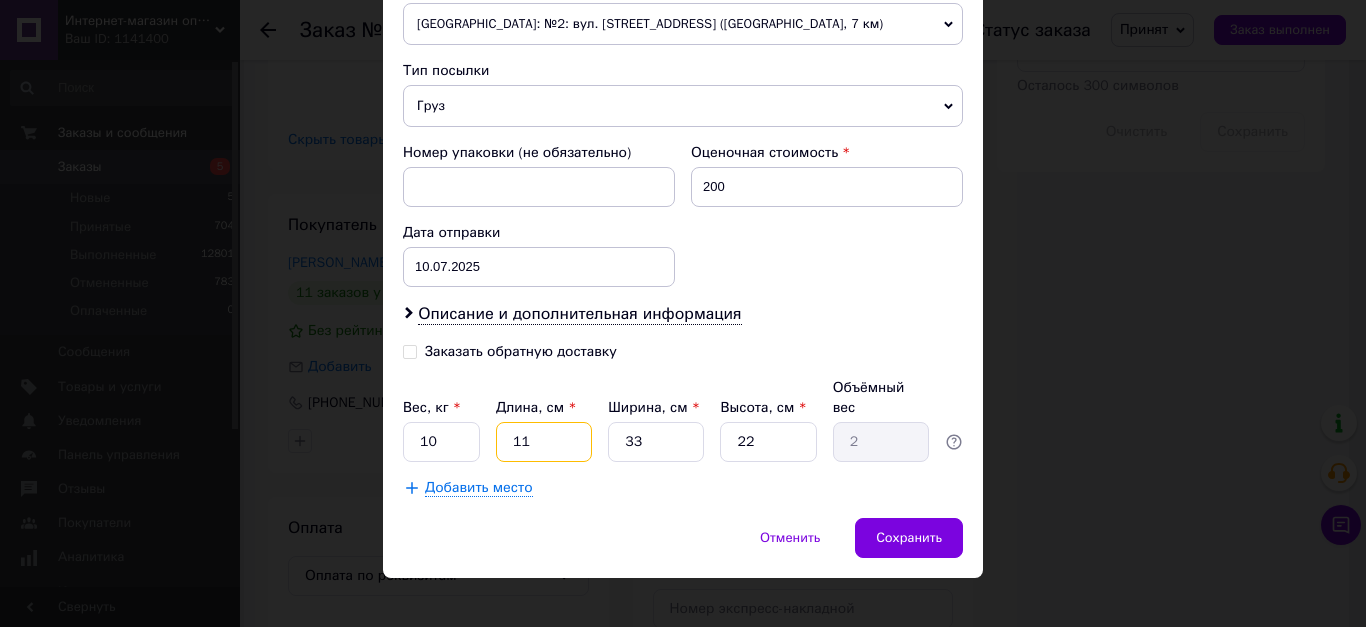 click on "11" at bounding box center (544, 442) 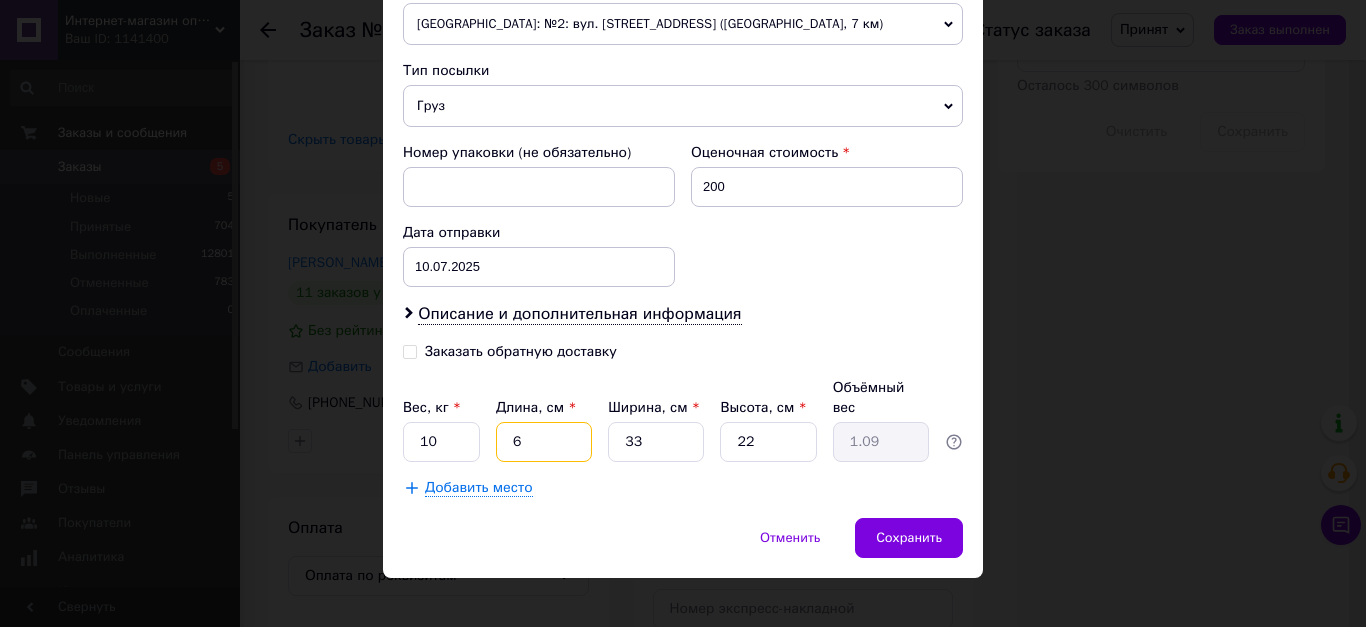 type on "60" 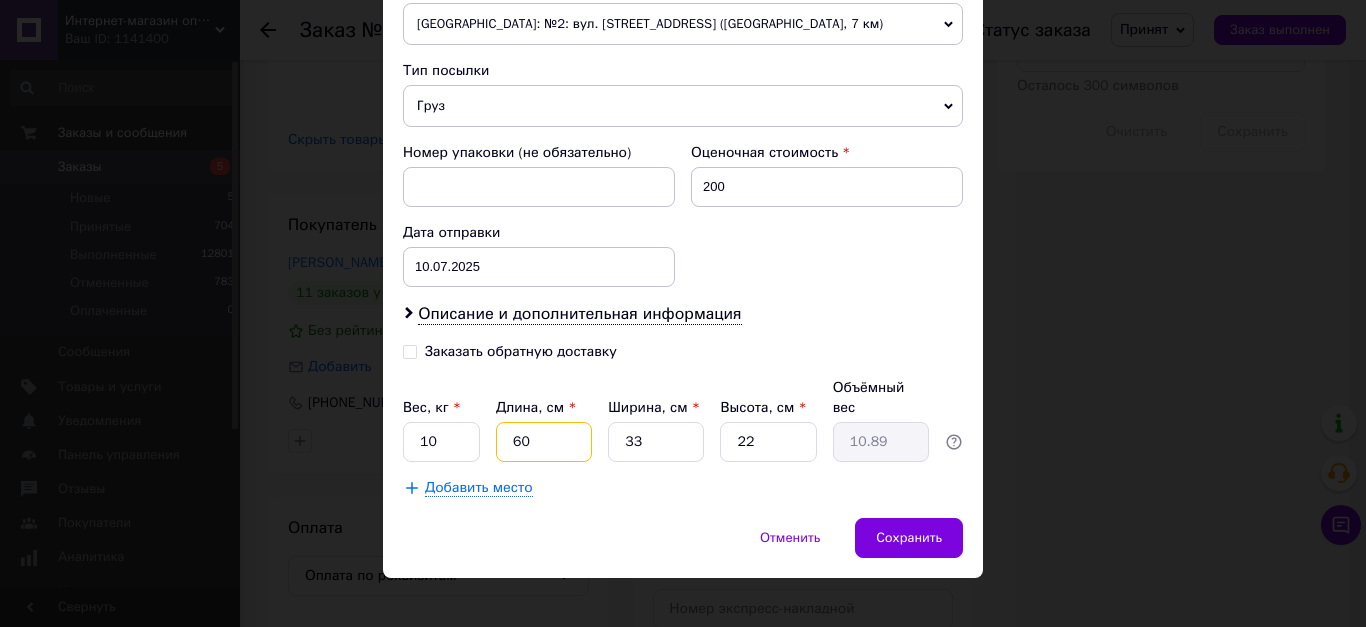 type on "60" 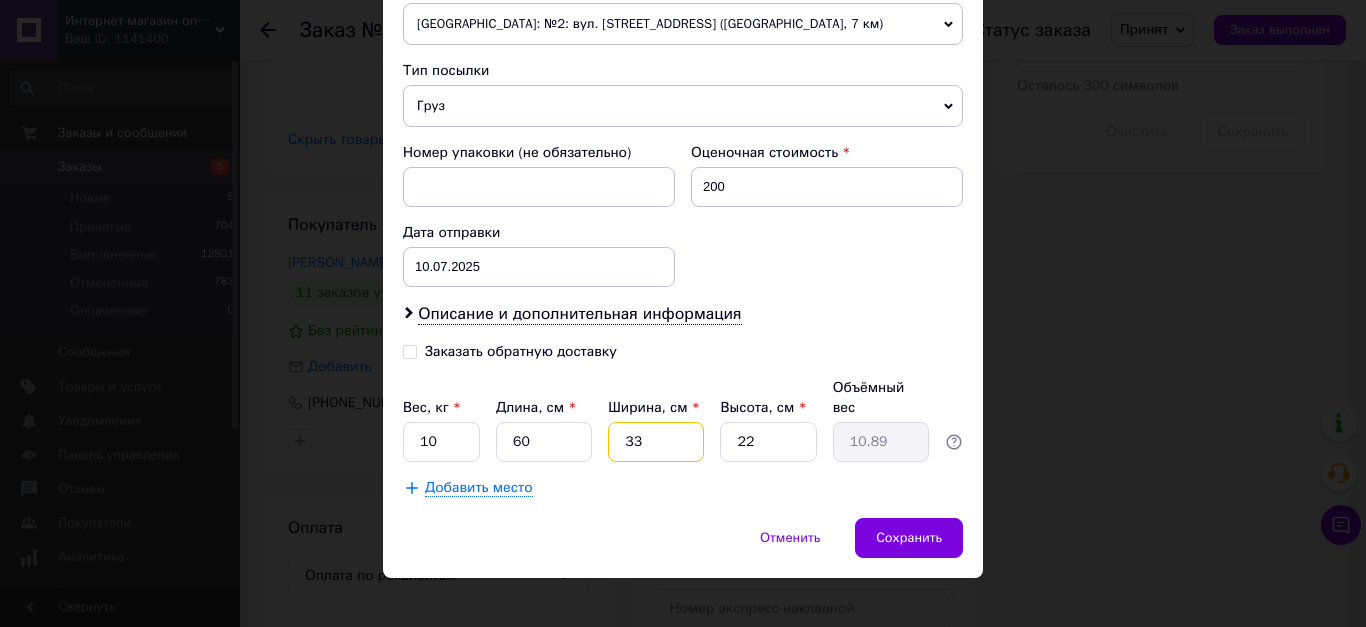click on "33" at bounding box center [656, 442] 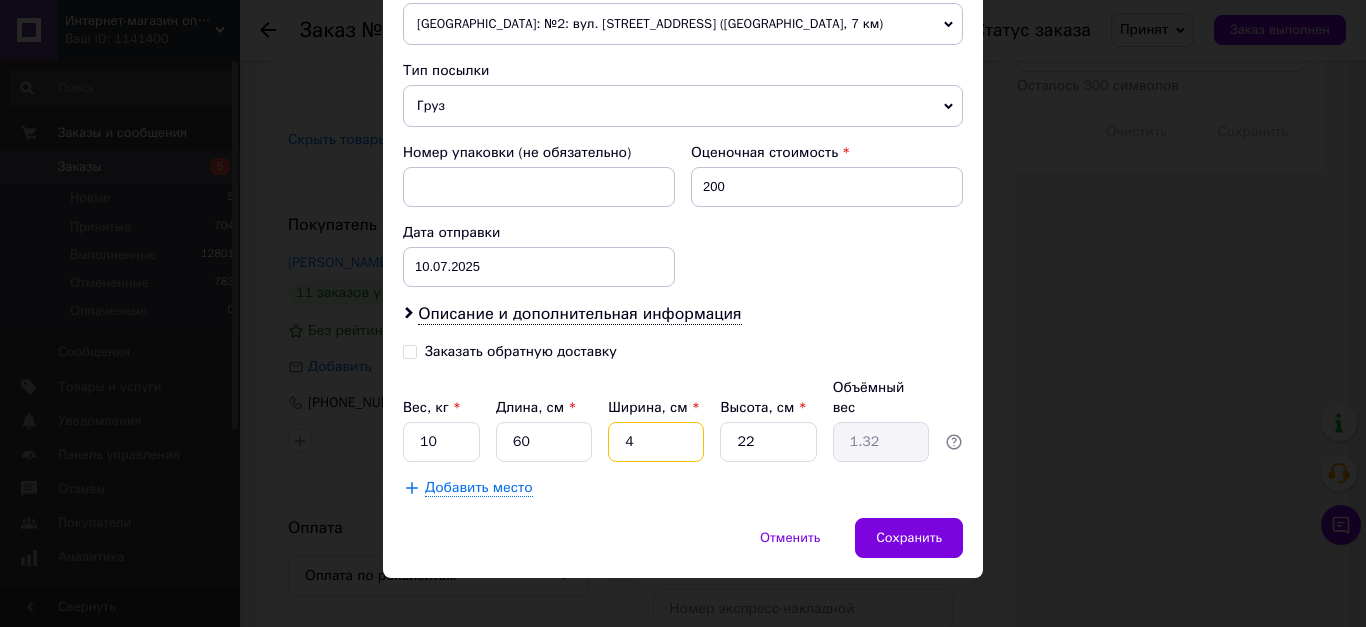 type on "40" 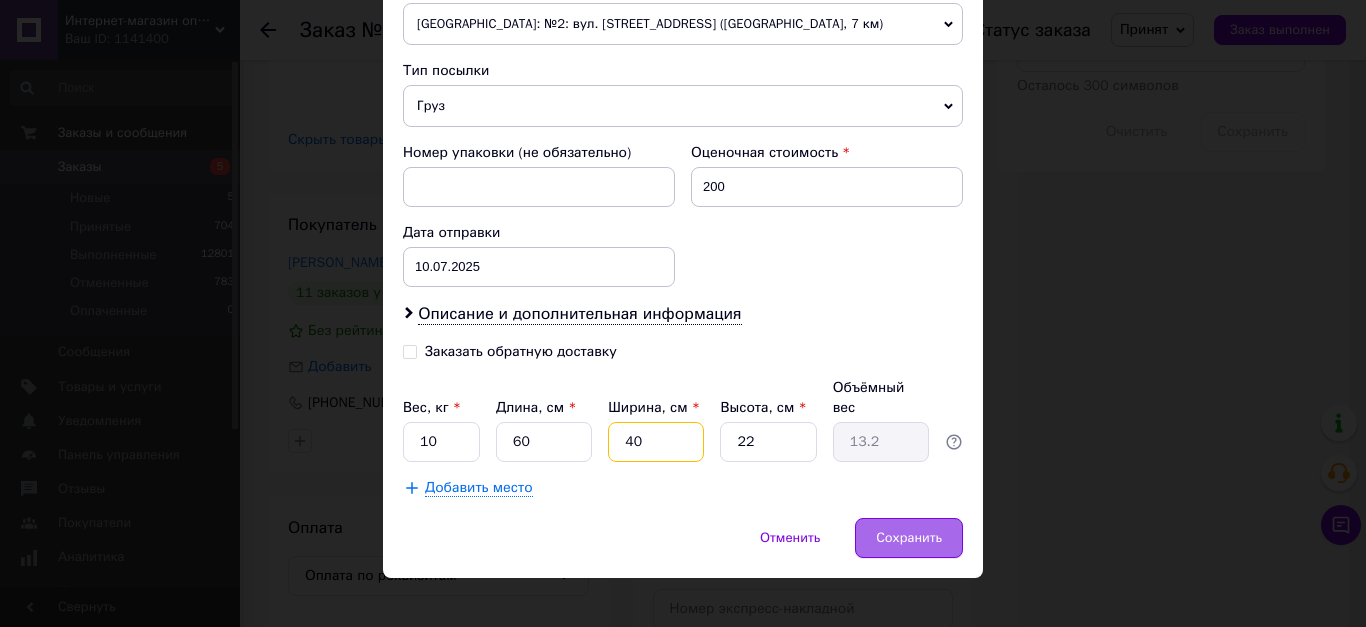 type on "40" 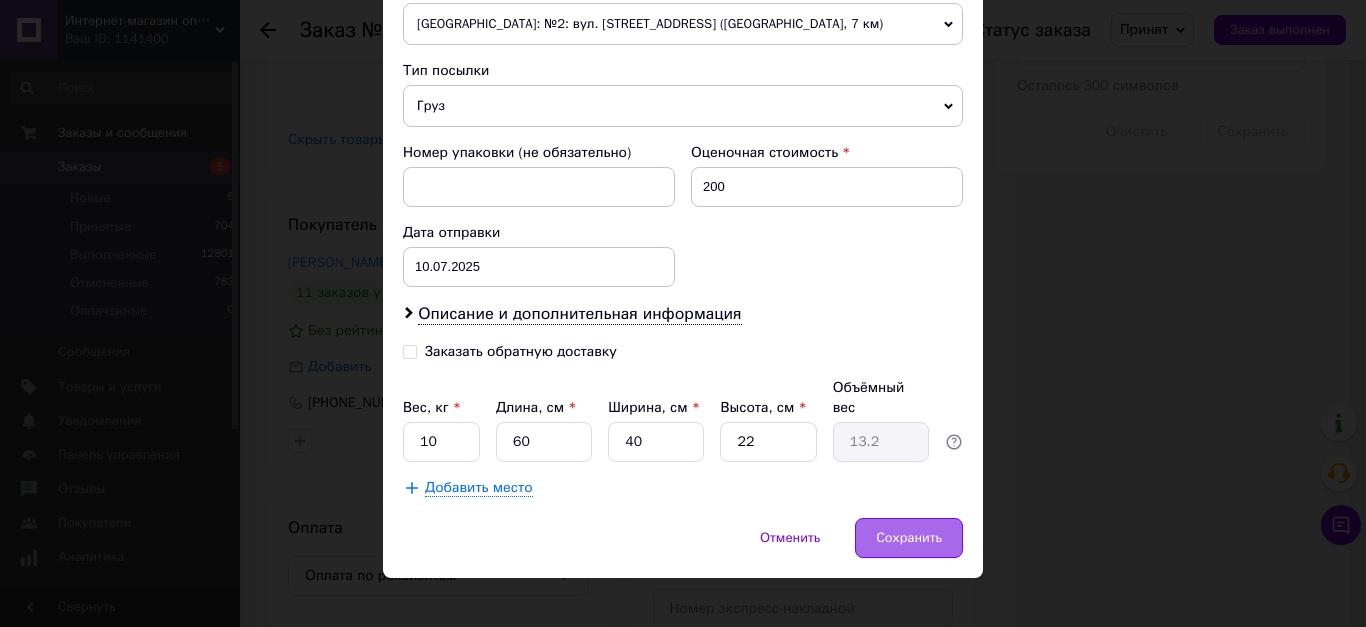 drag, startPoint x: 898, startPoint y: 521, endPoint x: 902, endPoint y: 506, distance: 15.524175 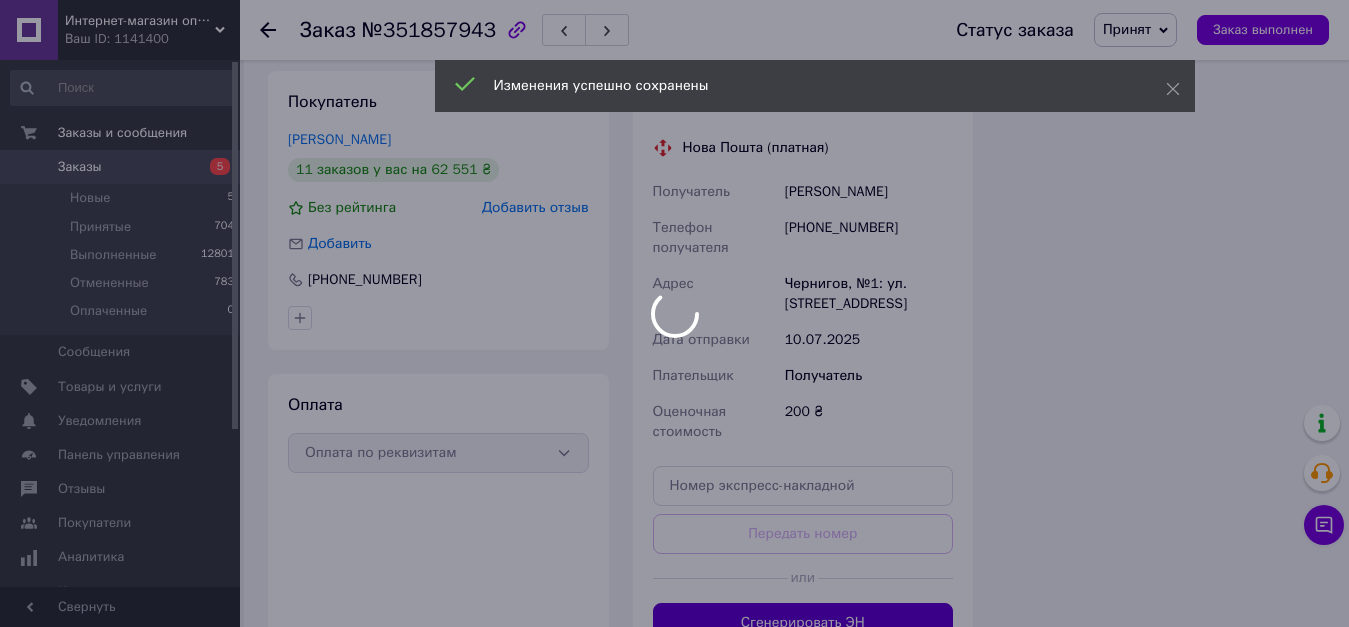 scroll, scrollTop: 1512, scrollLeft: 0, axis: vertical 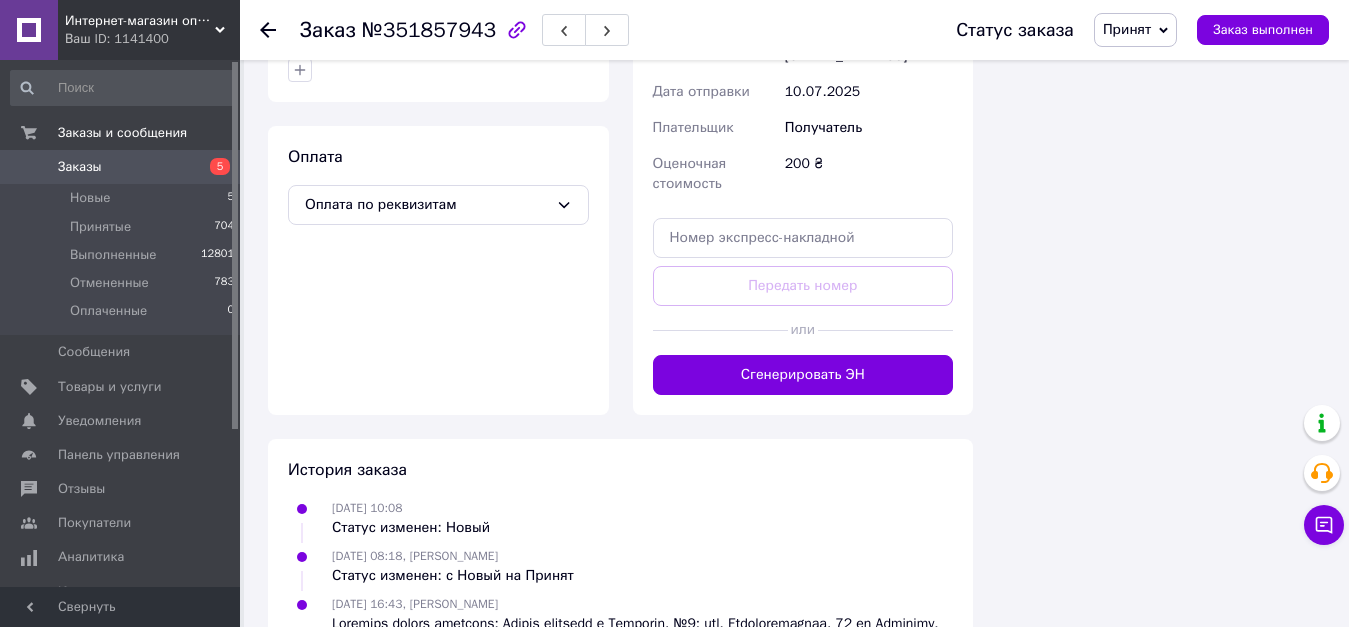 click on "Сгенерировать ЭН" at bounding box center [803, 375] 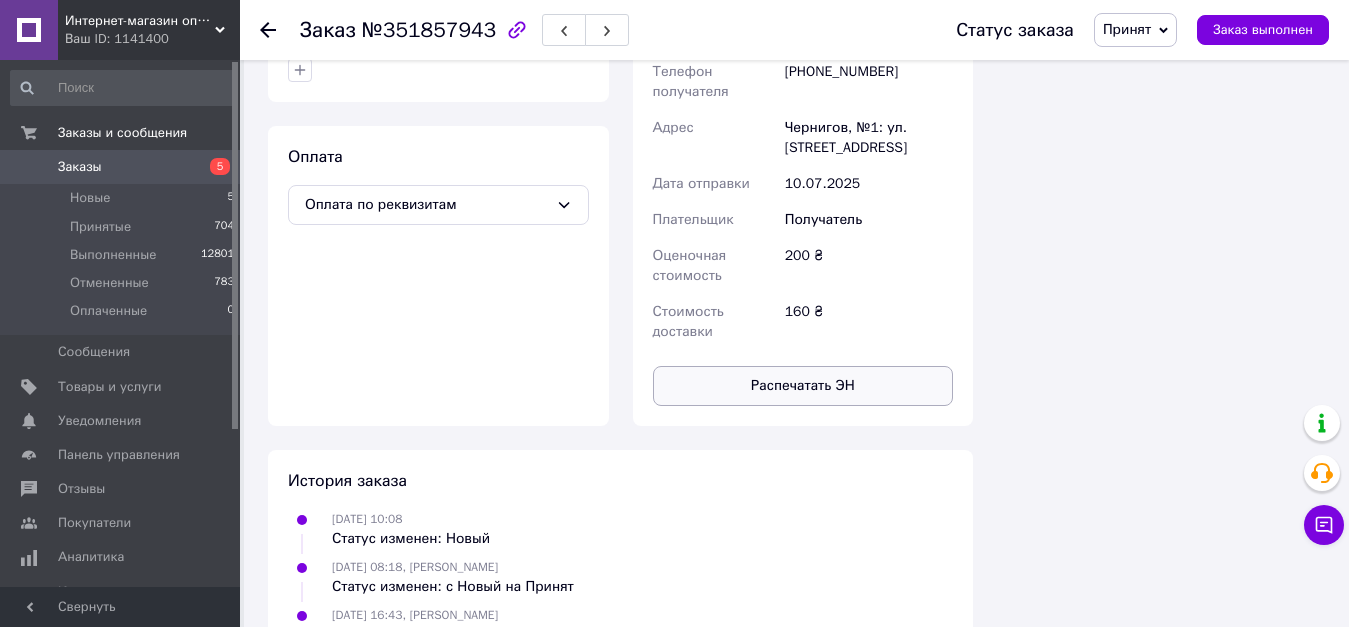 click on "Распечатать ЭН" at bounding box center (803, 386) 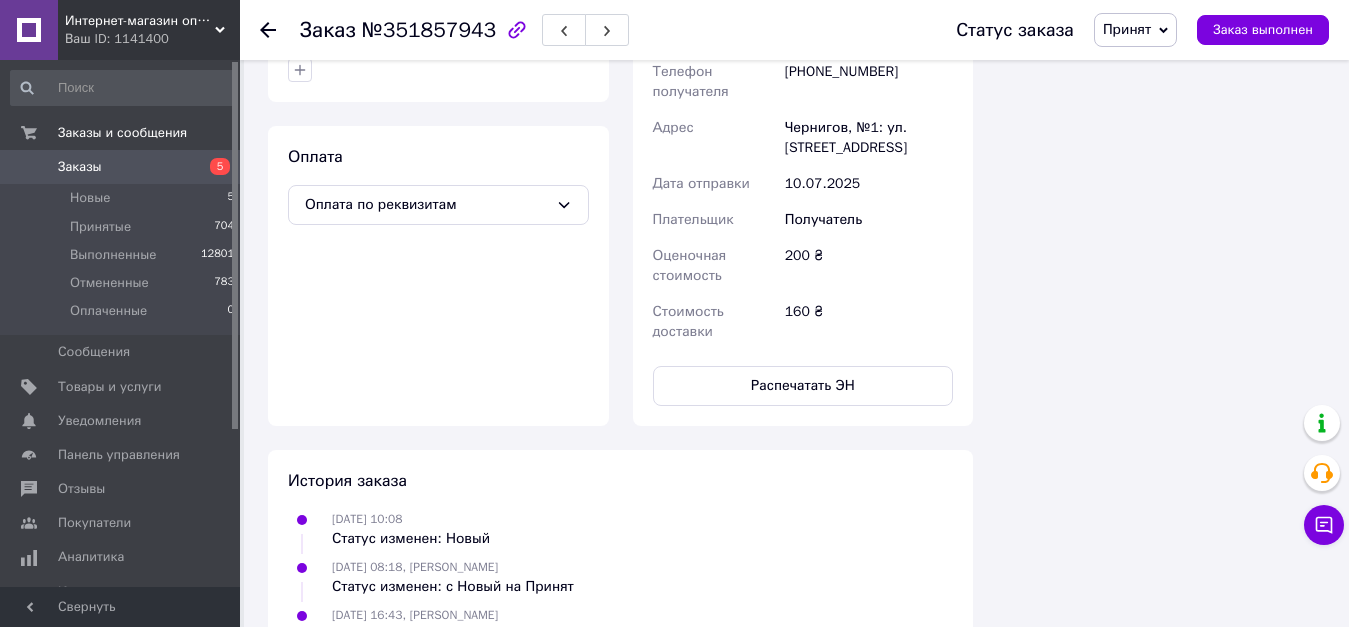 click on "Итого 7 товаров 3 996 ₴ Доставка 160 ₴ Скидка Добавить Всего к оплате 3996 ₴ Действия Написать покупателю Viber Telegram WhatsApp Запрос на отзыв про компанию   Скопировать запрос на отзыв У вас есть 29 дней, чтобы отправить запрос на отзыв покупателю, скопировав ссылку.   Выдать чек   Скачать PDF   Печать PDF   Дублировать заказ Метки Личные заметки, которые видите только вы. По ним можно фильтровать заказы Примечания Осталось 300 символов Очистить Сохранить" at bounding box center [1161, -298] 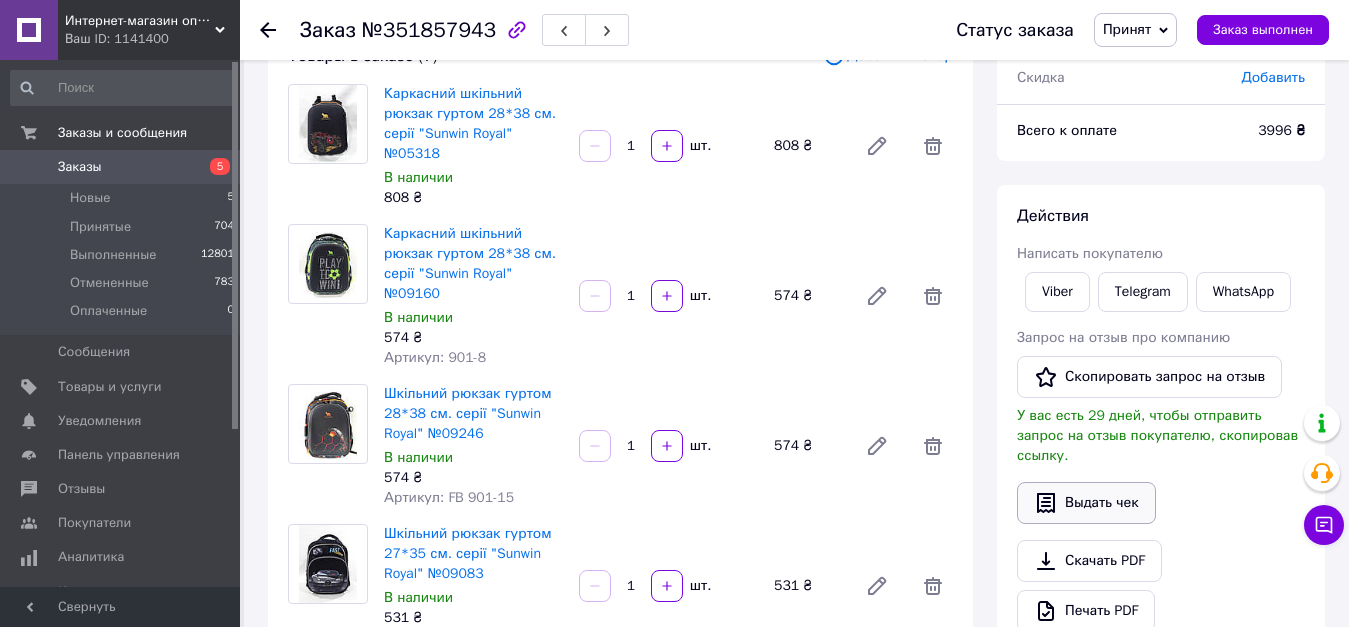 scroll, scrollTop: 112, scrollLeft: 0, axis: vertical 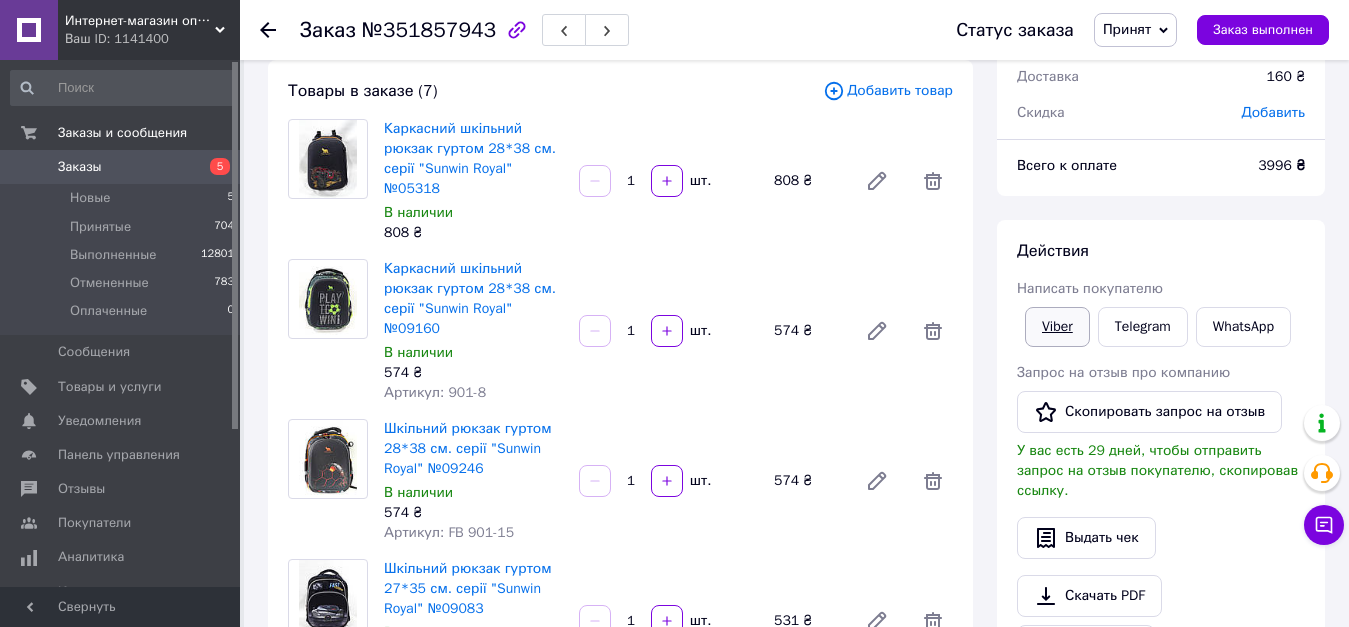 click on "Viber" at bounding box center [1057, 327] 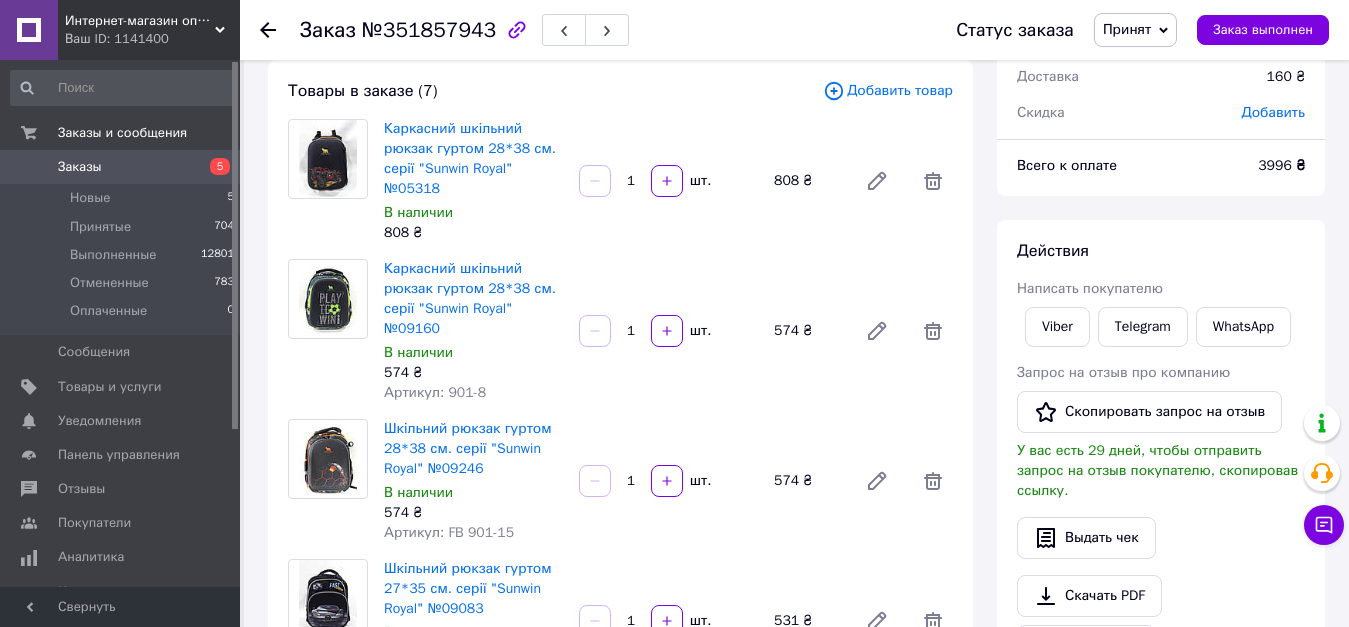 click on "Выдать чек" at bounding box center [1161, 538] 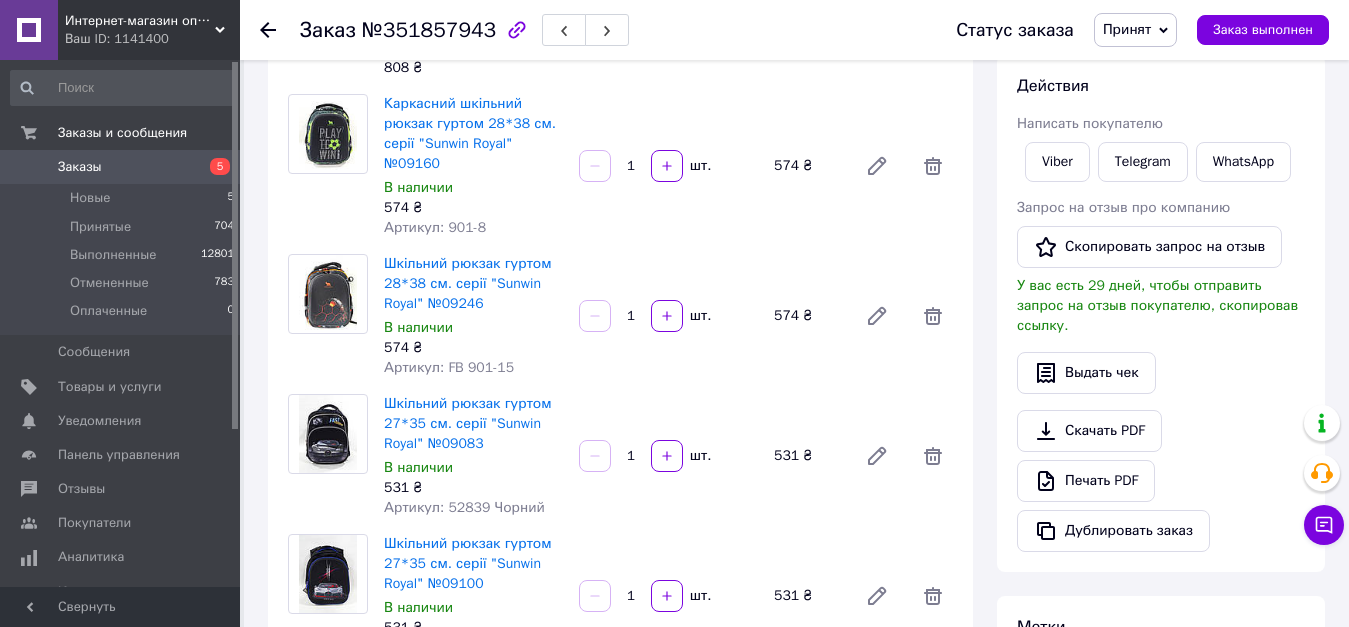 scroll, scrollTop: 312, scrollLeft: 0, axis: vertical 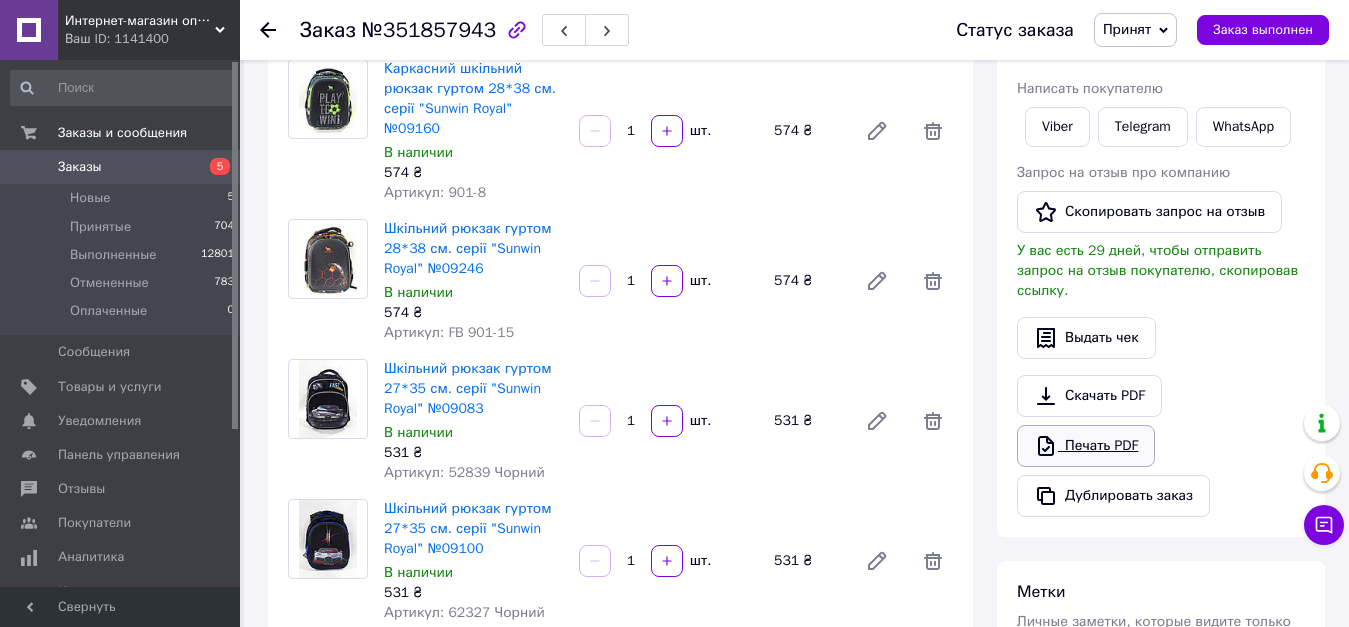 click on "Печать PDF" at bounding box center [1086, 446] 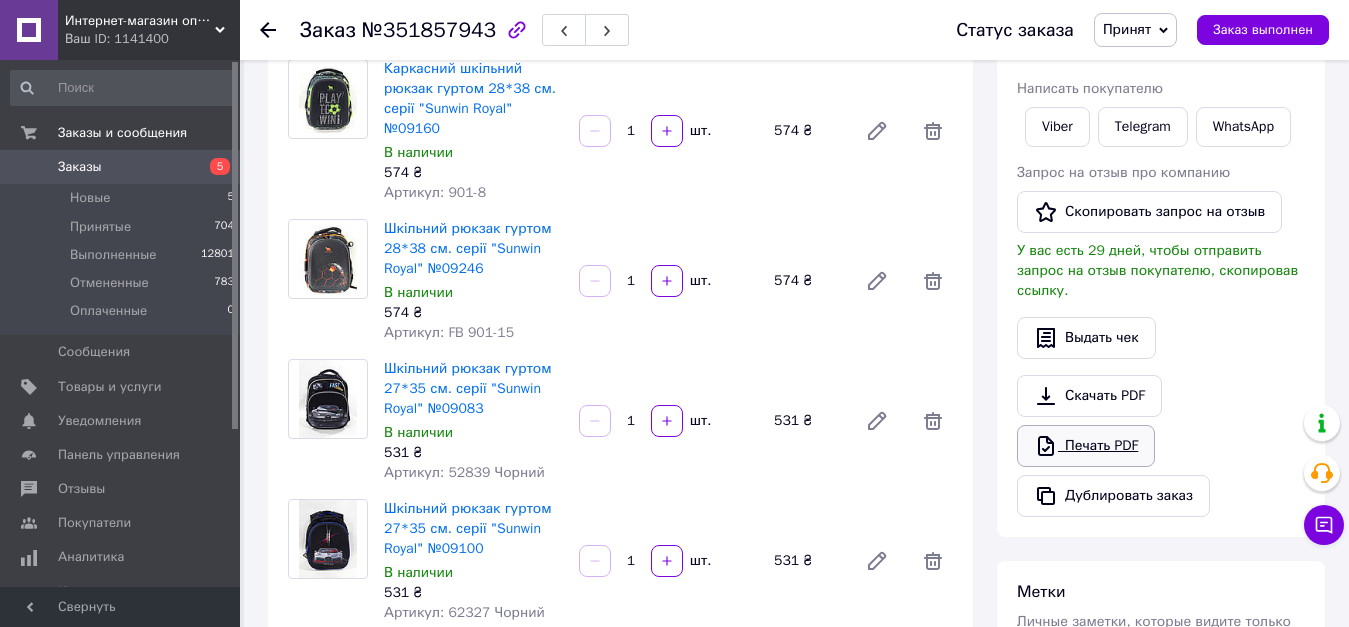 click on "Печать PDF" at bounding box center (1086, 446) 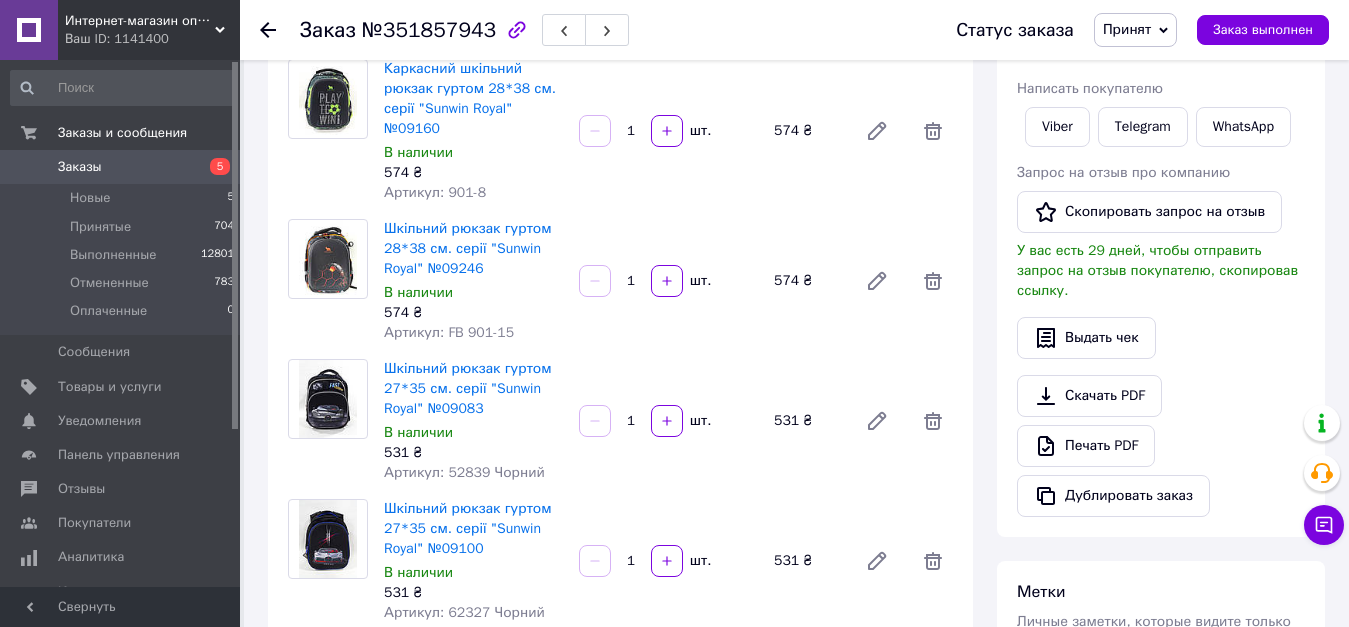 click 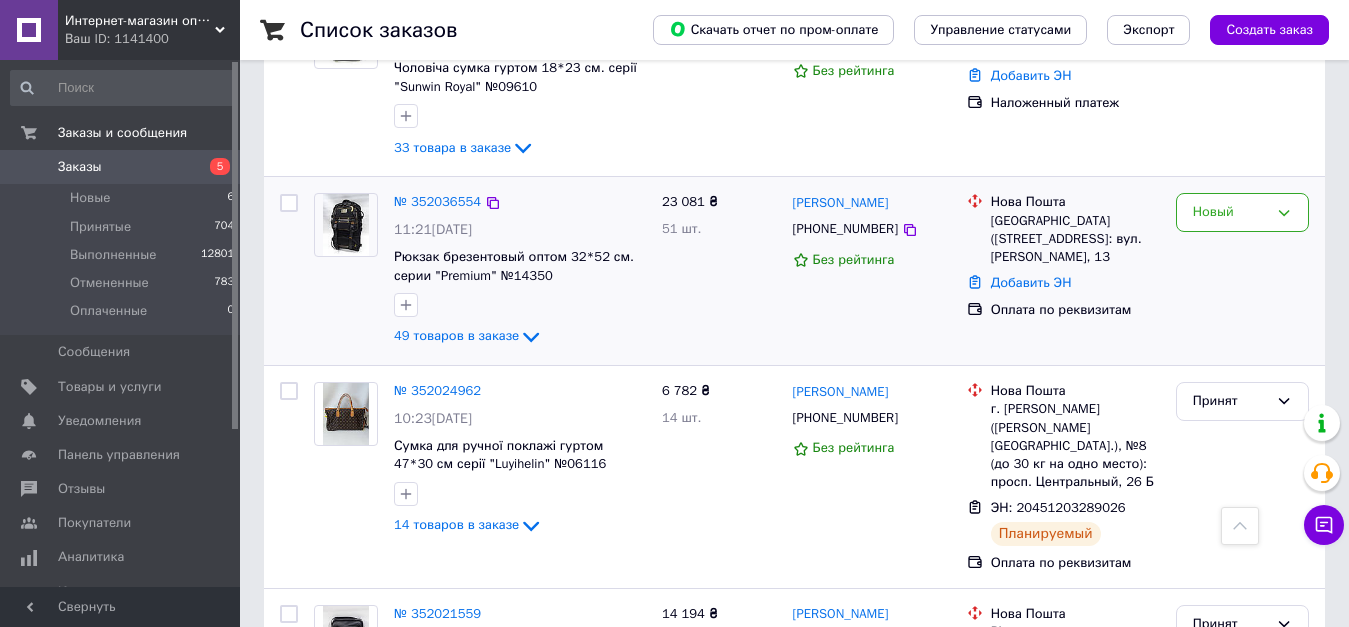 scroll, scrollTop: 900, scrollLeft: 0, axis: vertical 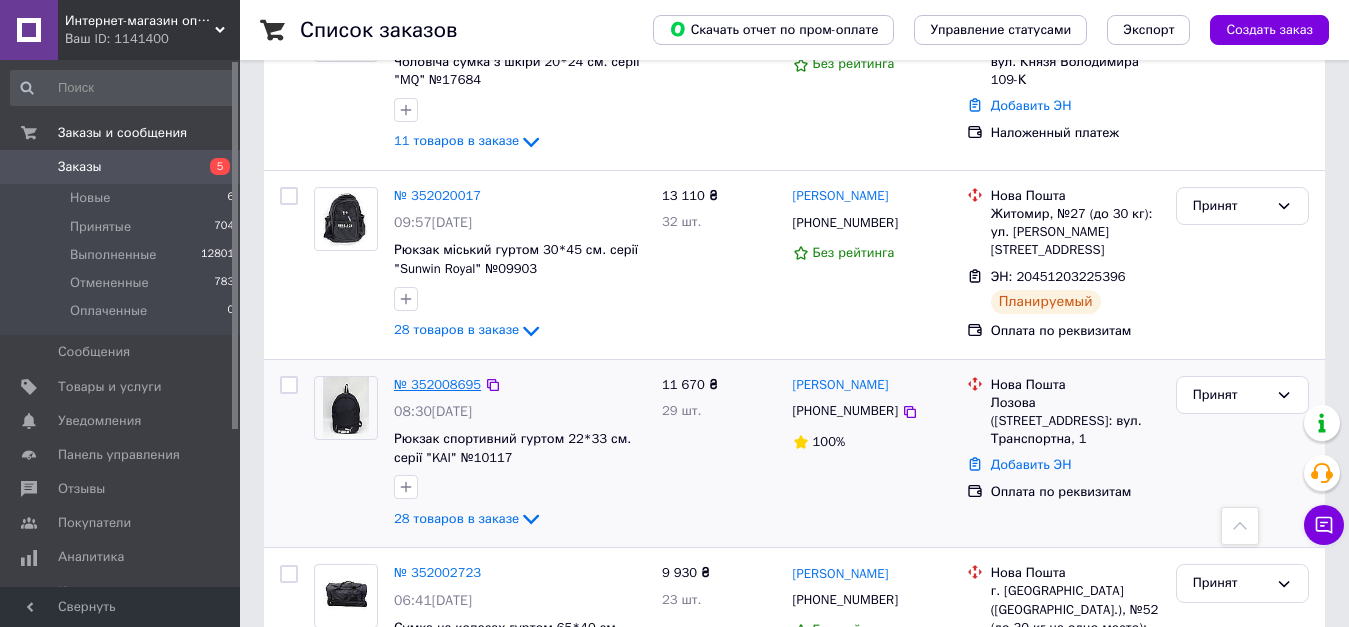 click on "№ 352008695" at bounding box center [437, 384] 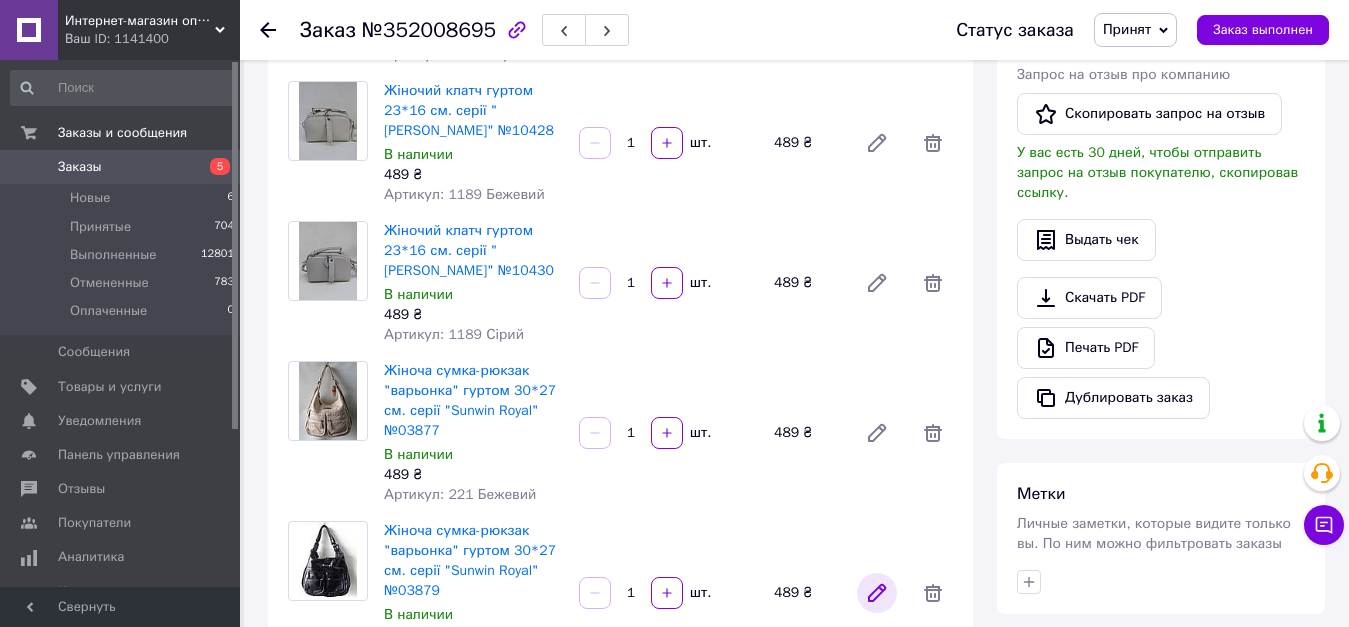 scroll, scrollTop: 400, scrollLeft: 0, axis: vertical 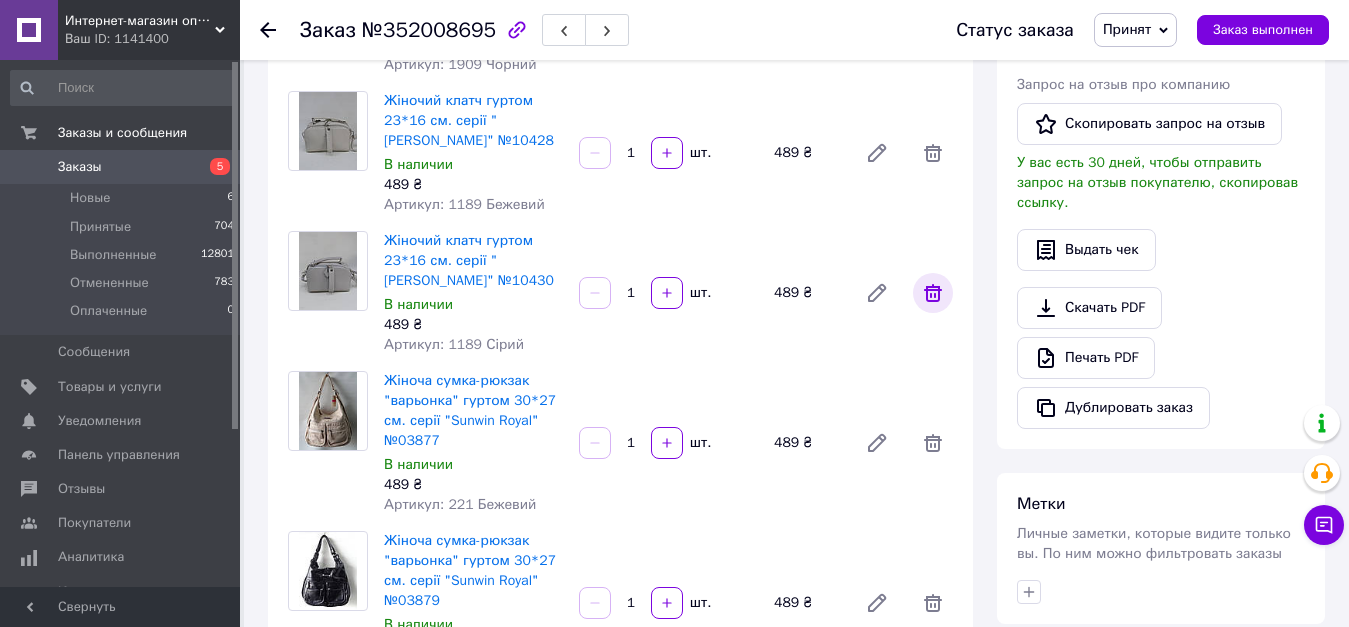 click 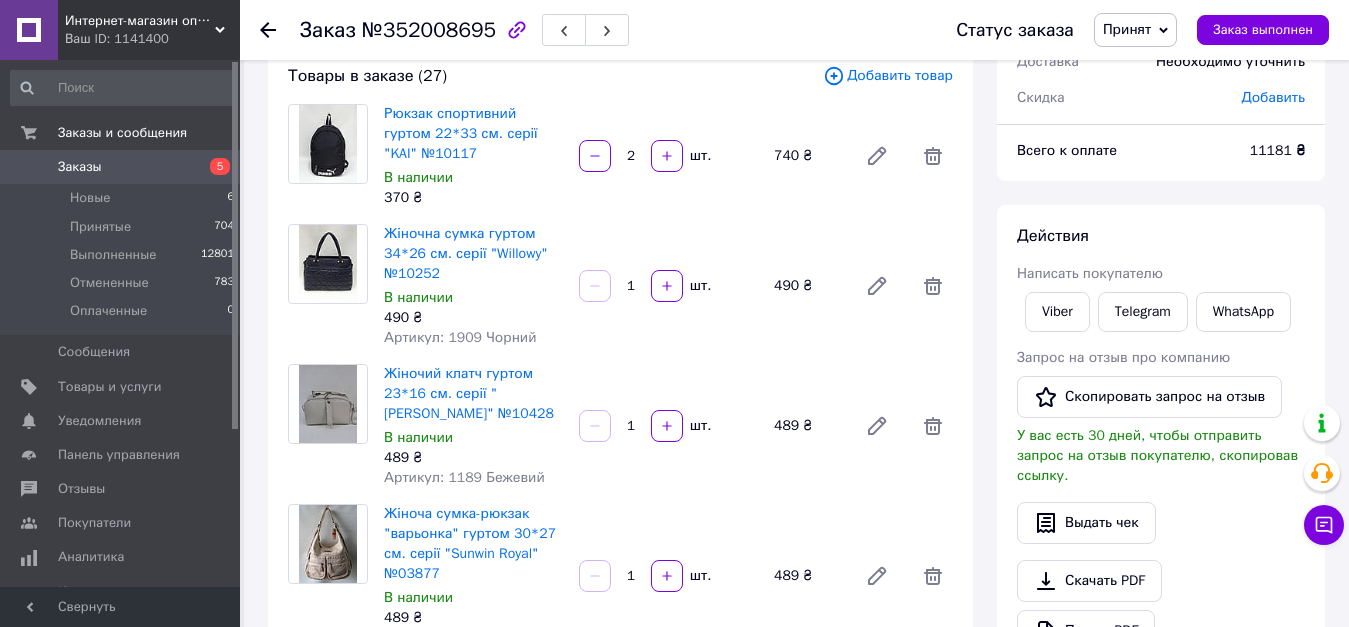 scroll, scrollTop: 0, scrollLeft: 0, axis: both 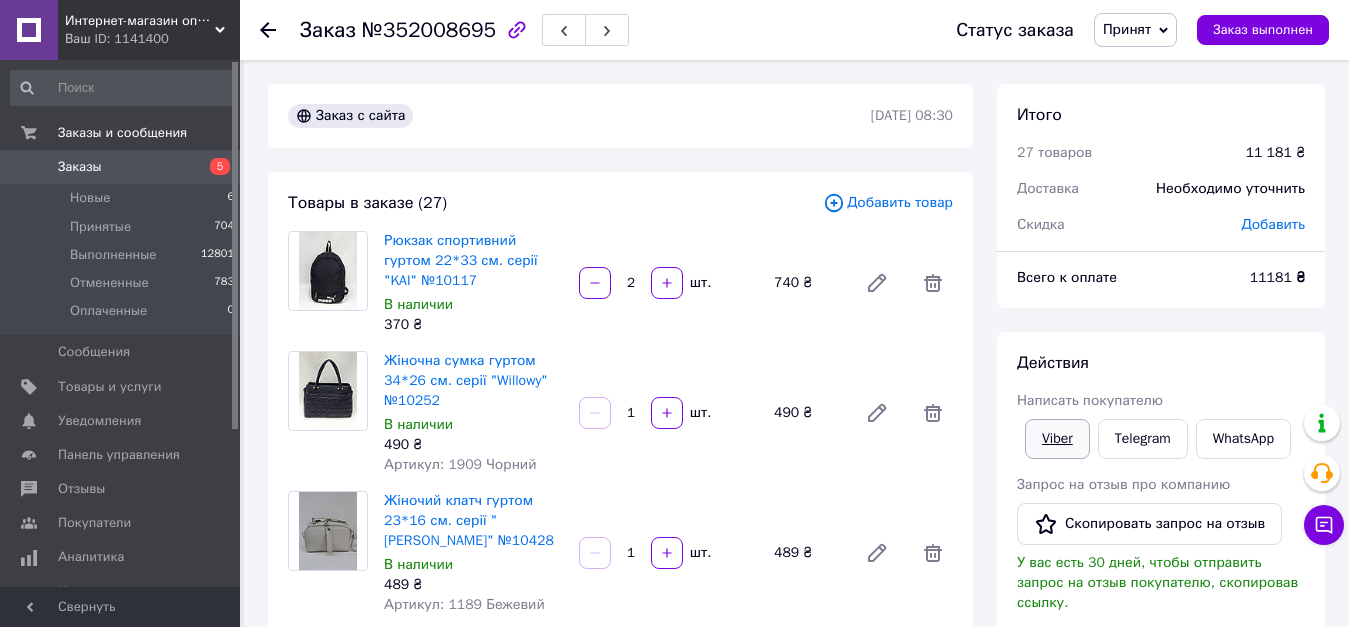click on "Viber" at bounding box center [1057, 439] 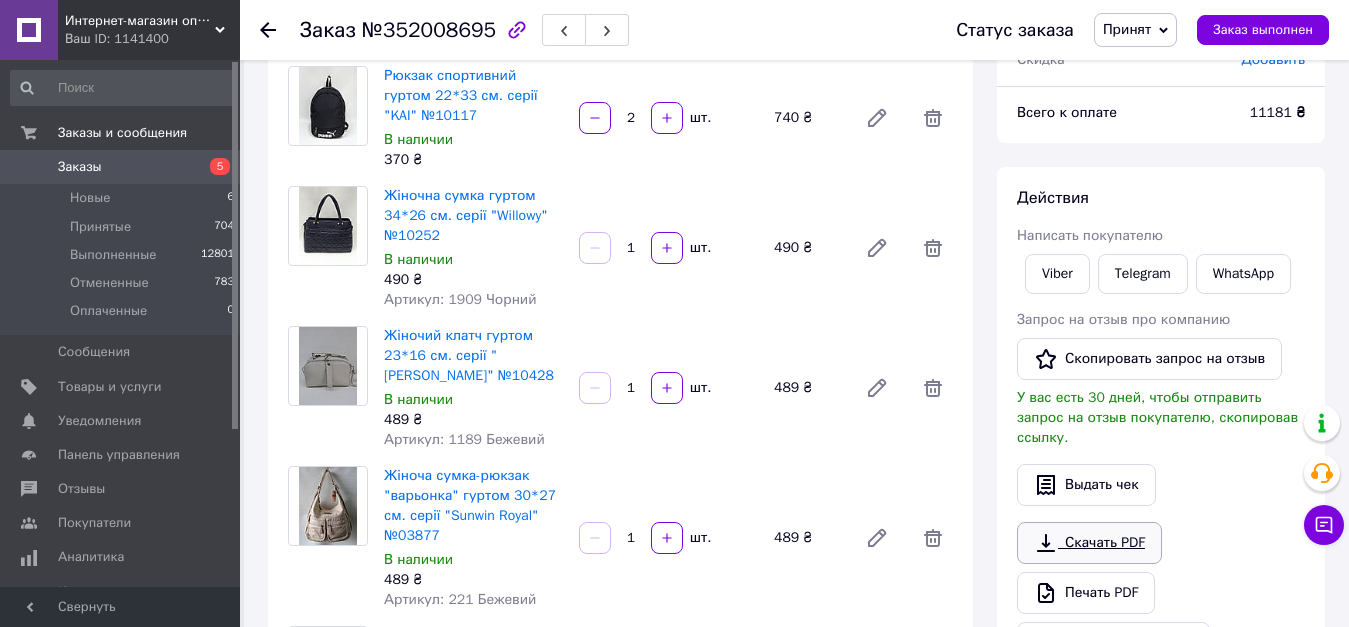 scroll, scrollTop: 200, scrollLeft: 0, axis: vertical 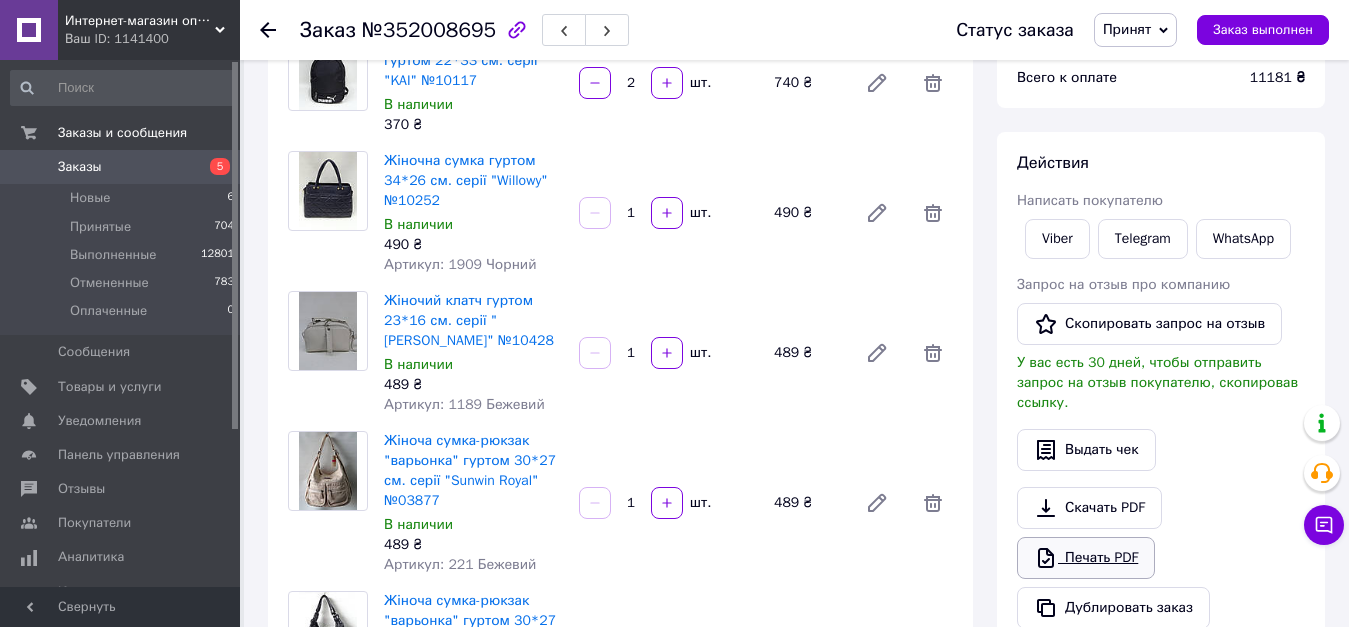 click on "Печать PDF" at bounding box center (1086, 558) 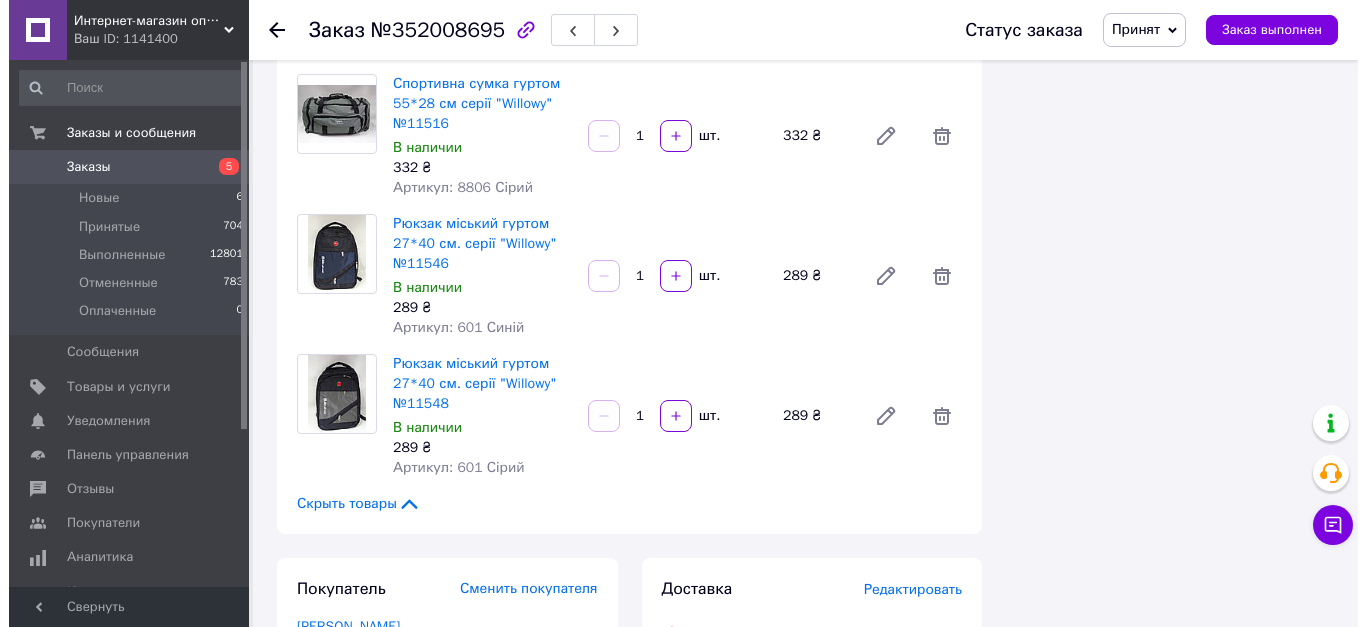 scroll, scrollTop: 3600, scrollLeft: 0, axis: vertical 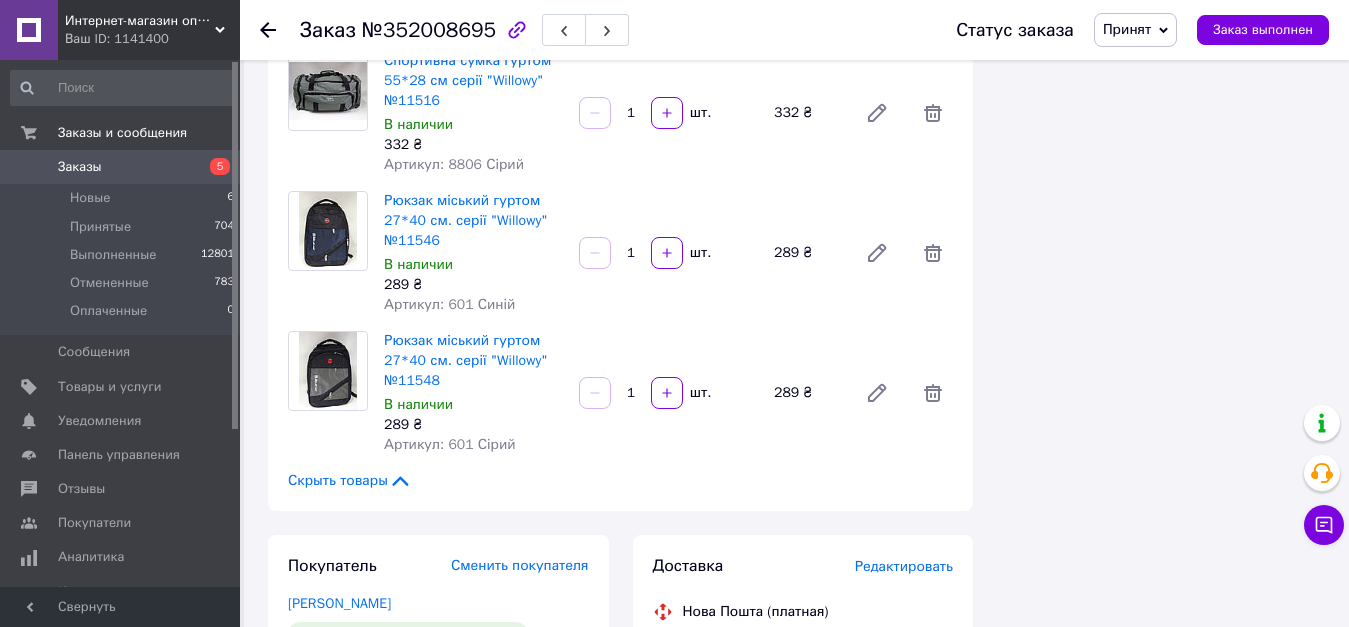 click on "Редактировать" at bounding box center [904, 566] 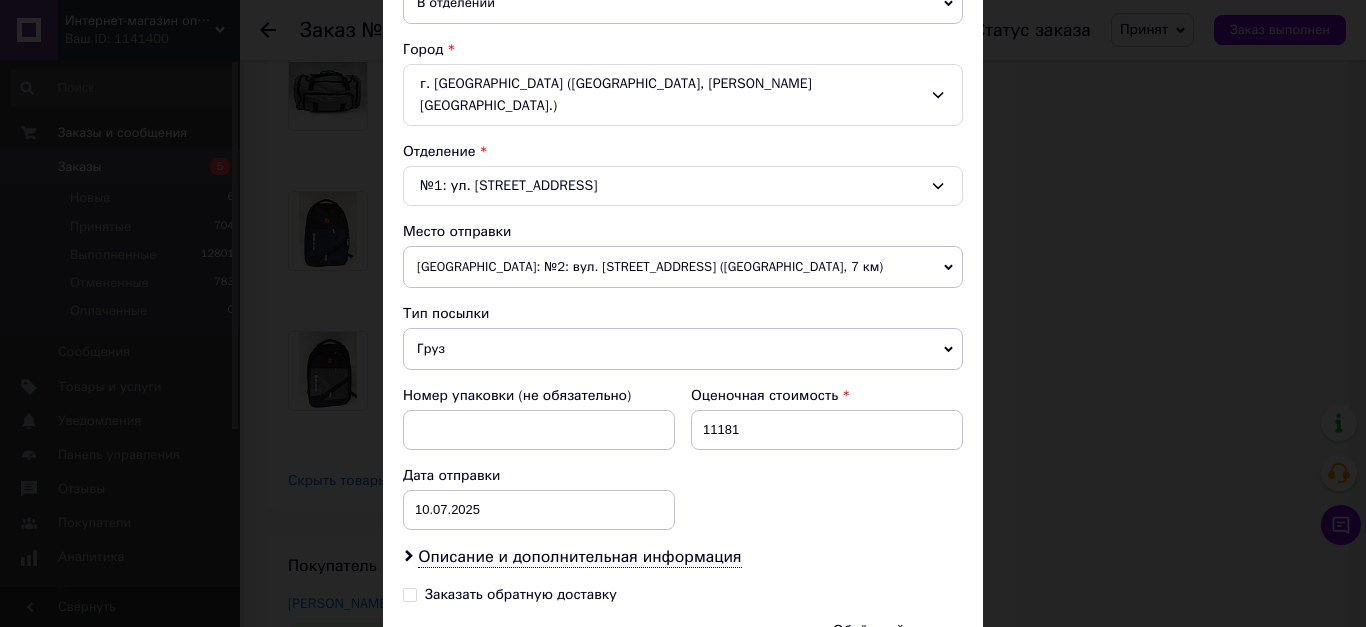 scroll, scrollTop: 600, scrollLeft: 0, axis: vertical 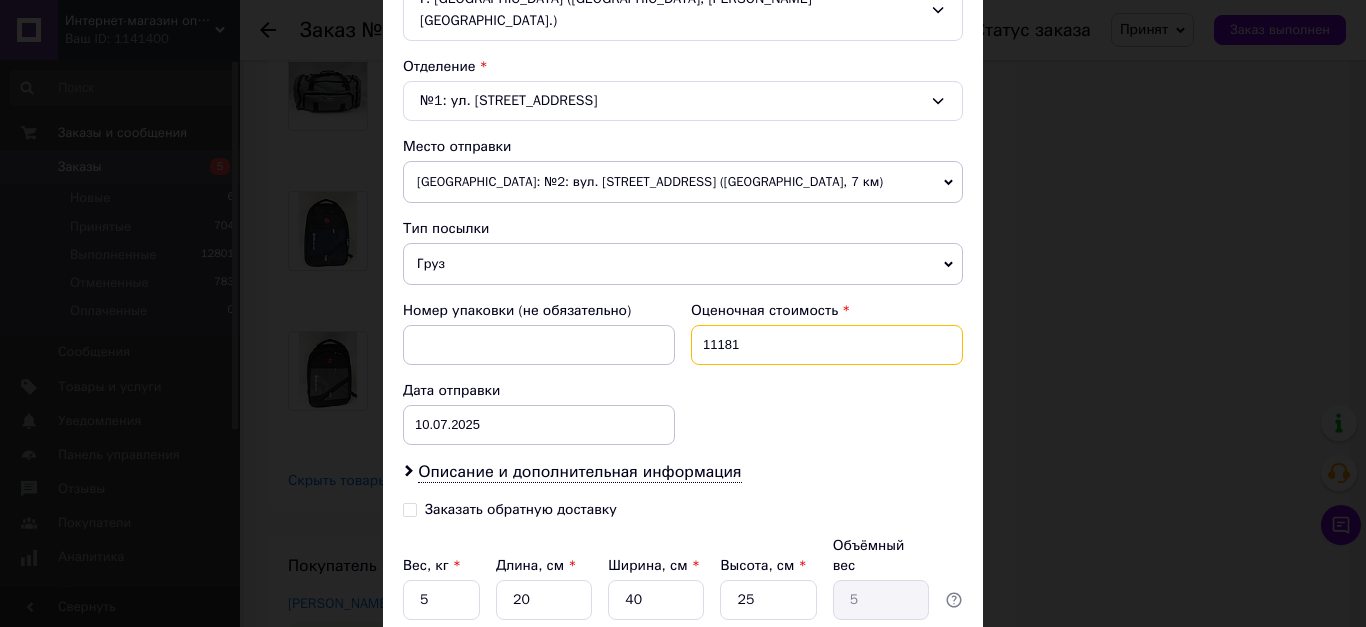 click on "11181" at bounding box center (827, 345) 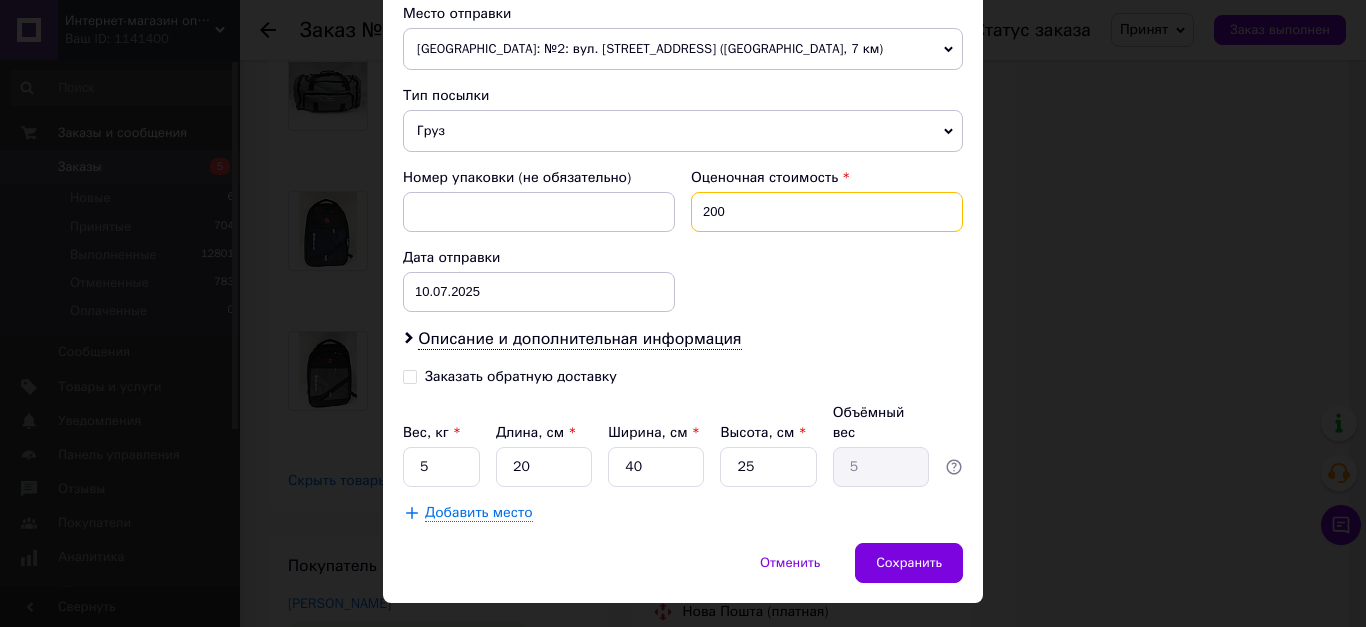 scroll, scrollTop: 736, scrollLeft: 0, axis: vertical 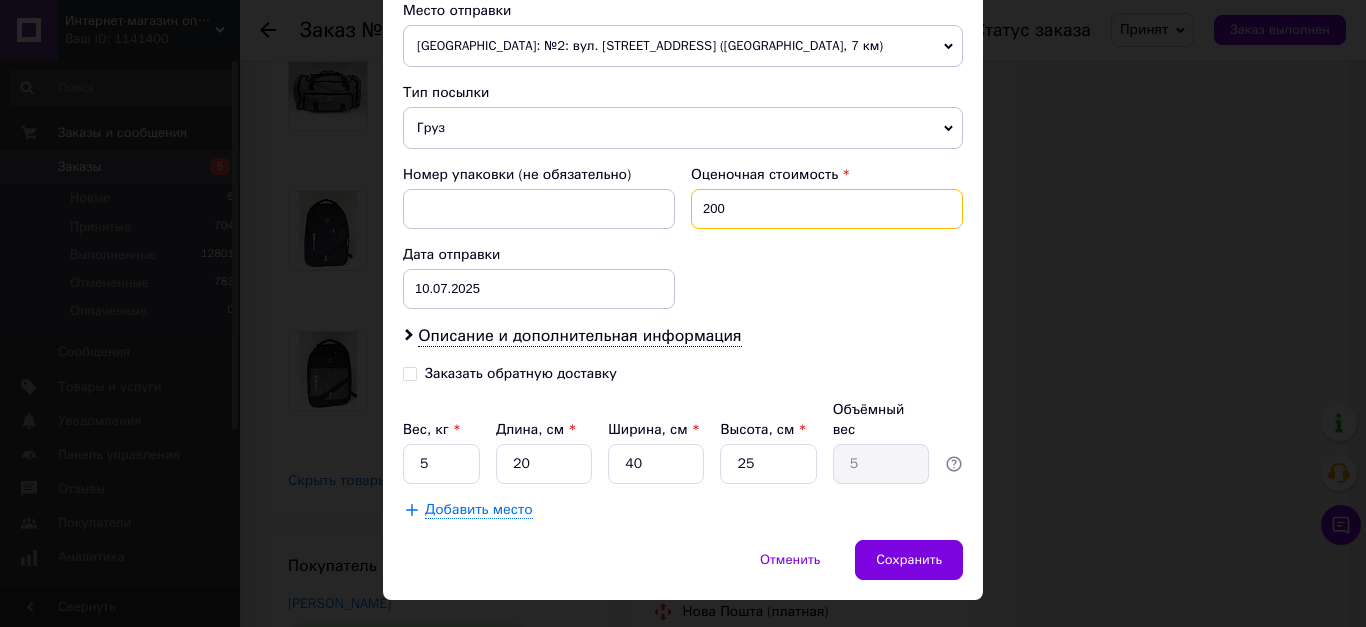 type on "200" 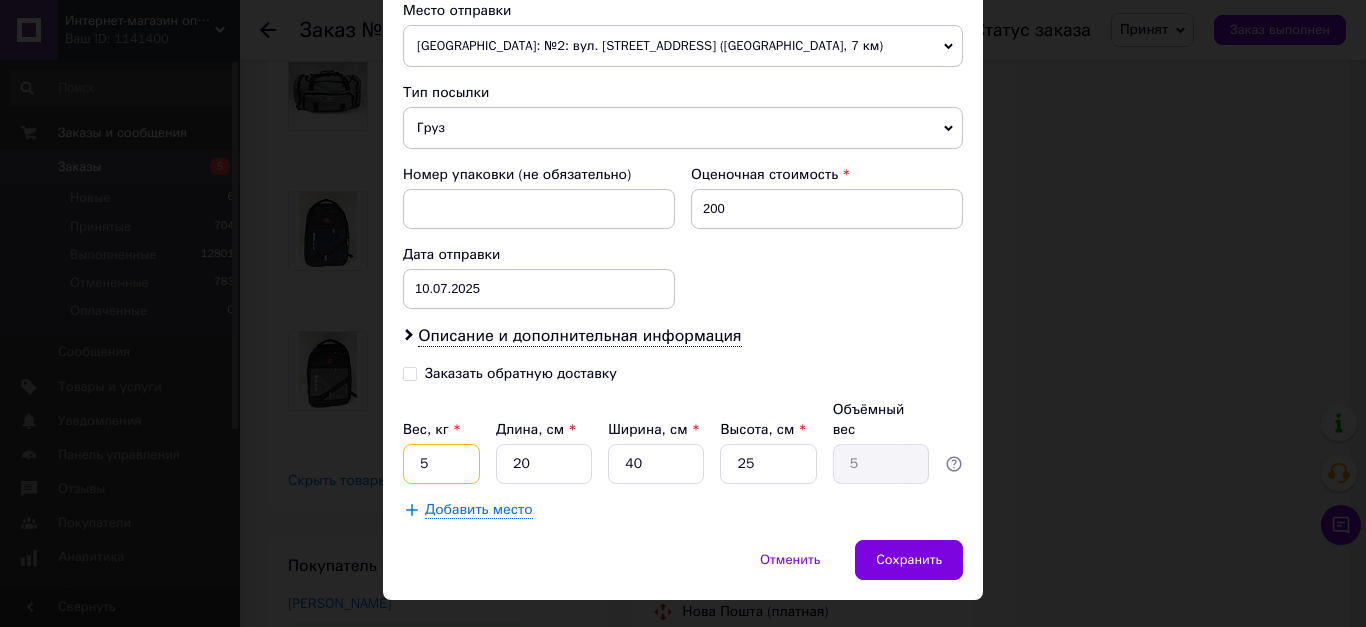 click on "5" at bounding box center [441, 464] 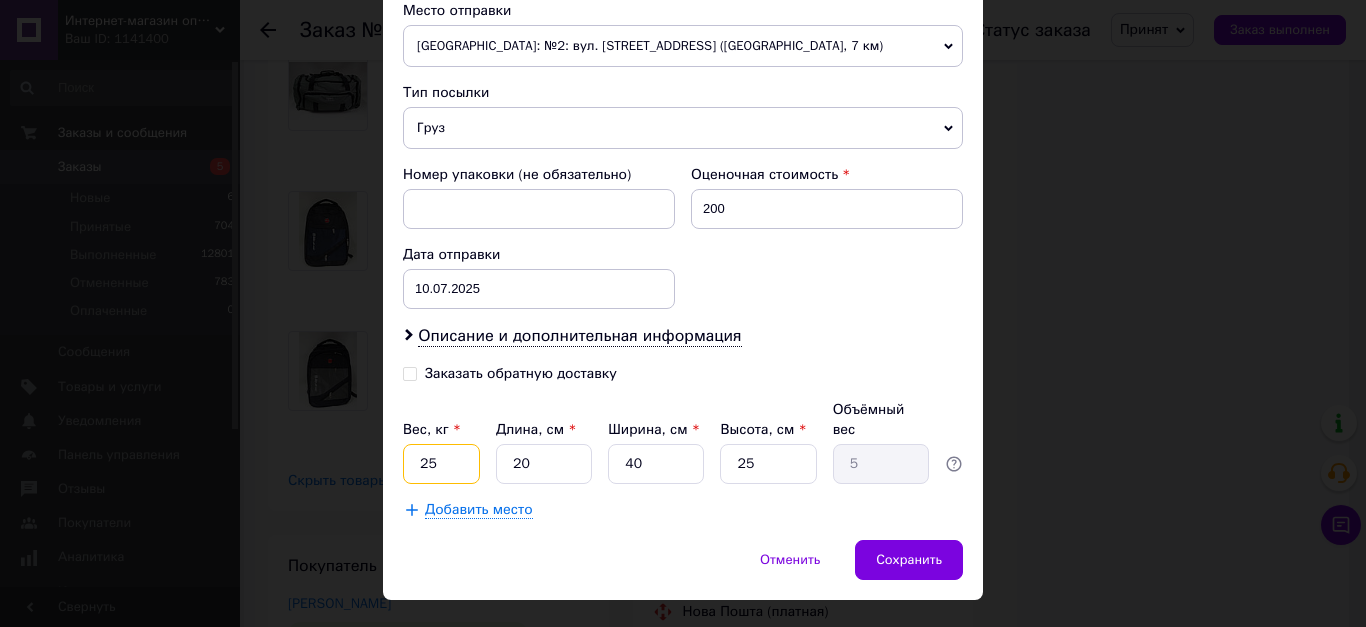 type on "25" 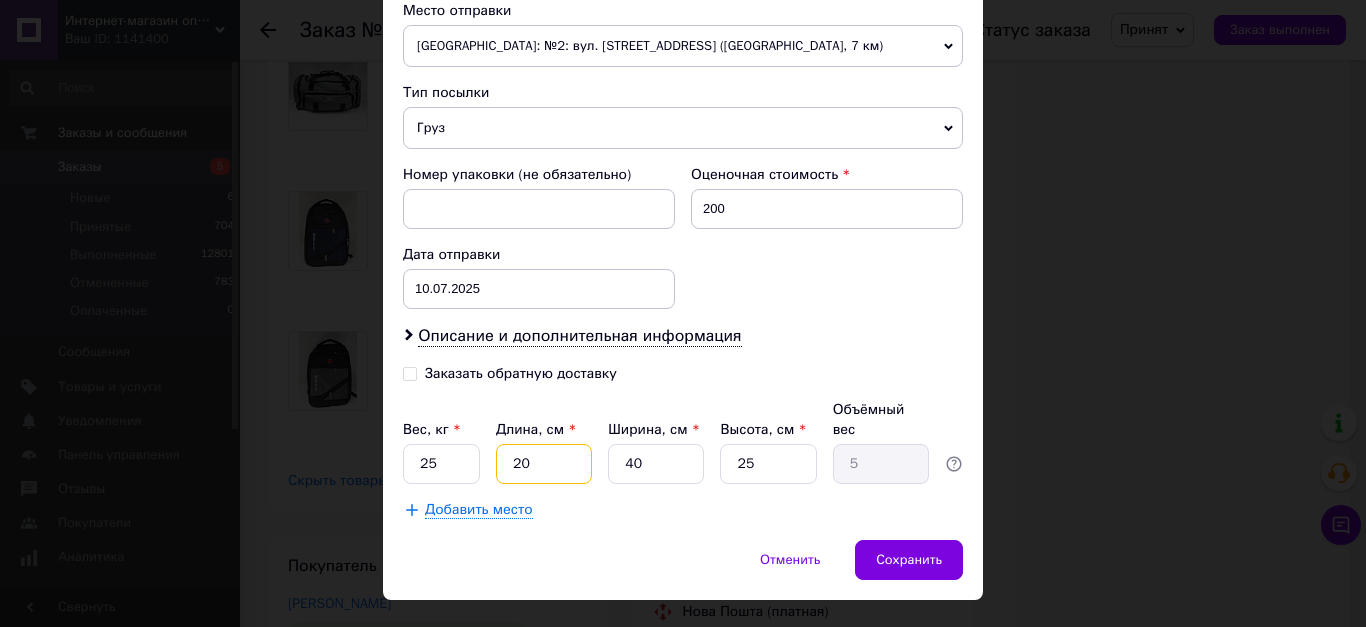 click on "20" at bounding box center [544, 464] 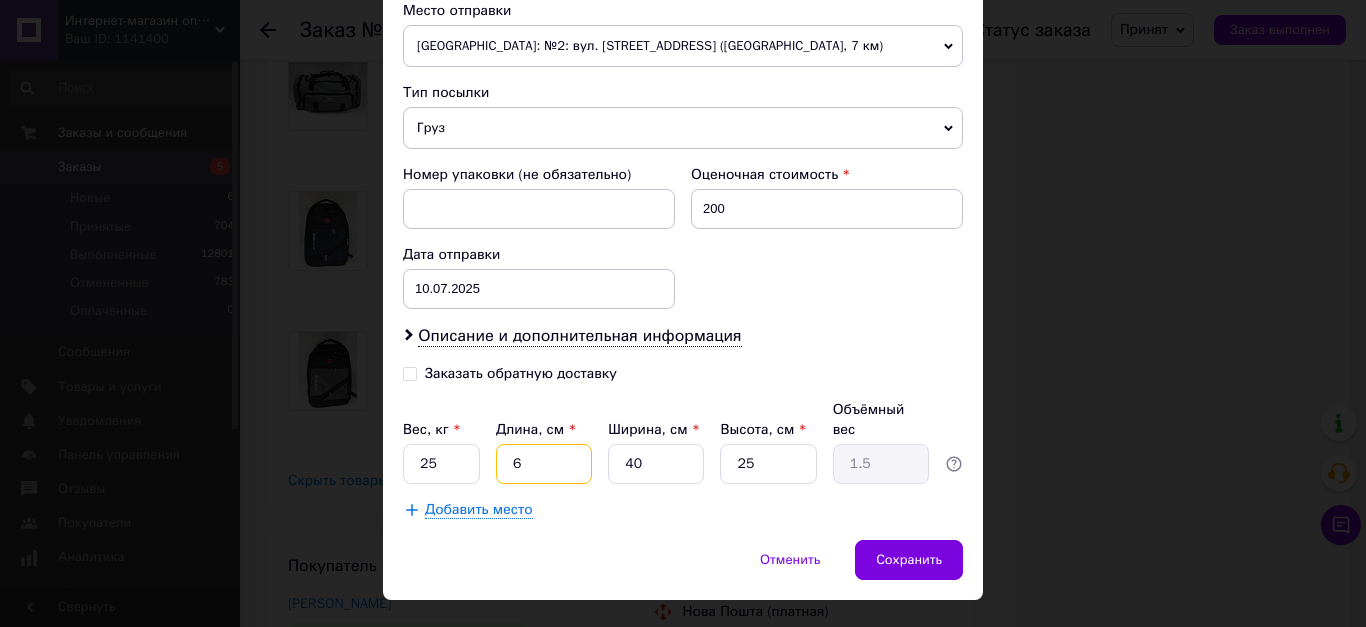 type on "60" 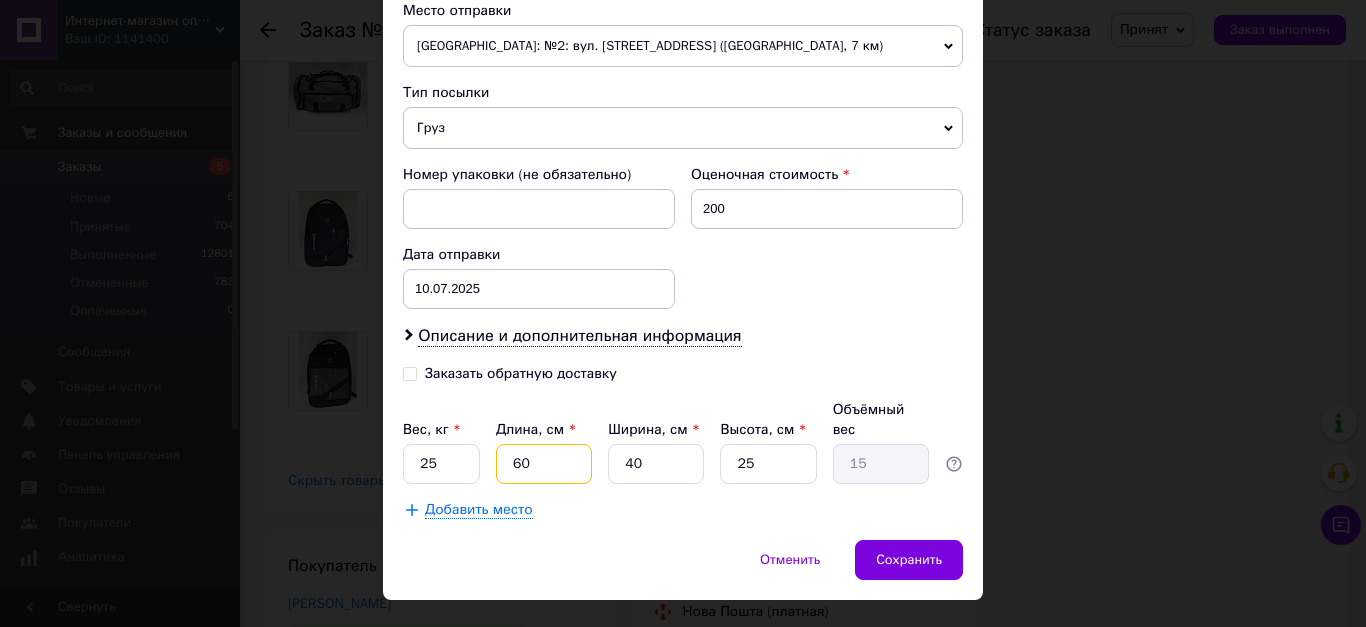 type on "60" 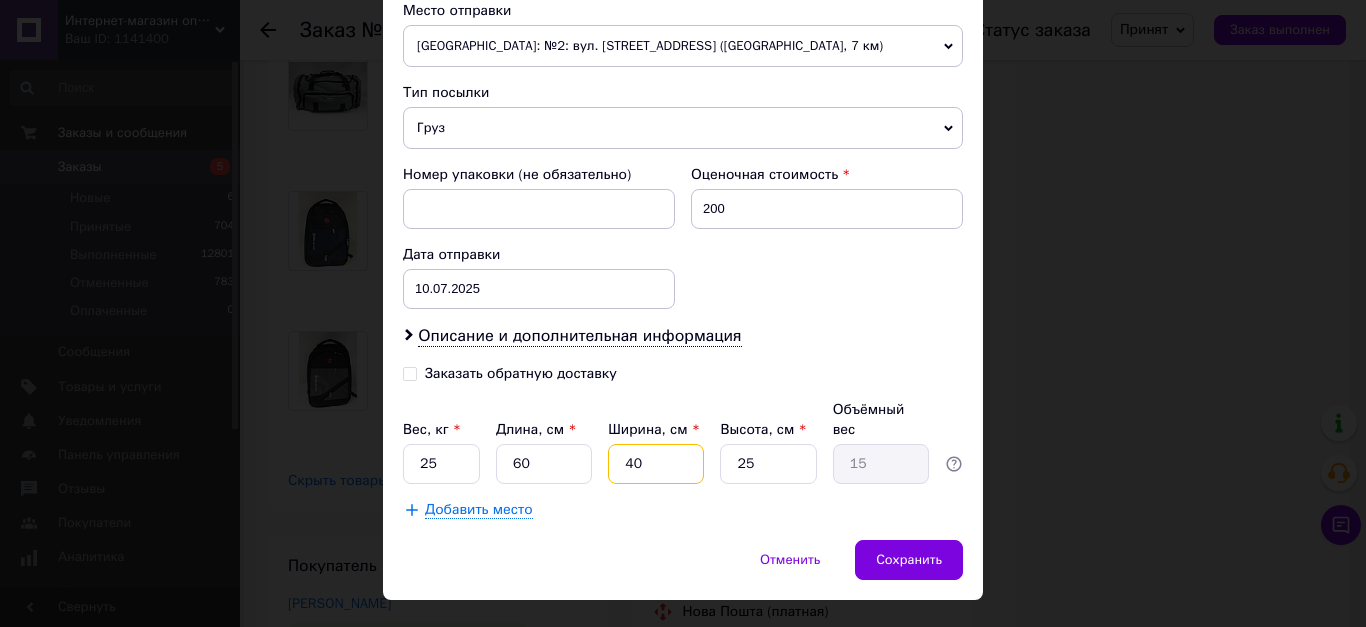 click on "40" at bounding box center (656, 464) 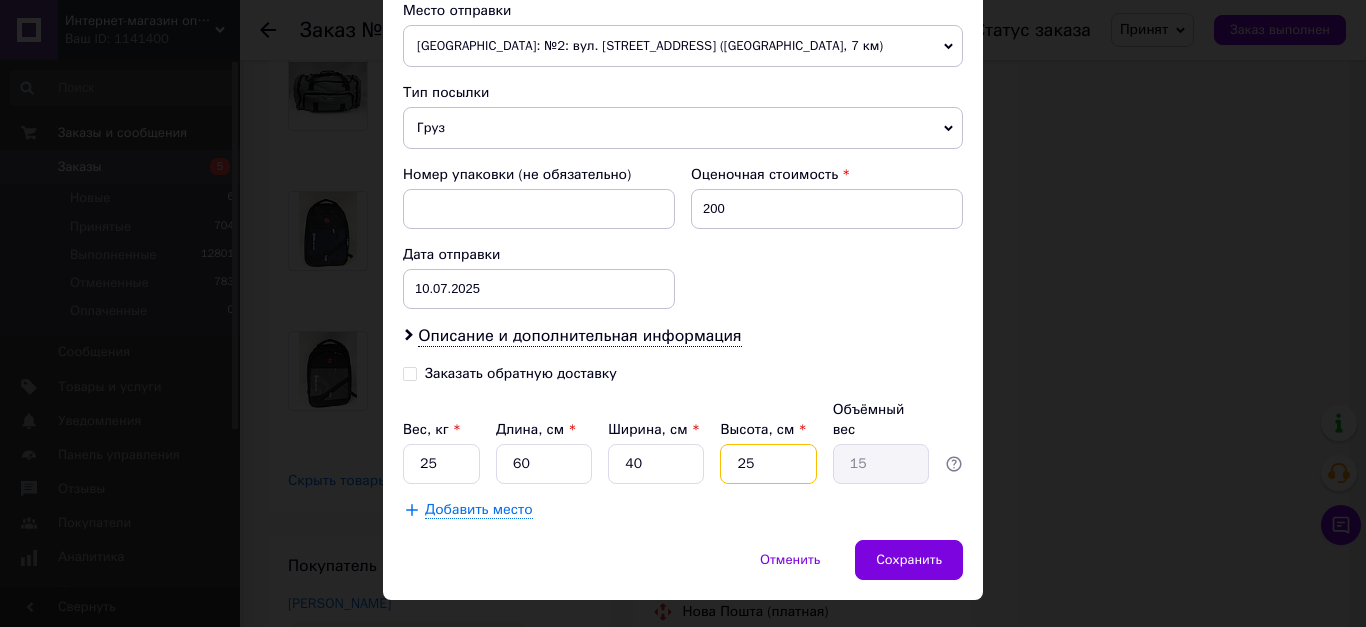 click on "25" at bounding box center (768, 464) 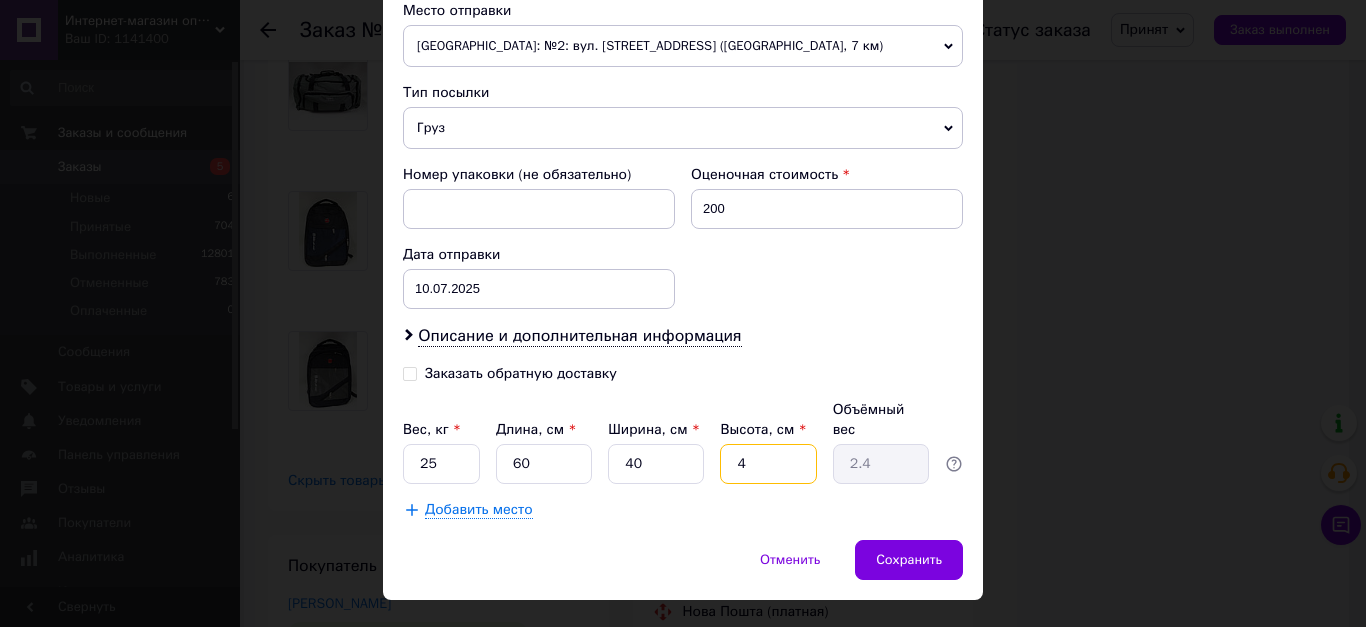 type on "40" 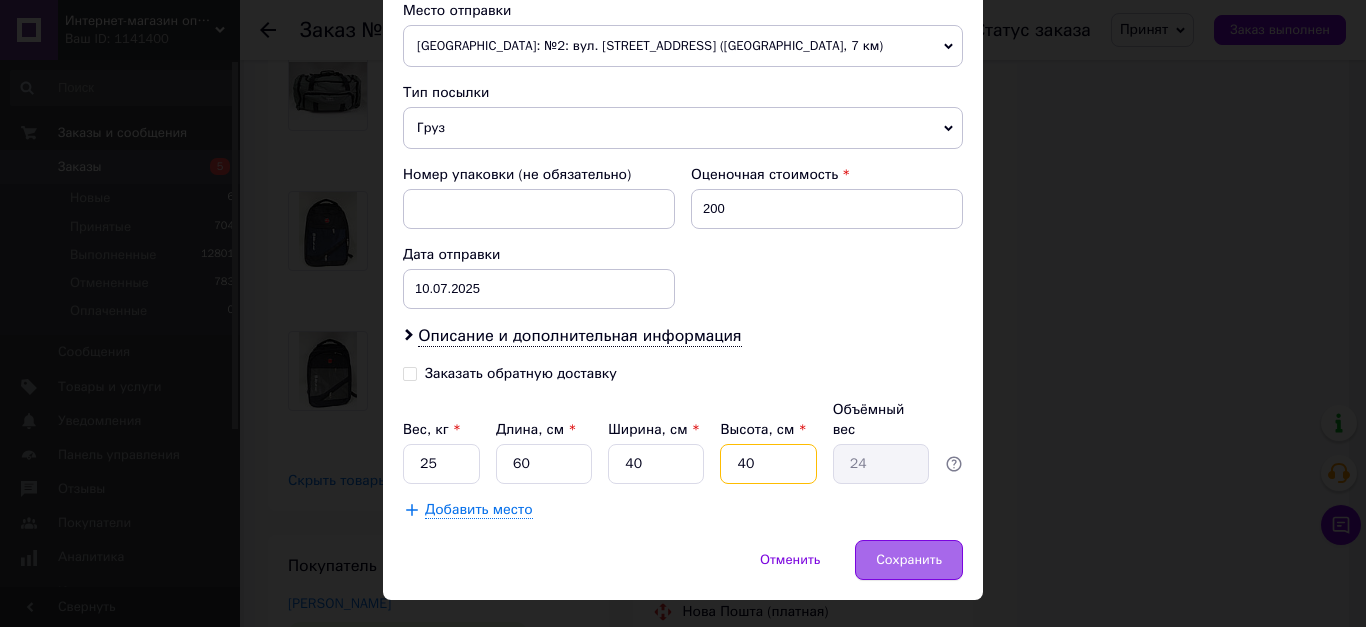 type on "40" 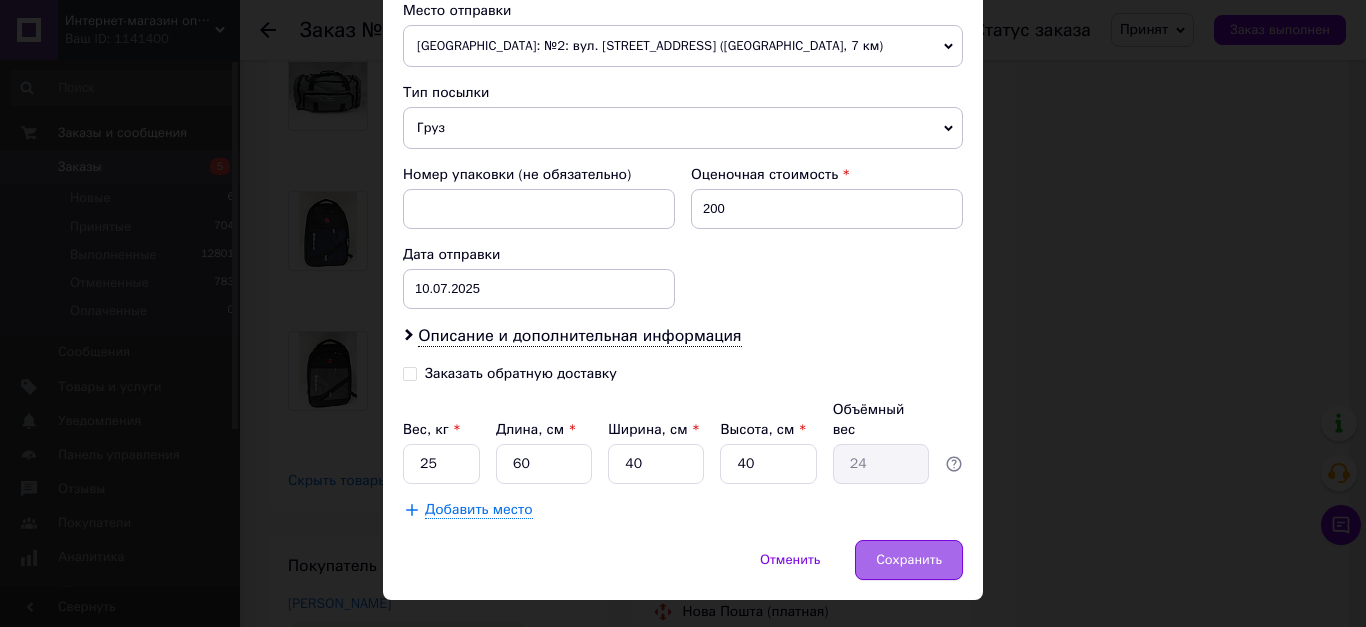 click on "Сохранить" at bounding box center (909, 560) 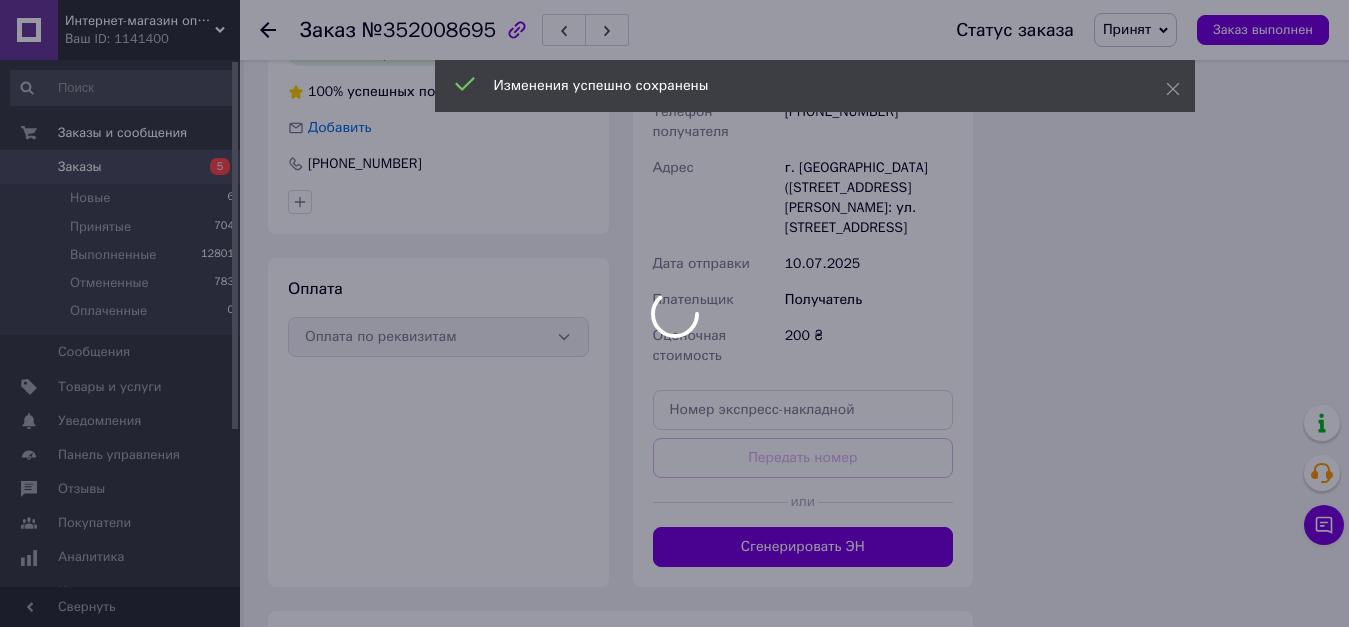 scroll, scrollTop: 4200, scrollLeft: 0, axis: vertical 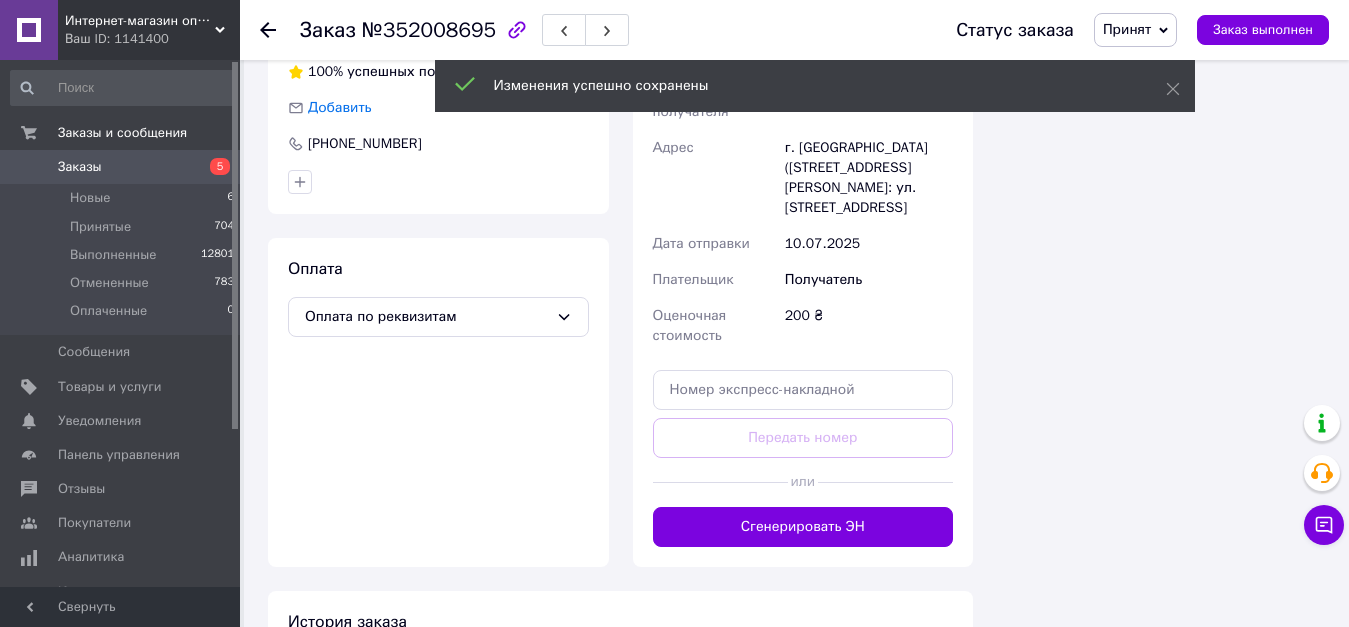 click on "Сгенерировать ЭН" at bounding box center (803, 527) 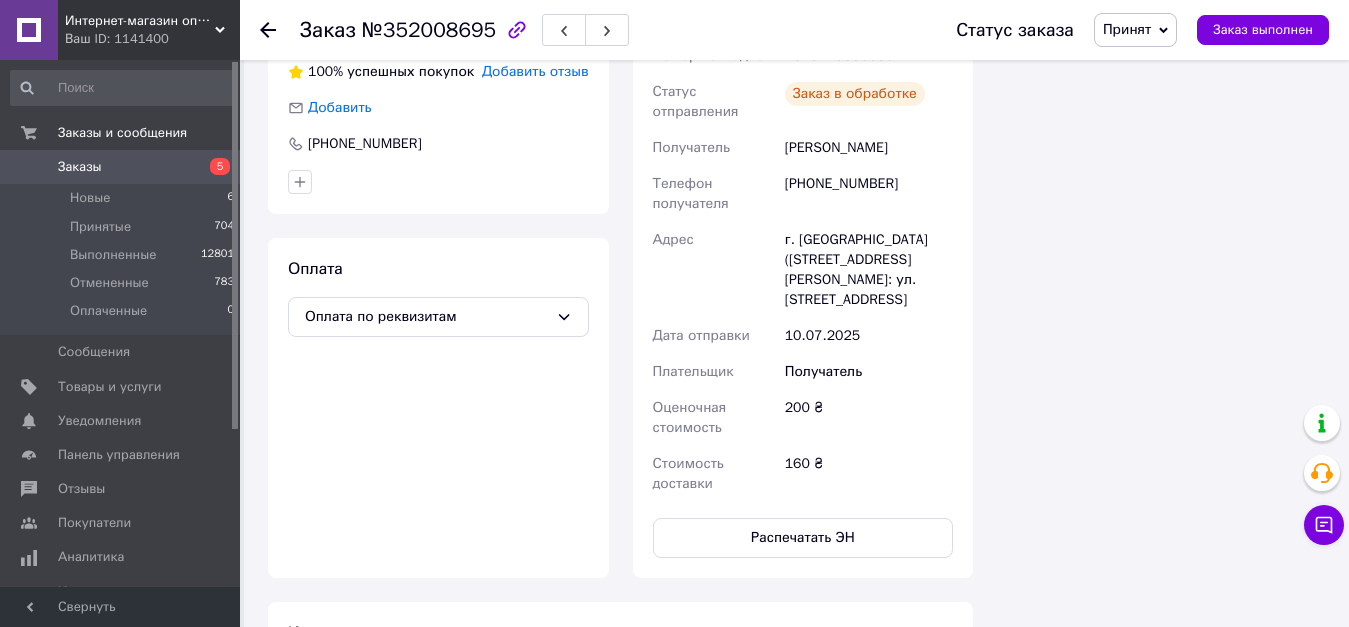 click on "Распечатать ЭН" at bounding box center (803, 538) 